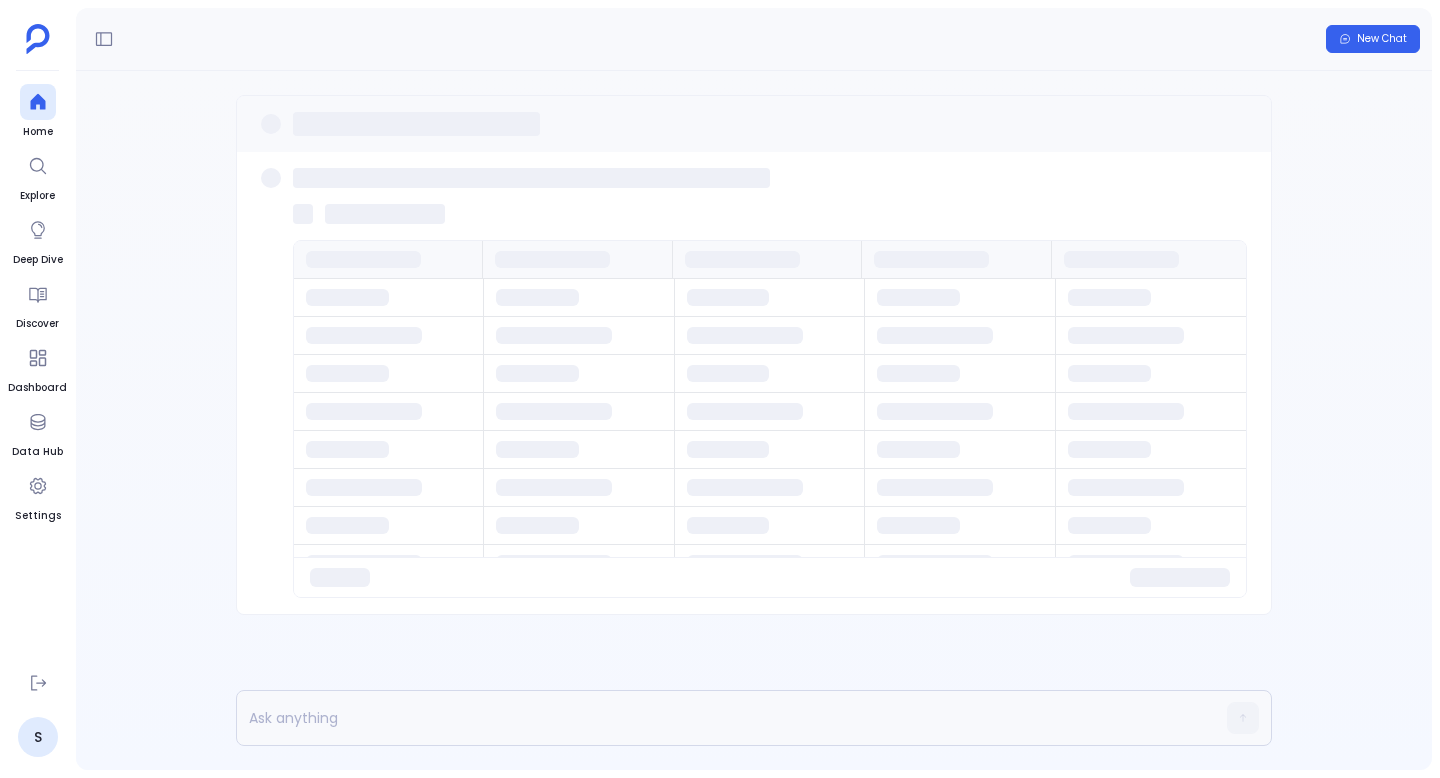 scroll, scrollTop: 0, scrollLeft: 0, axis: both 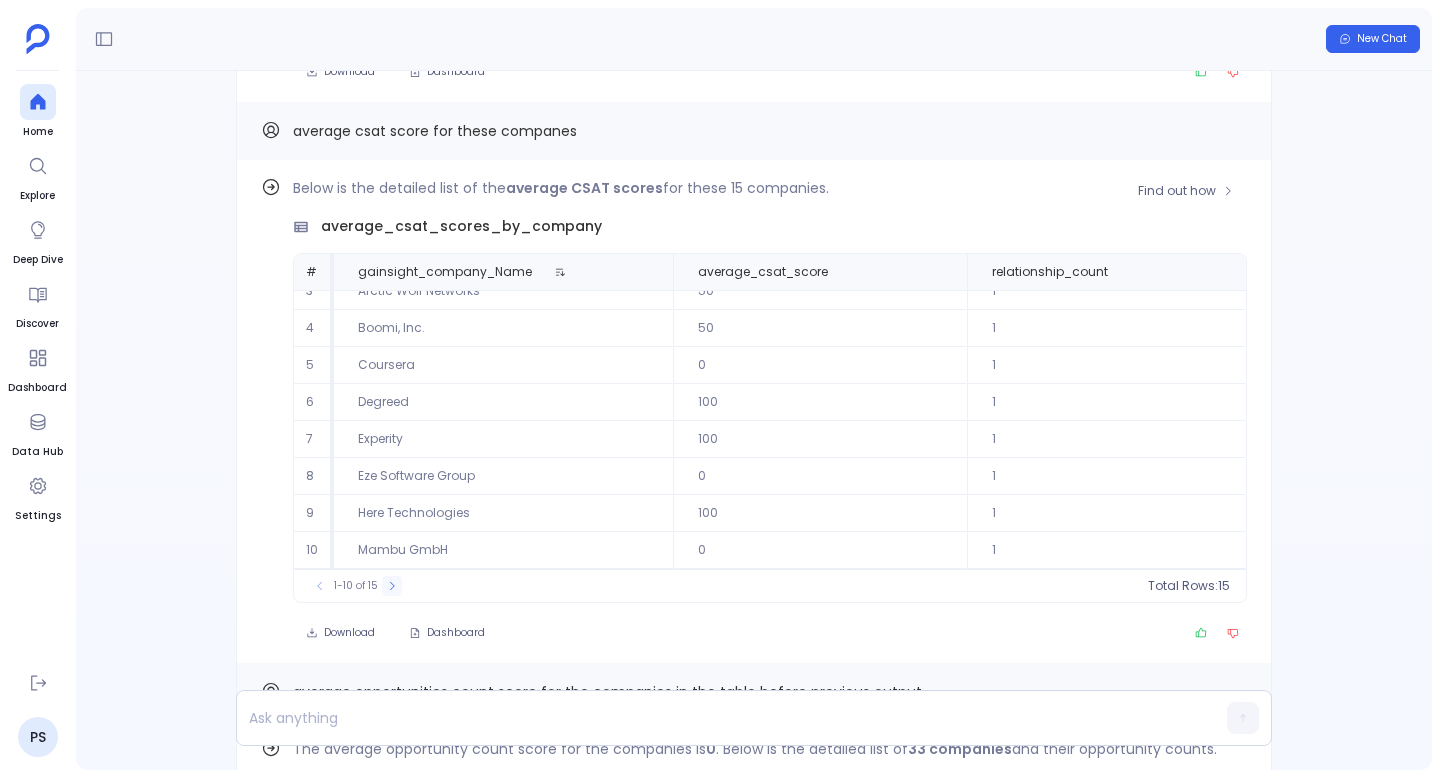 click 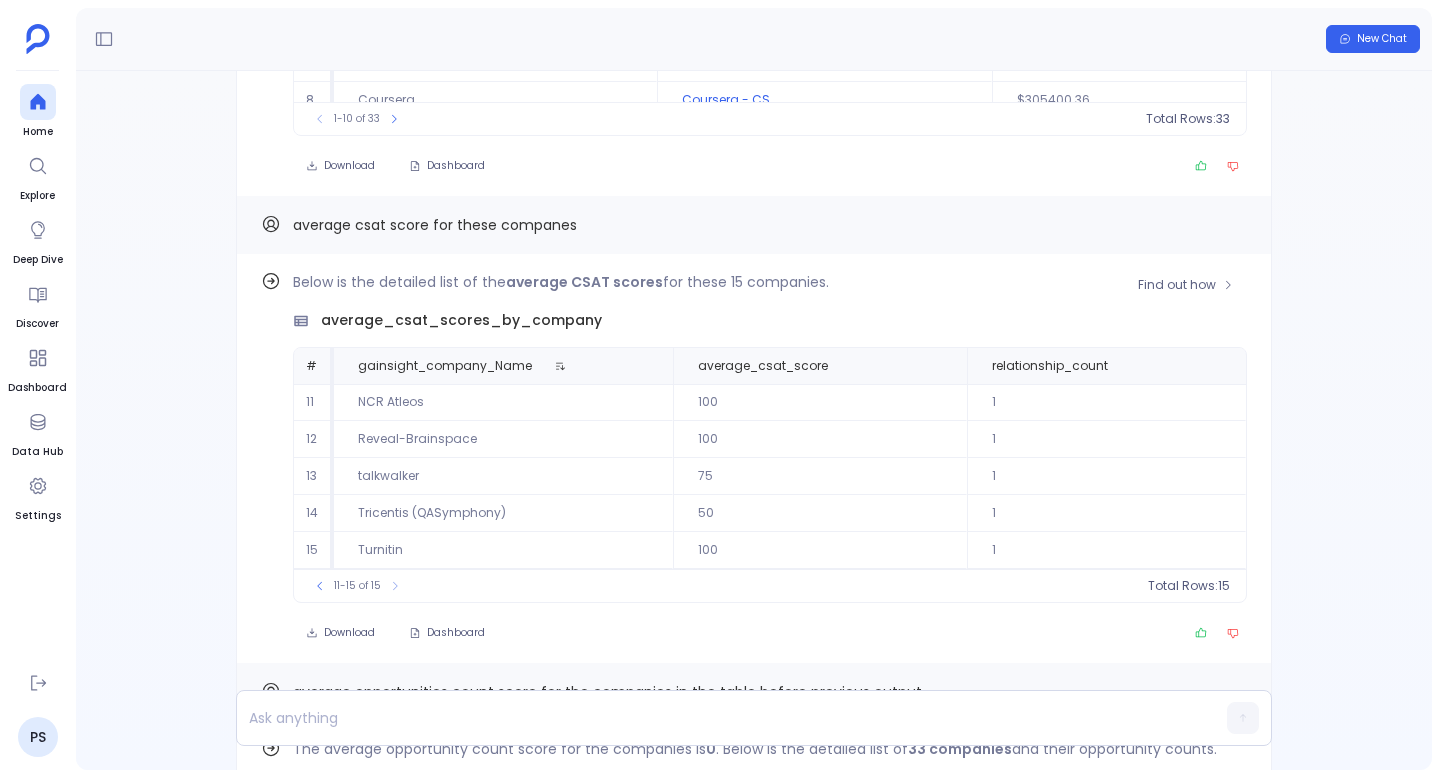 scroll, scrollTop: 0, scrollLeft: 0, axis: both 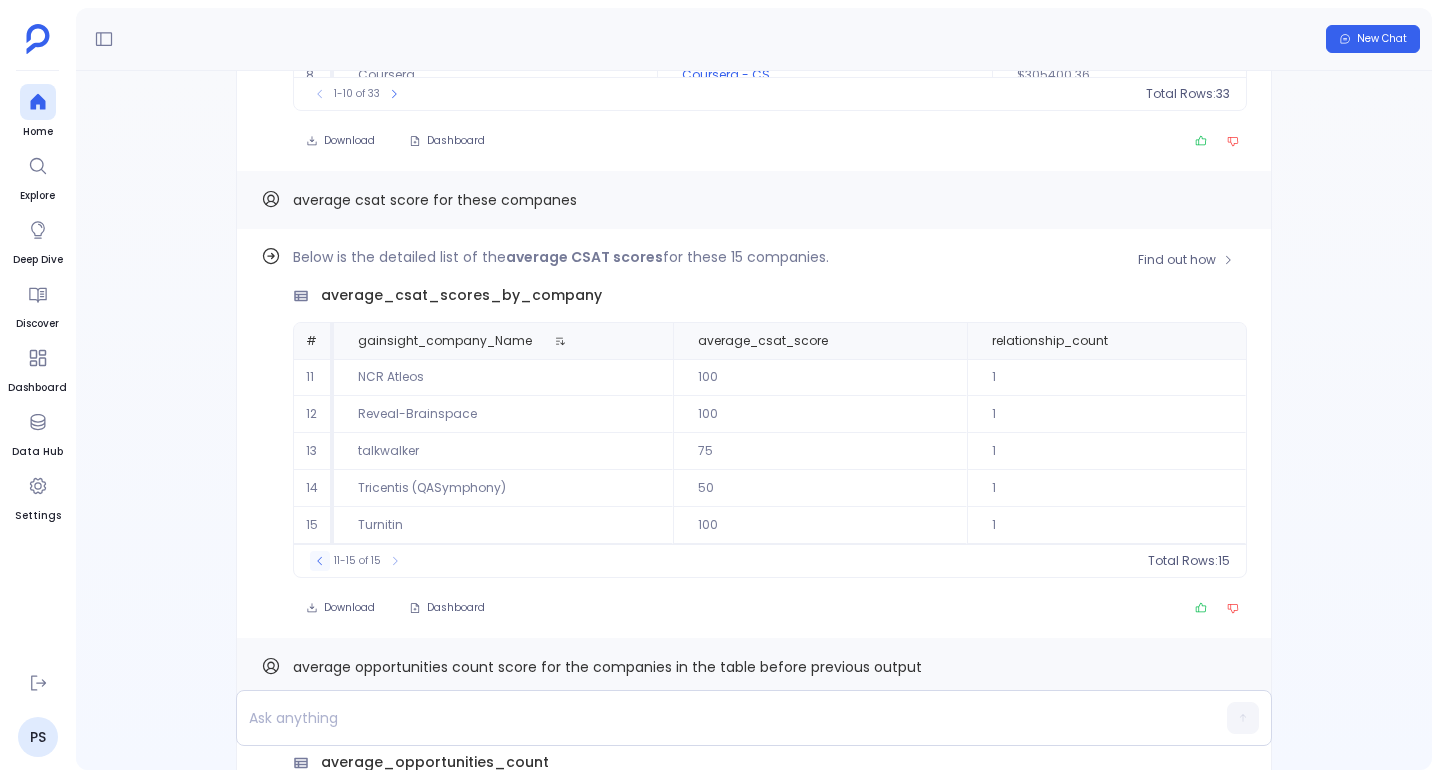 click at bounding box center [320, 561] 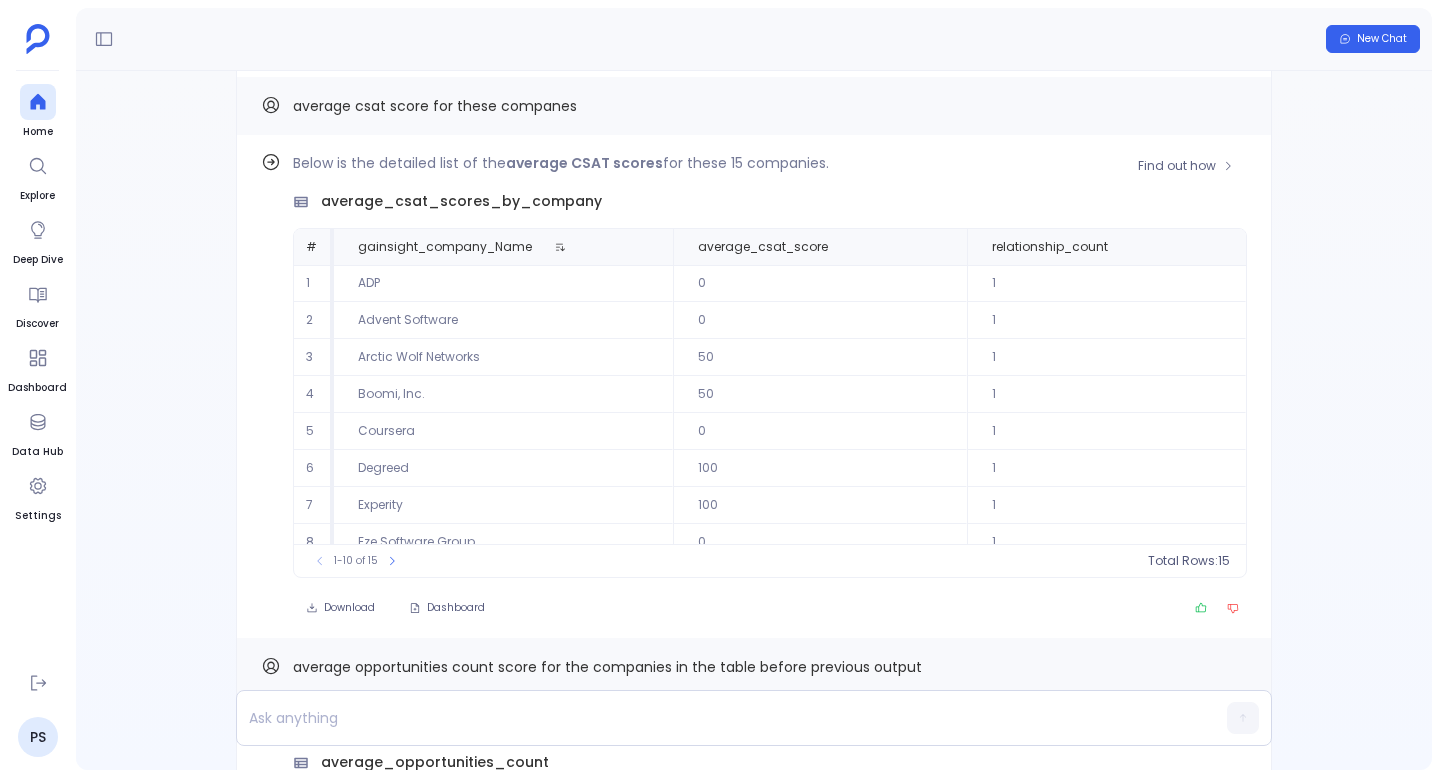 scroll, scrollTop: 91, scrollLeft: 0, axis: vertical 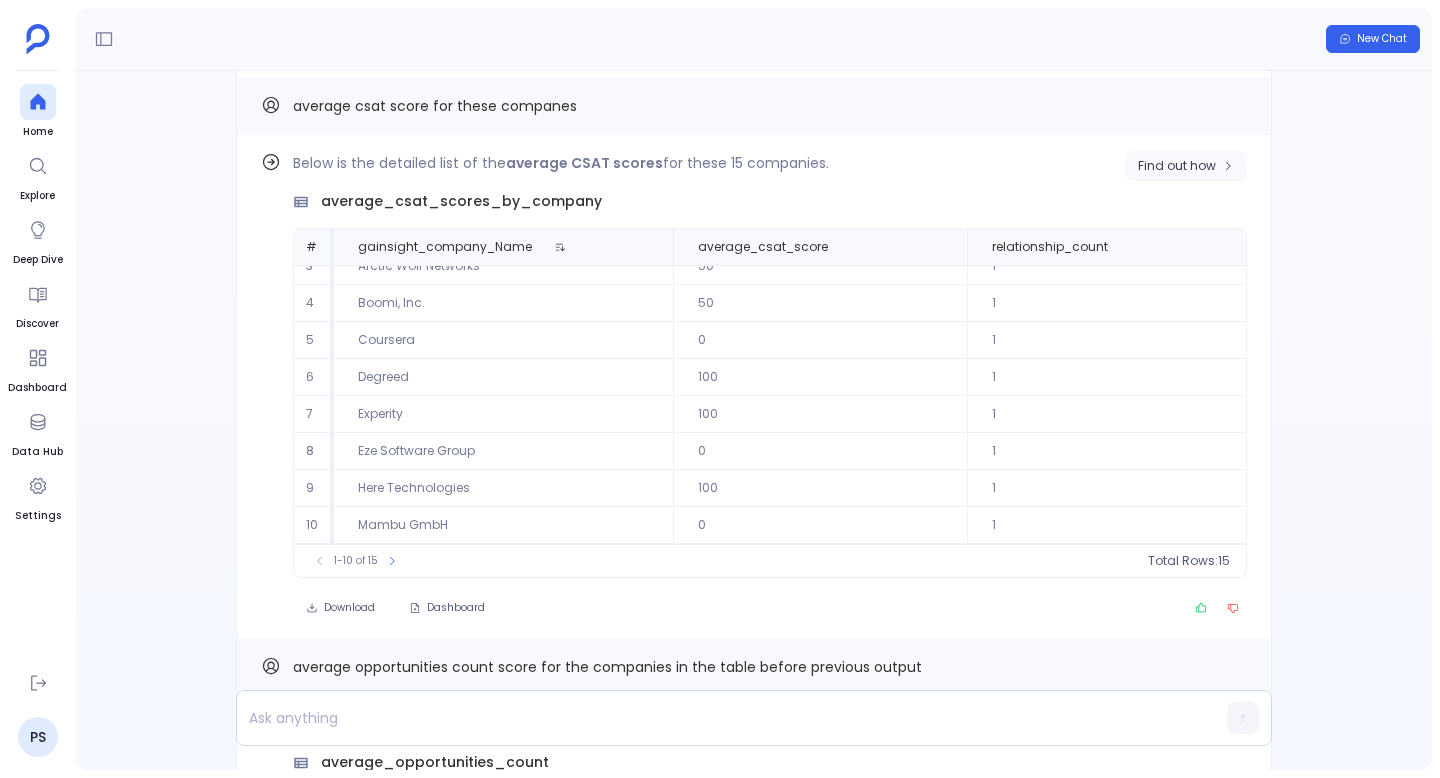 click on "Find out how" at bounding box center (1177, 166) 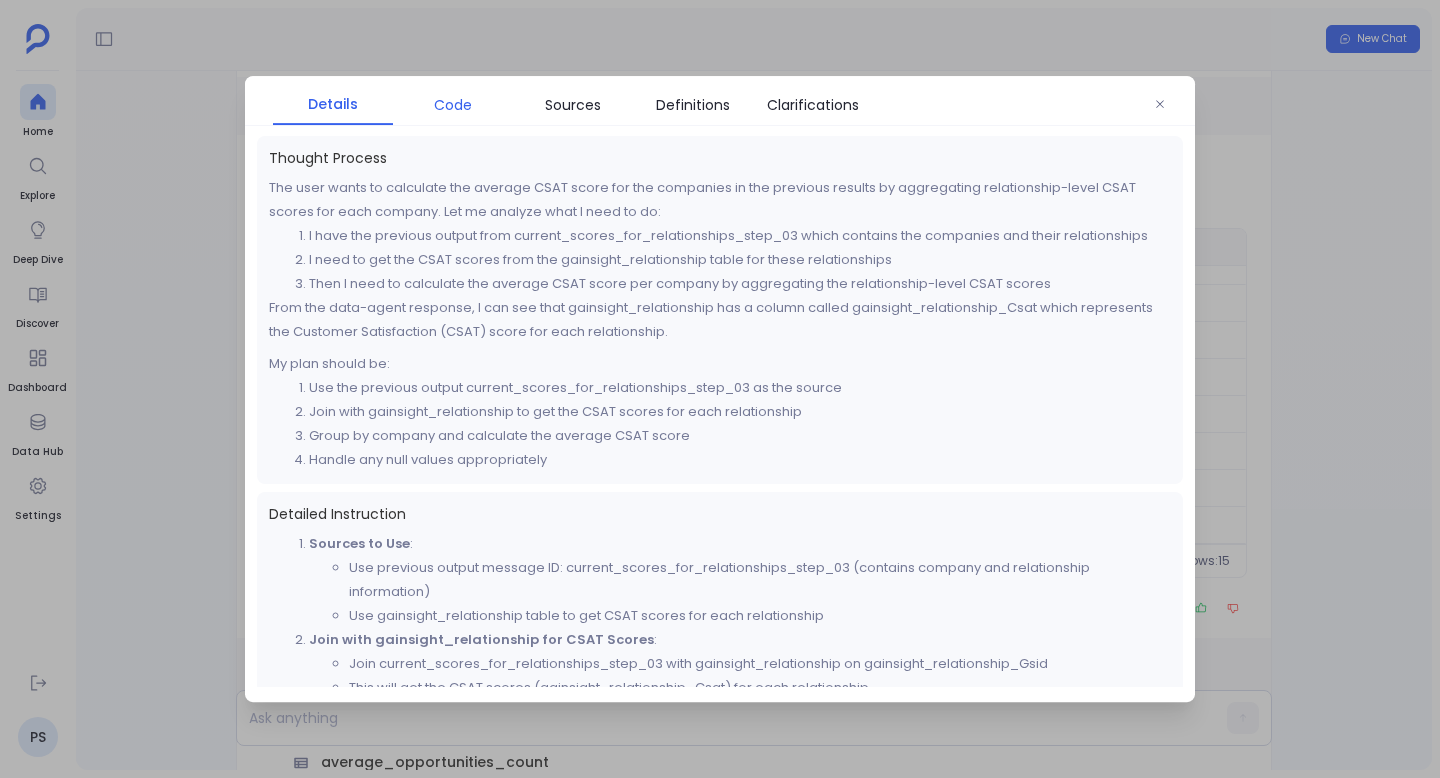 click on "Code" at bounding box center (453, 105) 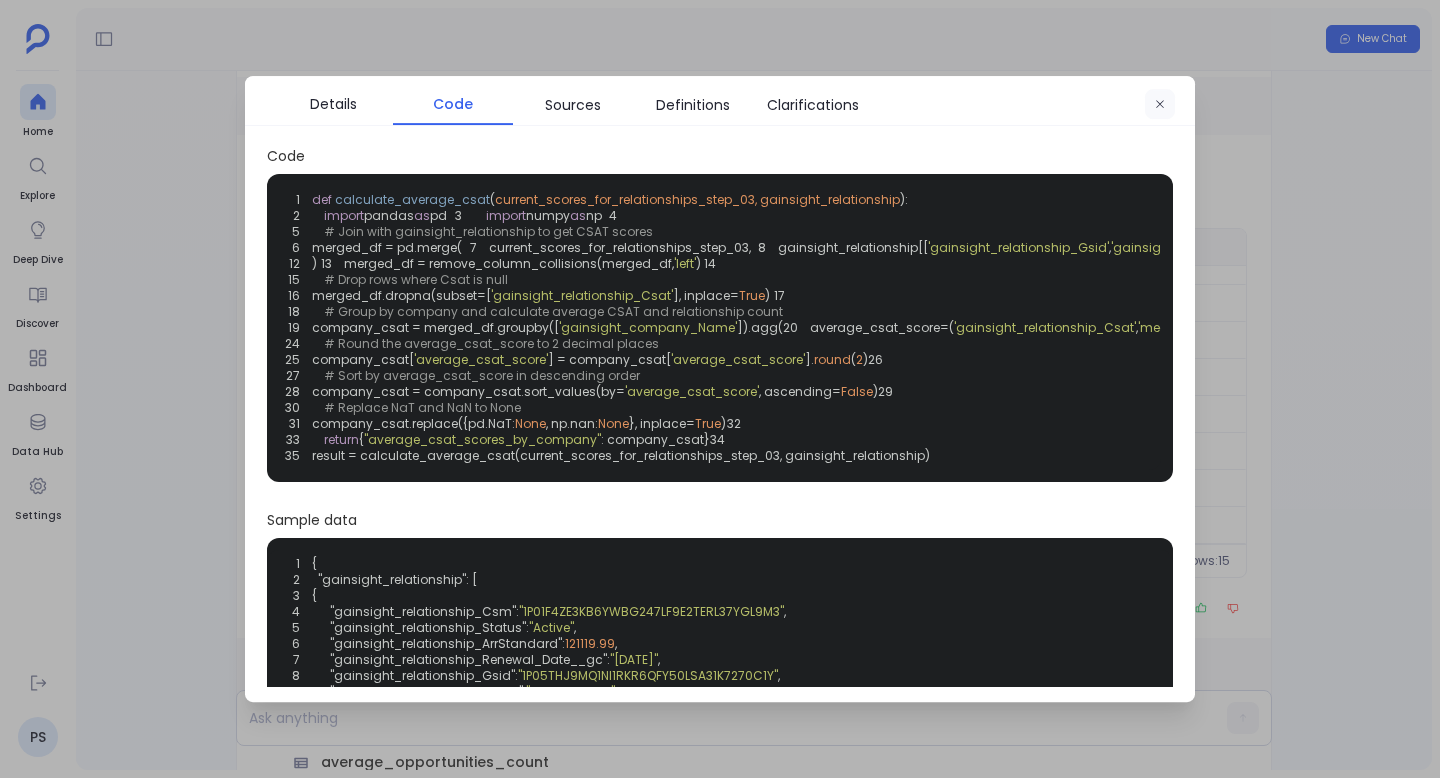 click 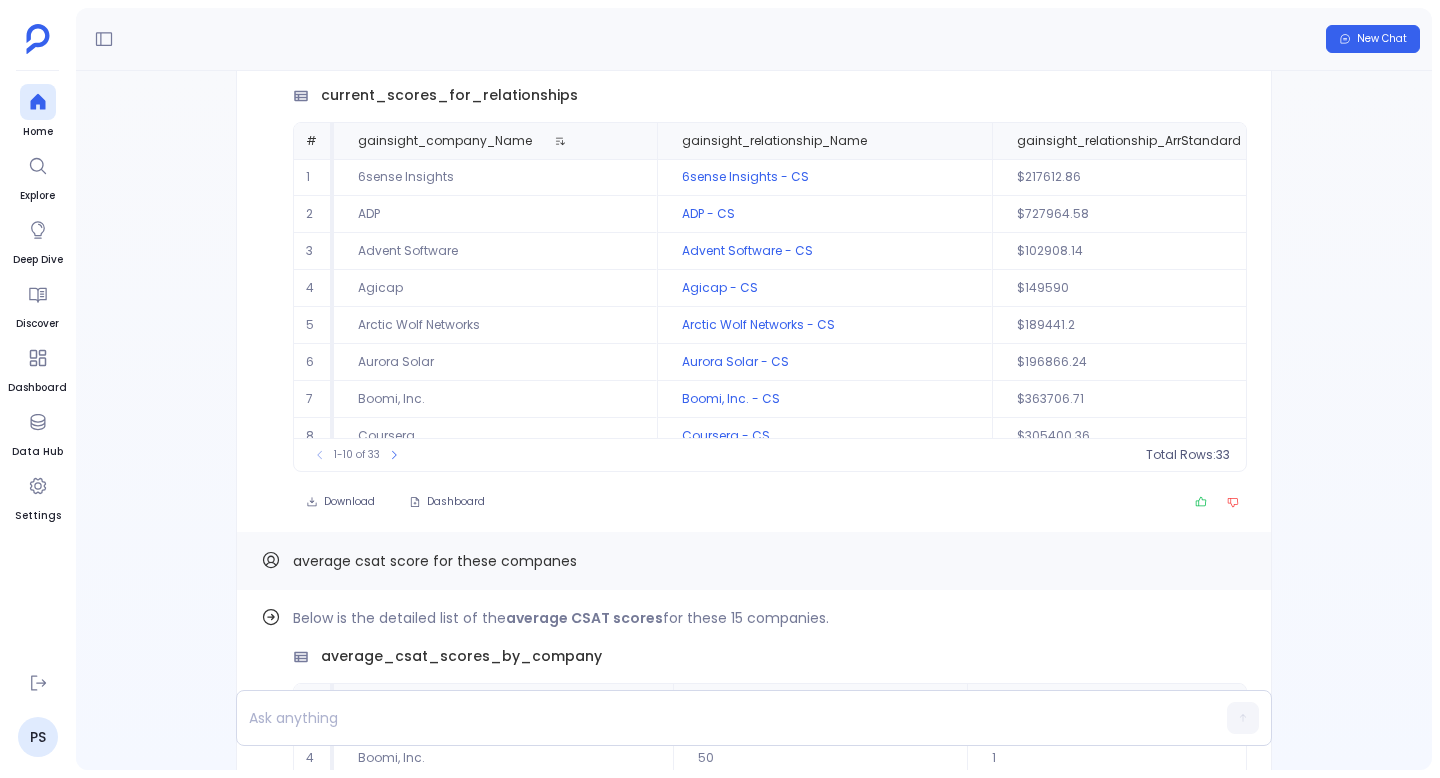scroll, scrollTop: -12933, scrollLeft: 0, axis: vertical 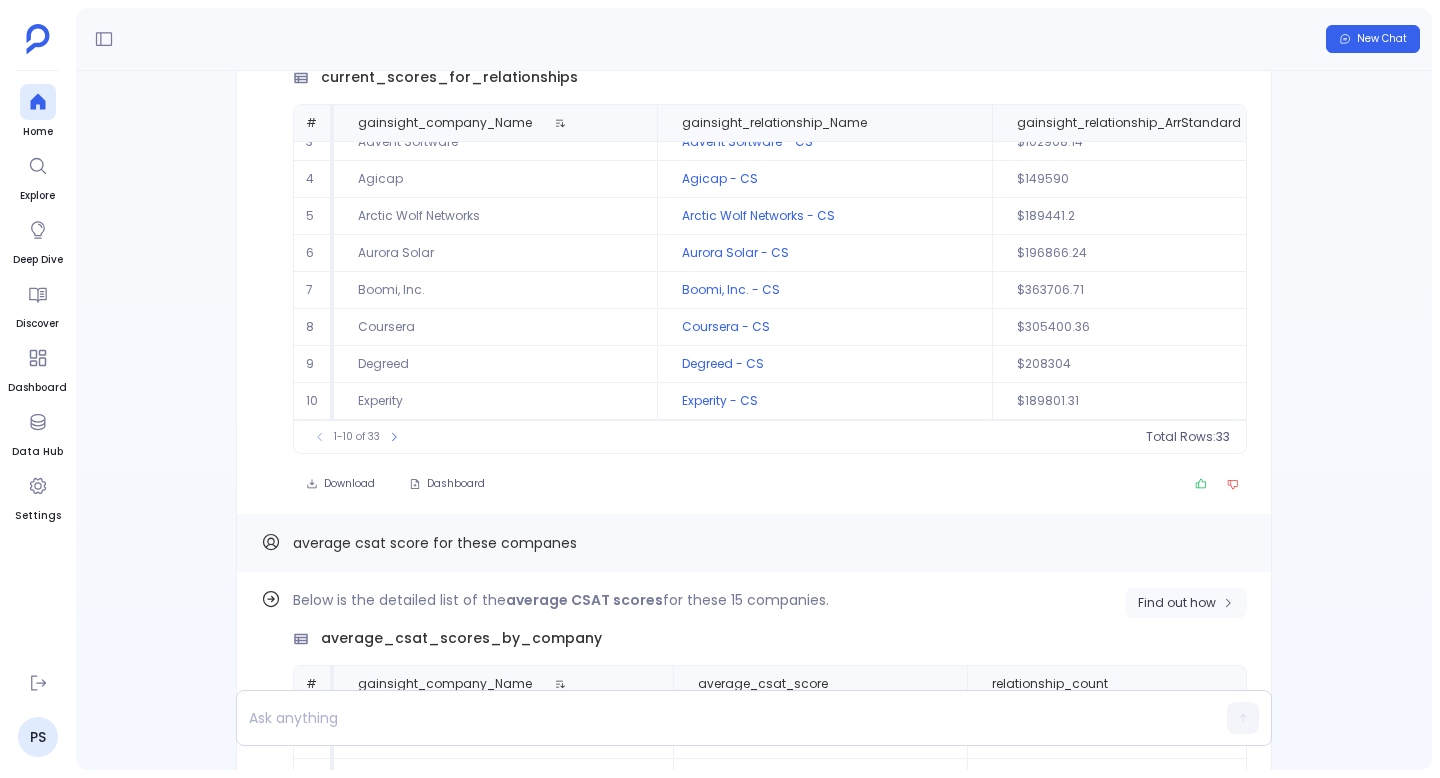 click on "Find out how" at bounding box center [1177, 603] 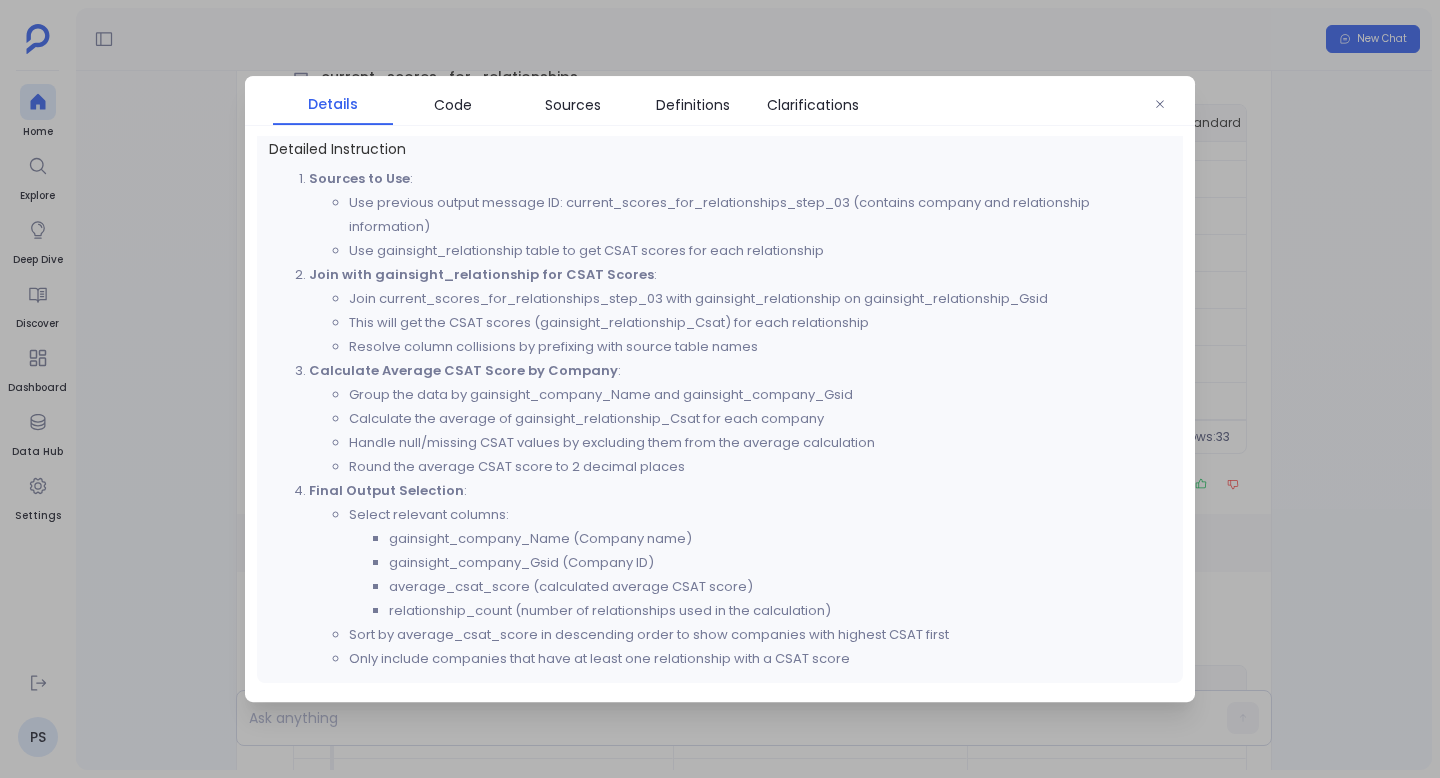 scroll, scrollTop: 377, scrollLeft: 0, axis: vertical 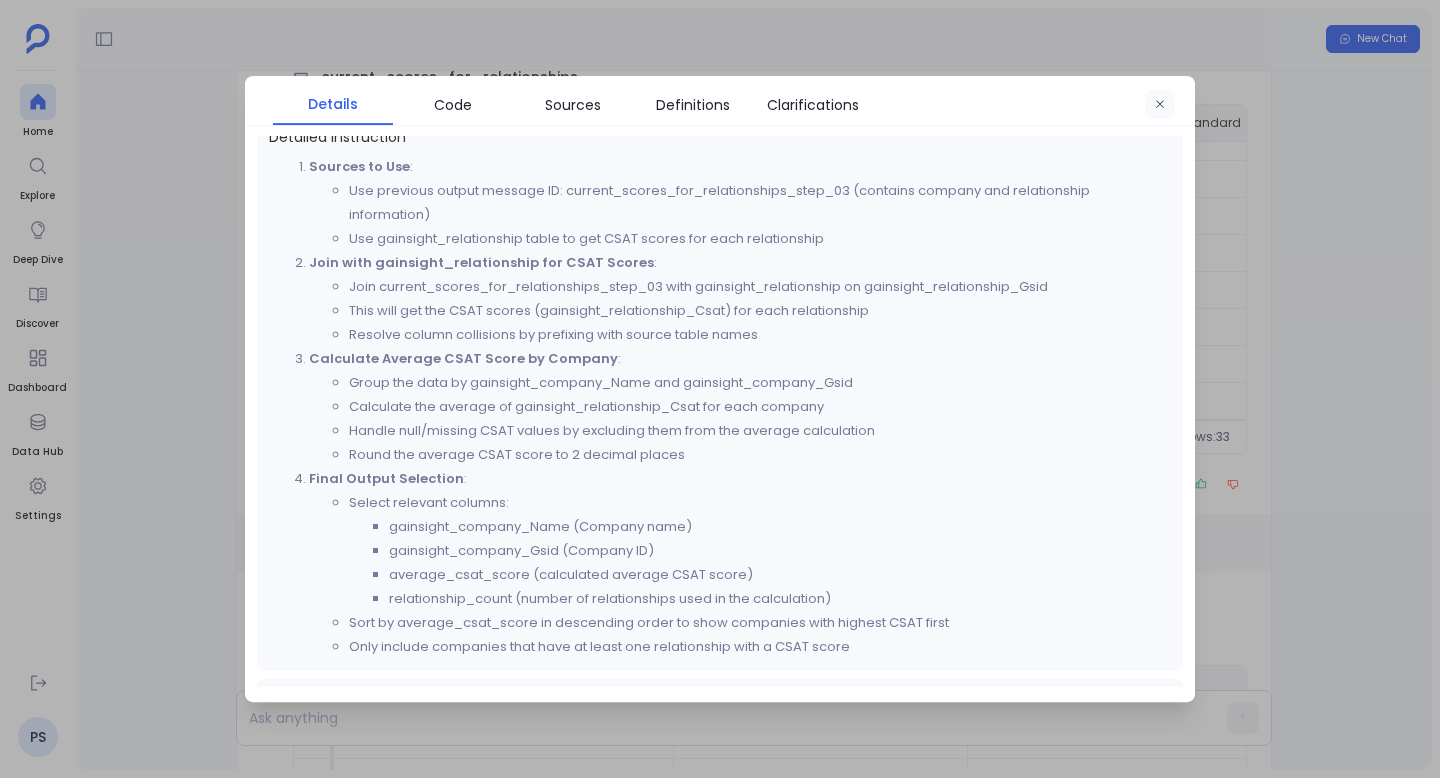 click at bounding box center (1160, 105) 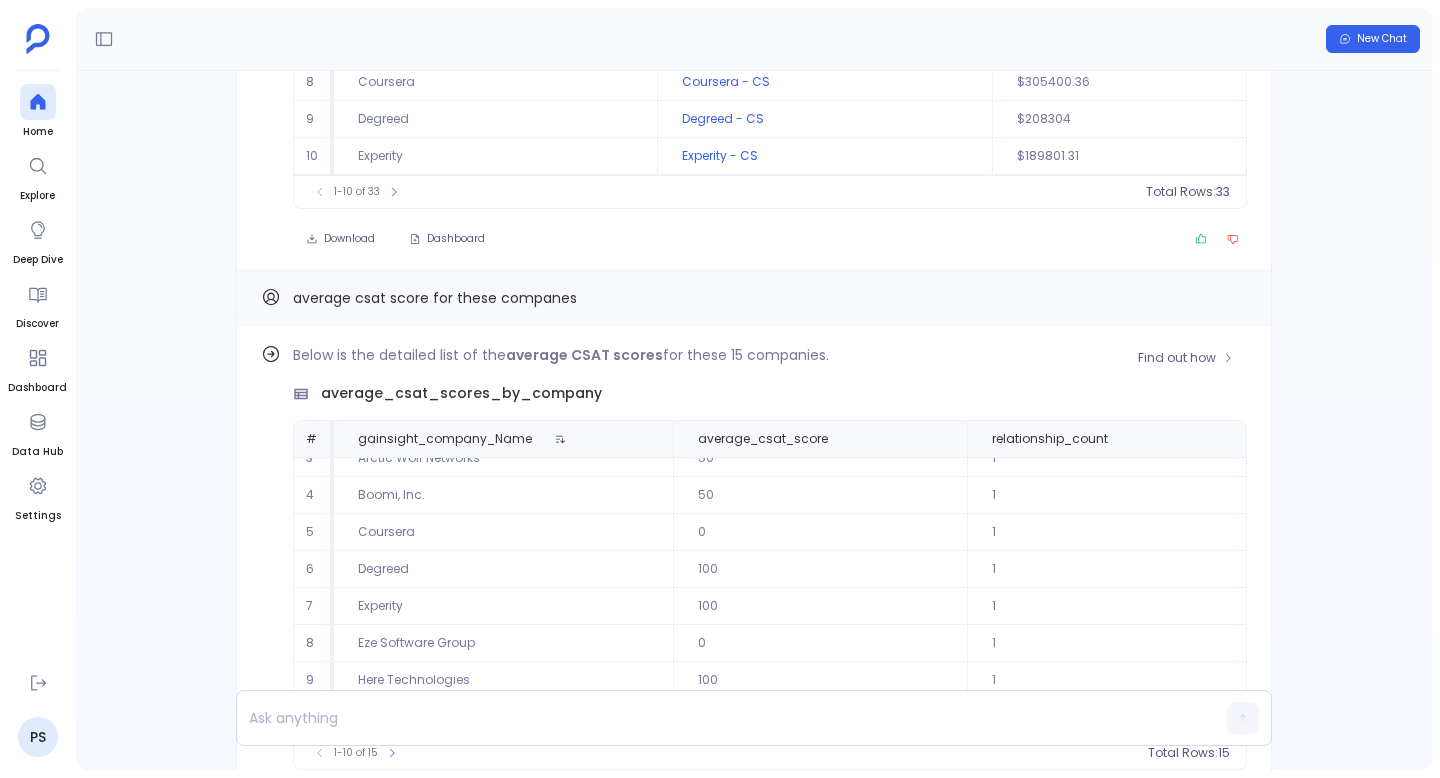 scroll, scrollTop: -12671, scrollLeft: 0, axis: vertical 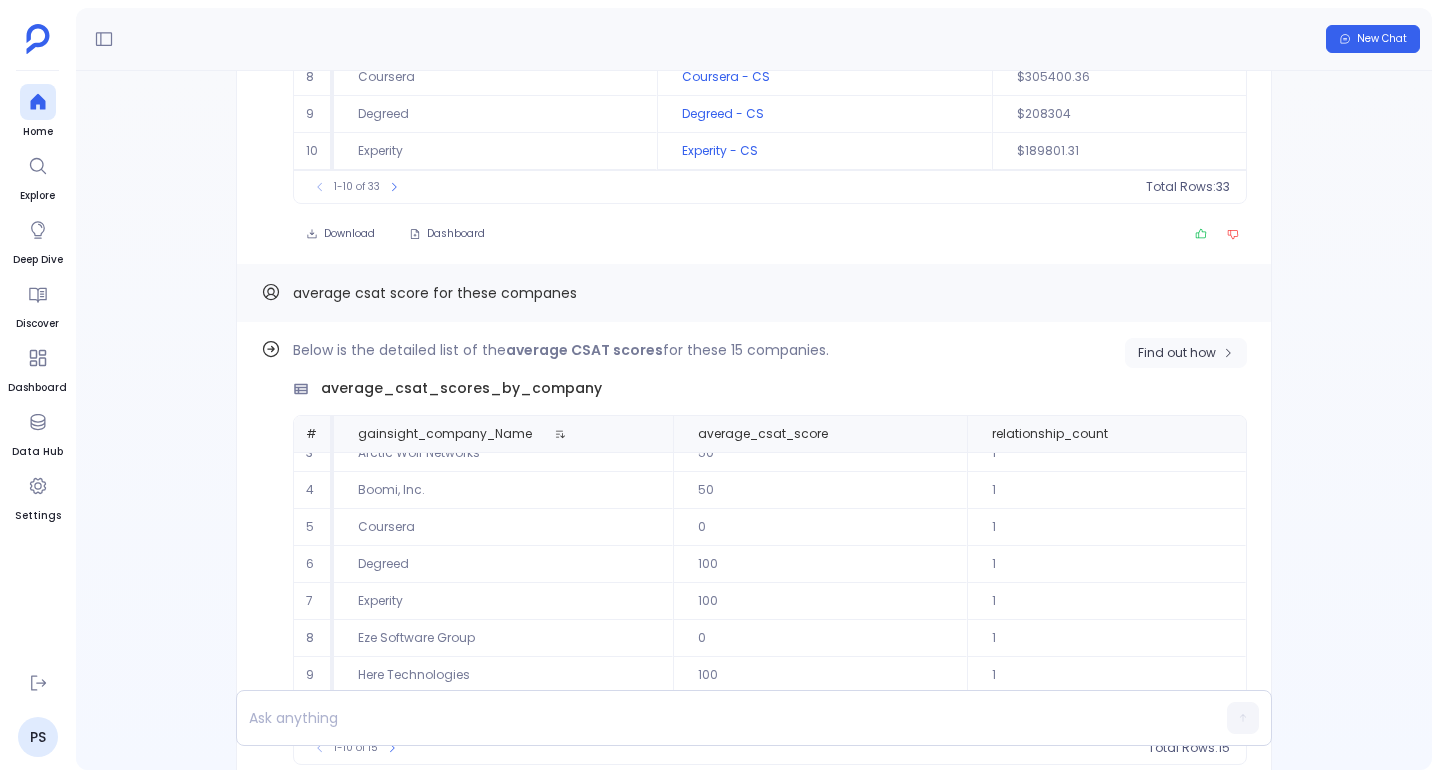 click on "Find out how" at bounding box center (1177, 353) 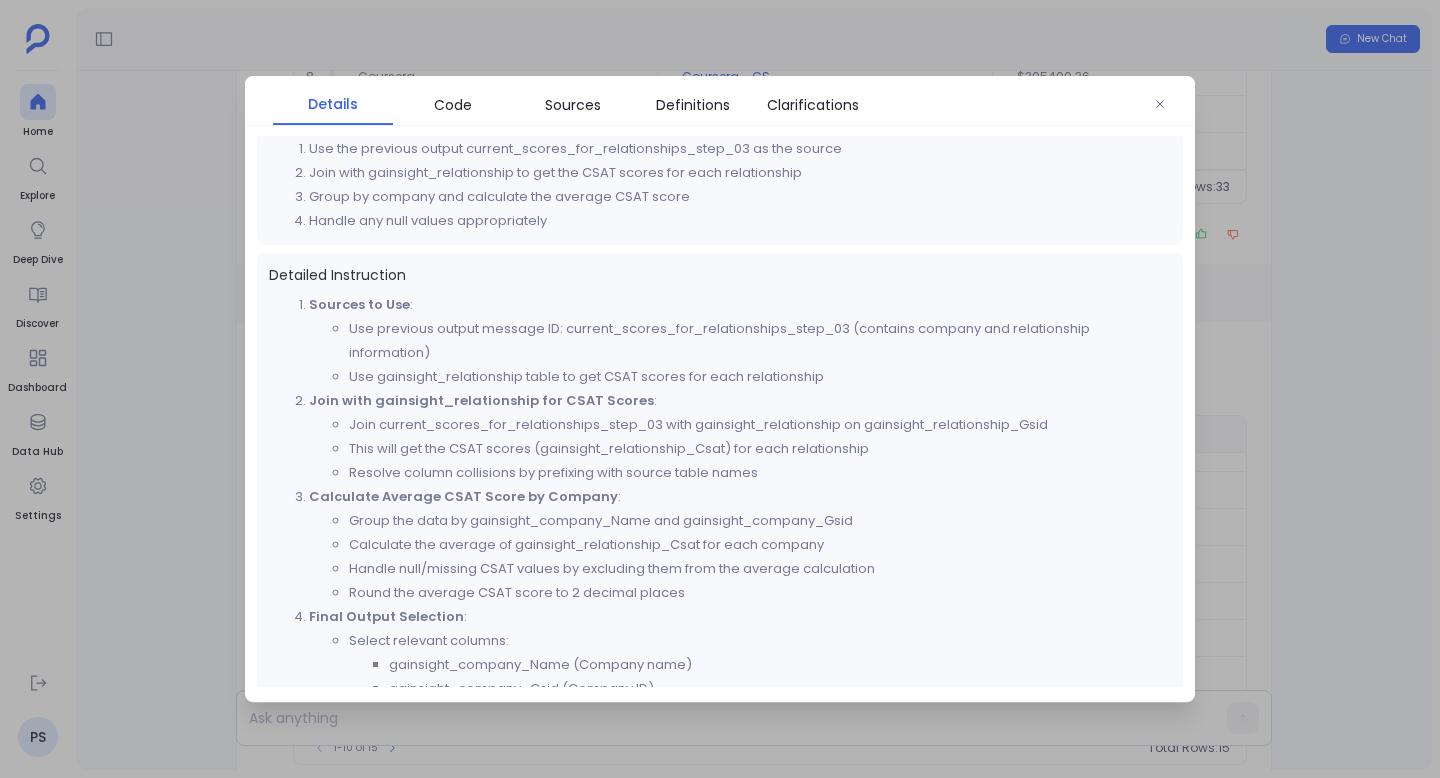 scroll, scrollTop: 259, scrollLeft: 0, axis: vertical 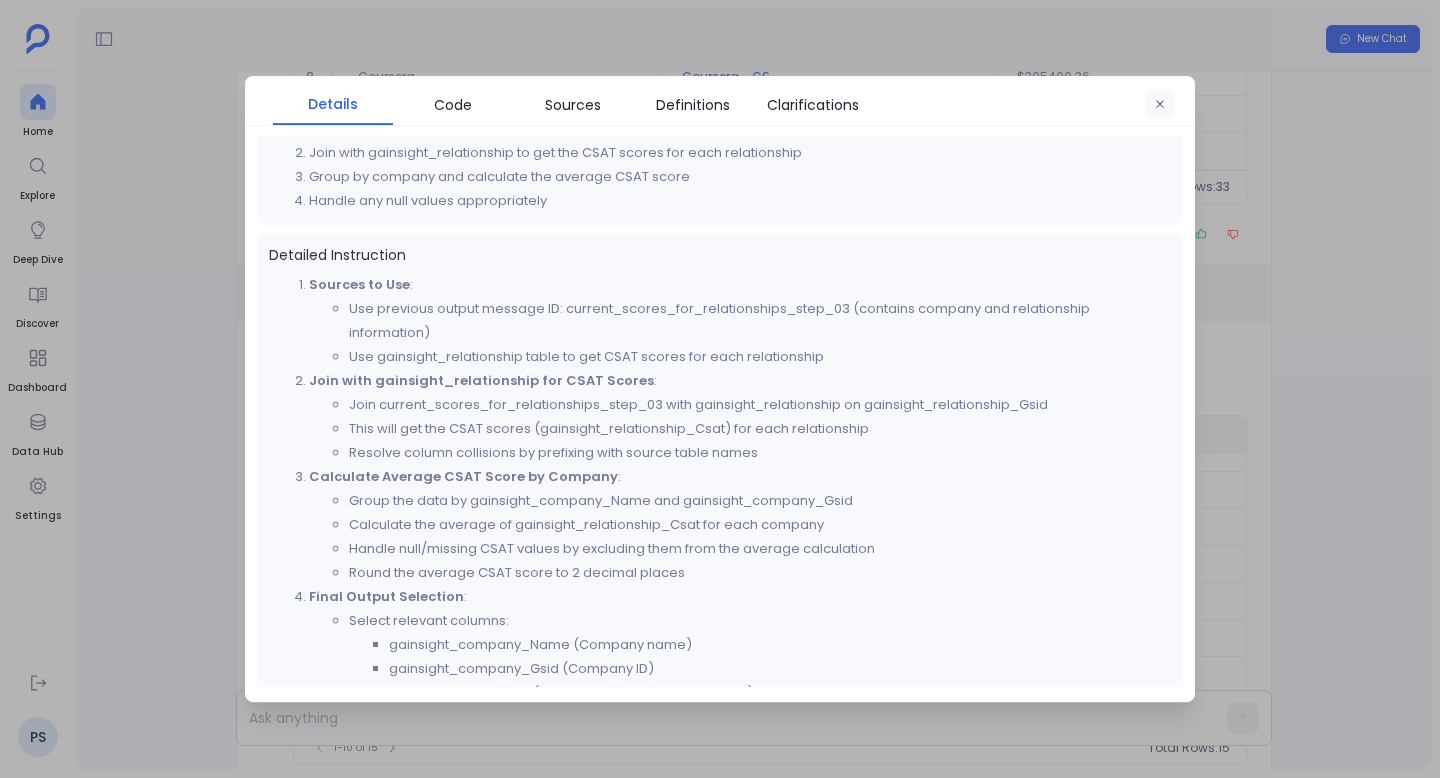 click 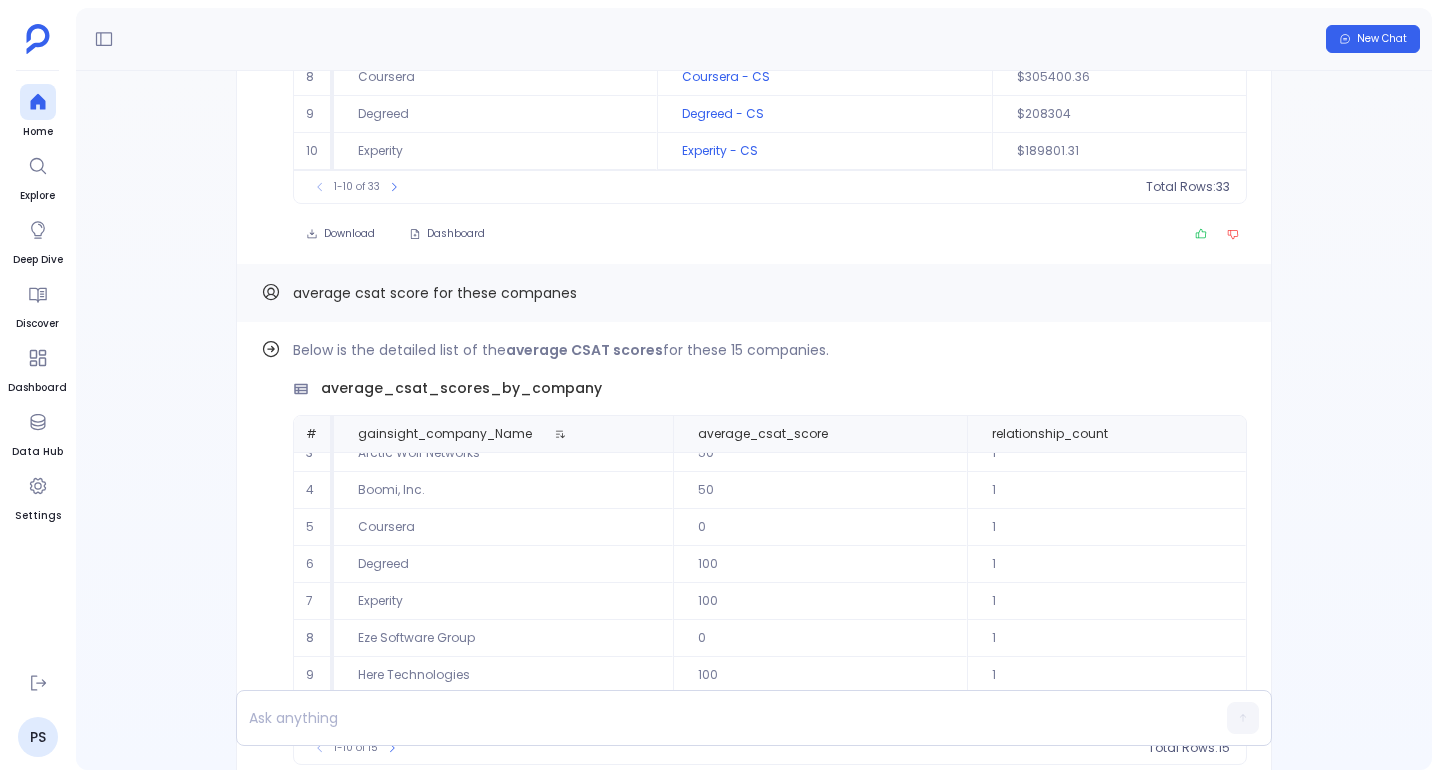 scroll, scrollTop: -12995, scrollLeft: 0, axis: vertical 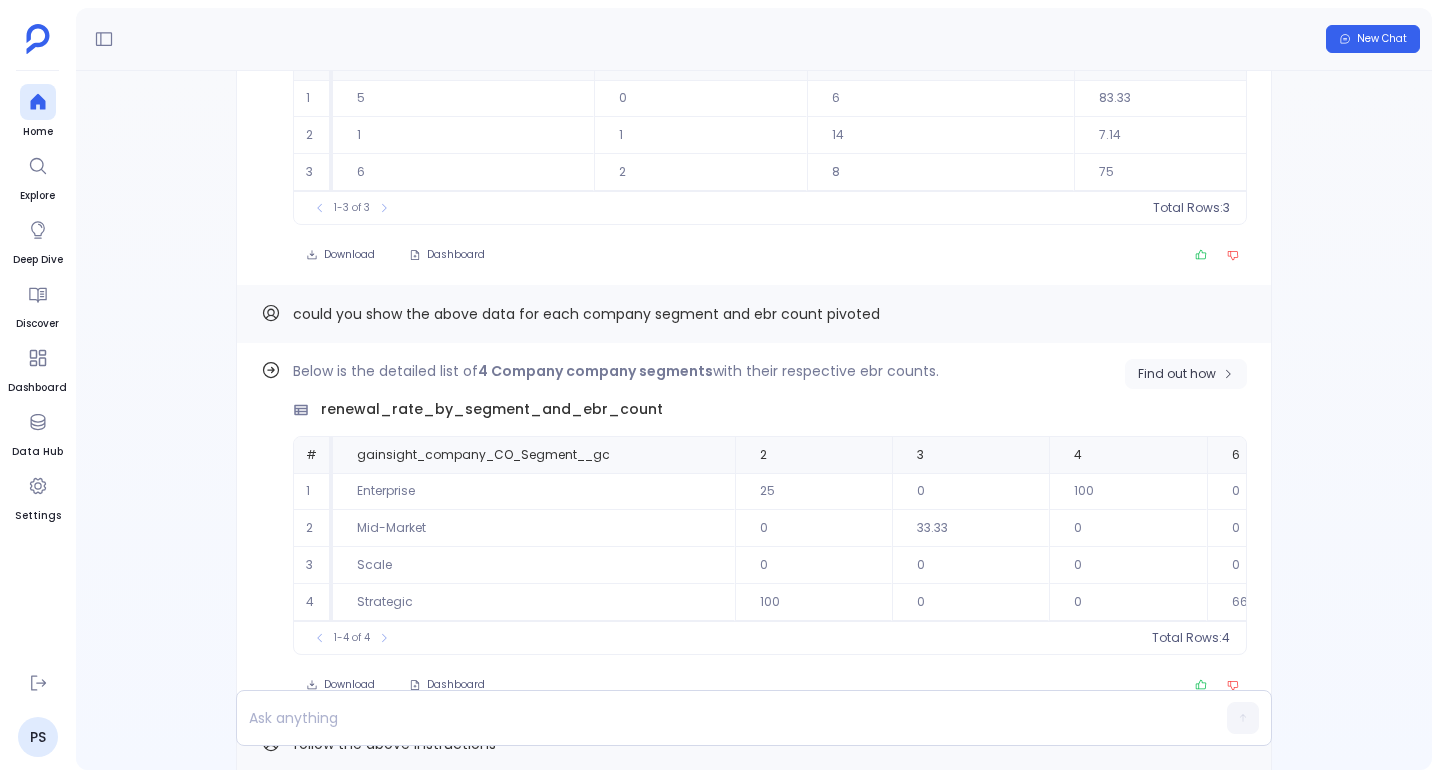 click on "Find out how" at bounding box center [1177, 374] 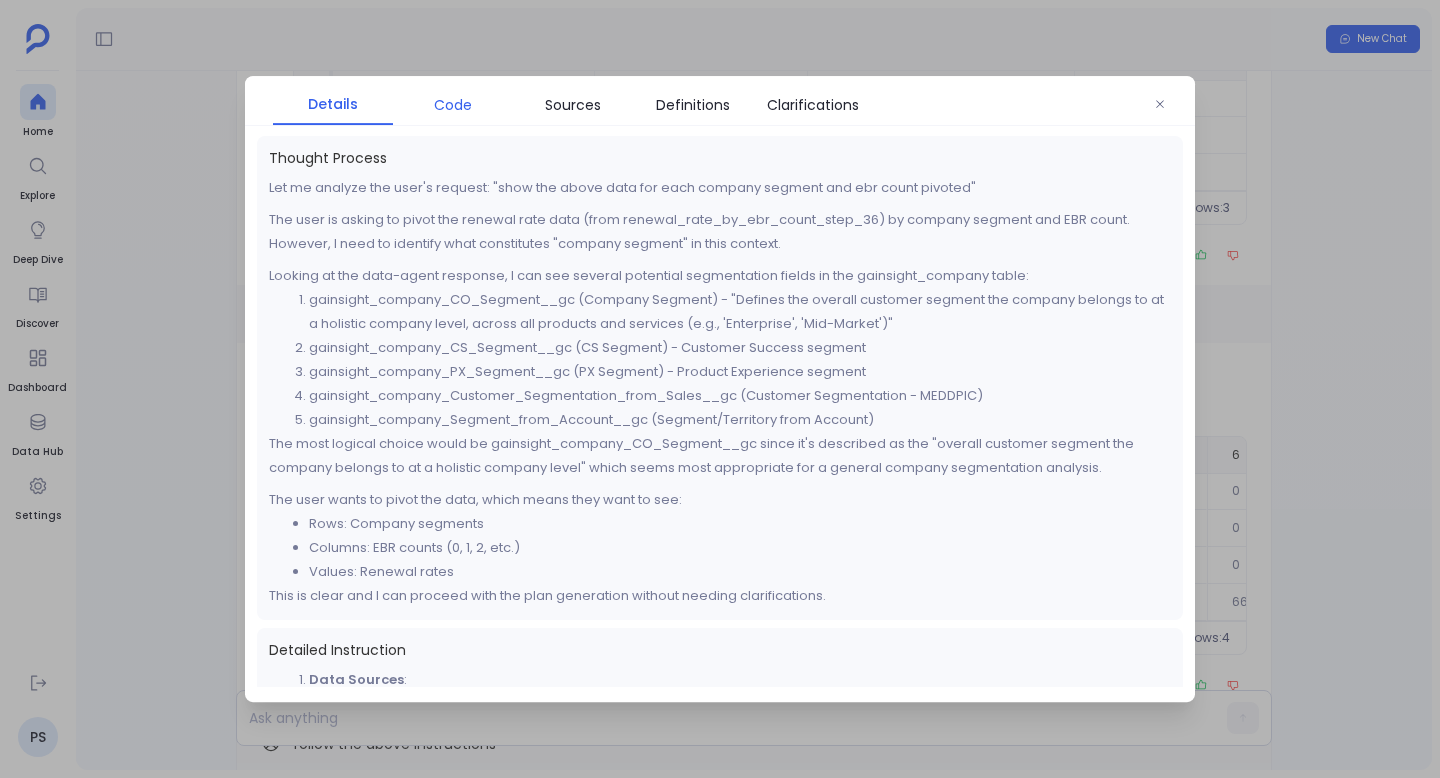 click on "Code" at bounding box center (453, 105) 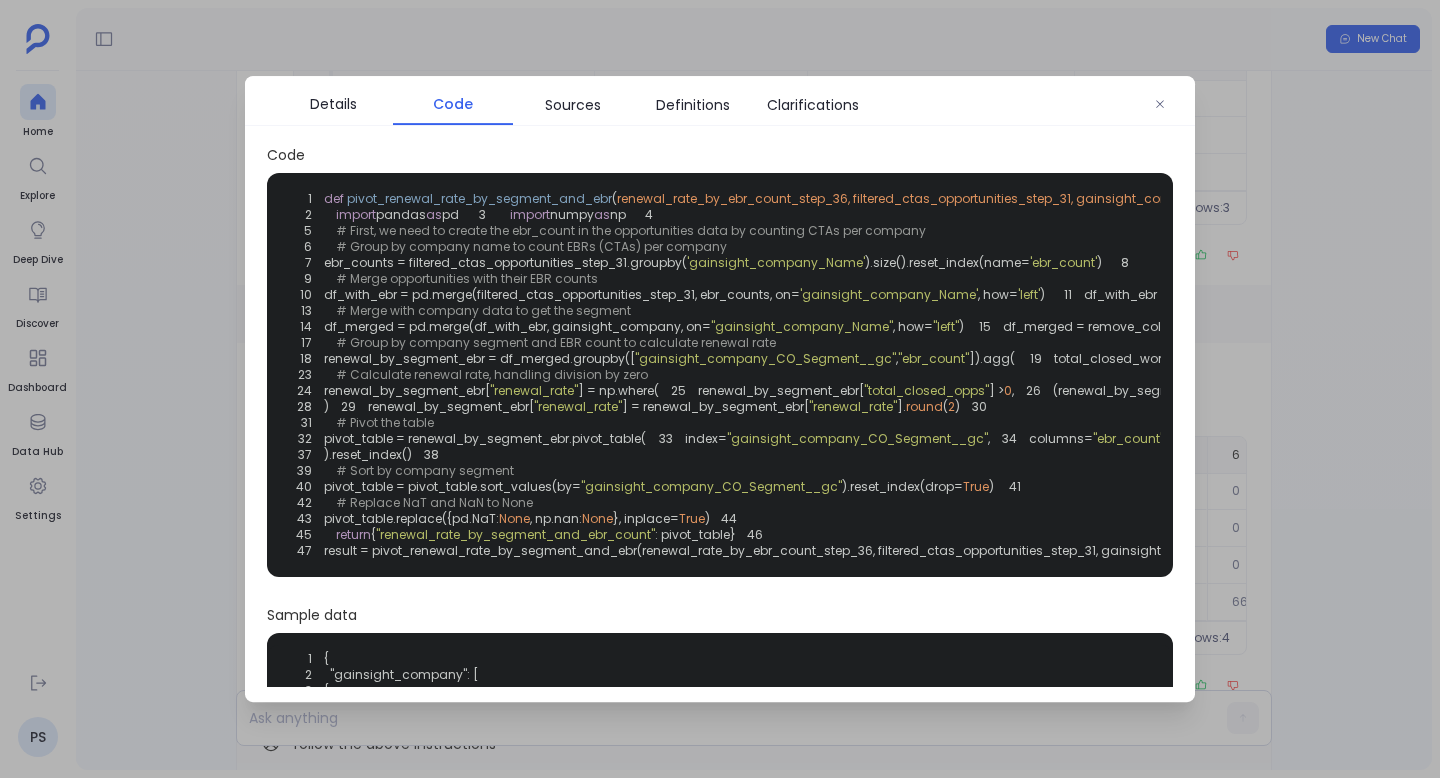 scroll, scrollTop: 0, scrollLeft: 0, axis: both 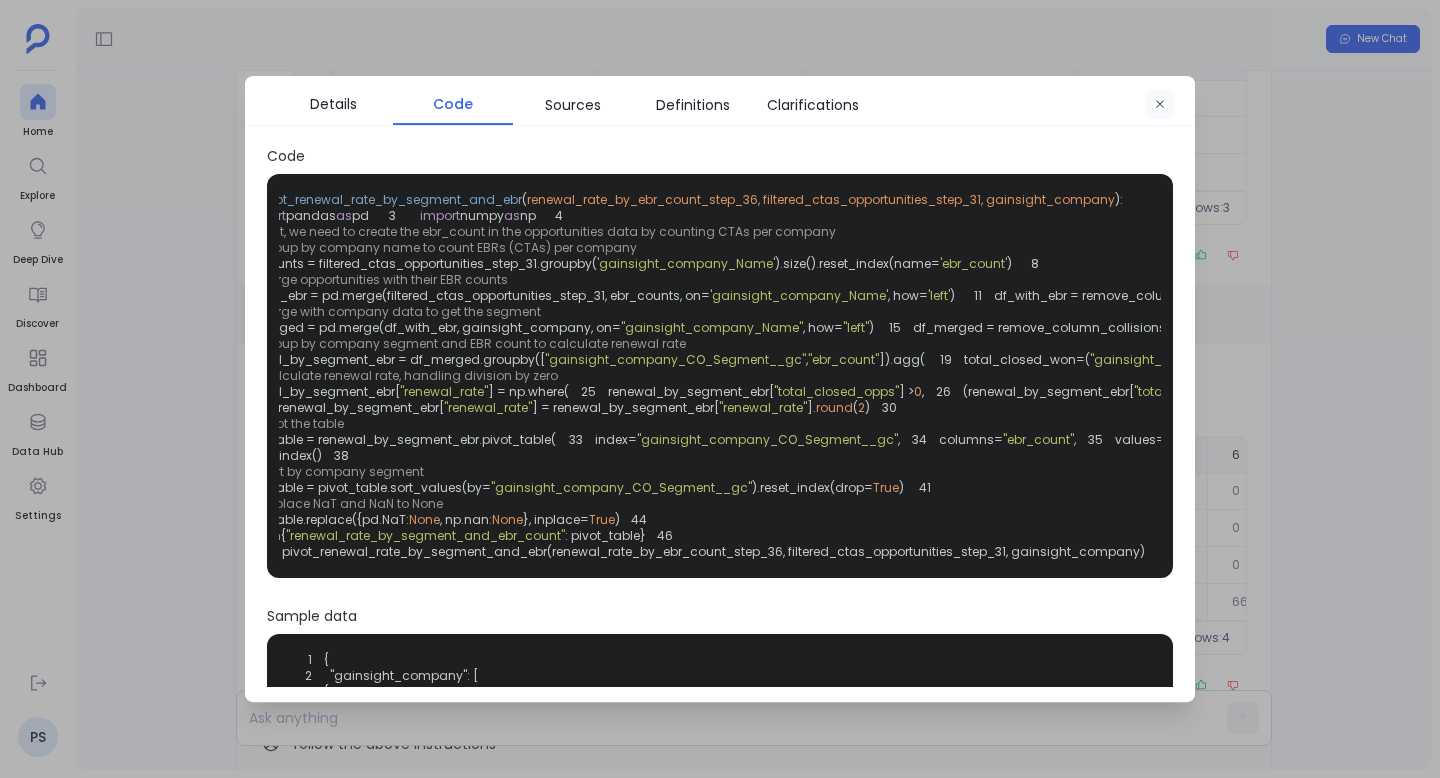 click 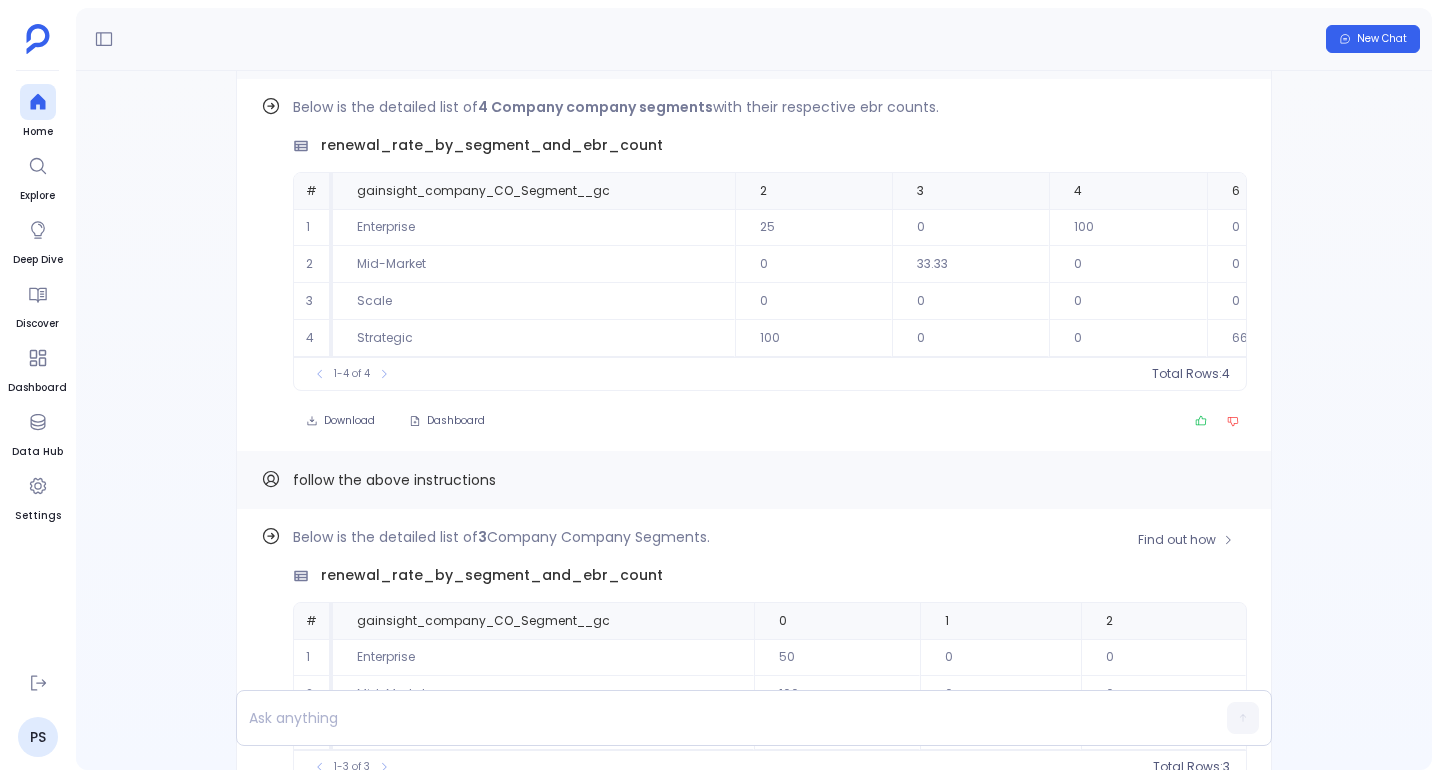 scroll, scrollTop: -12721, scrollLeft: 0, axis: vertical 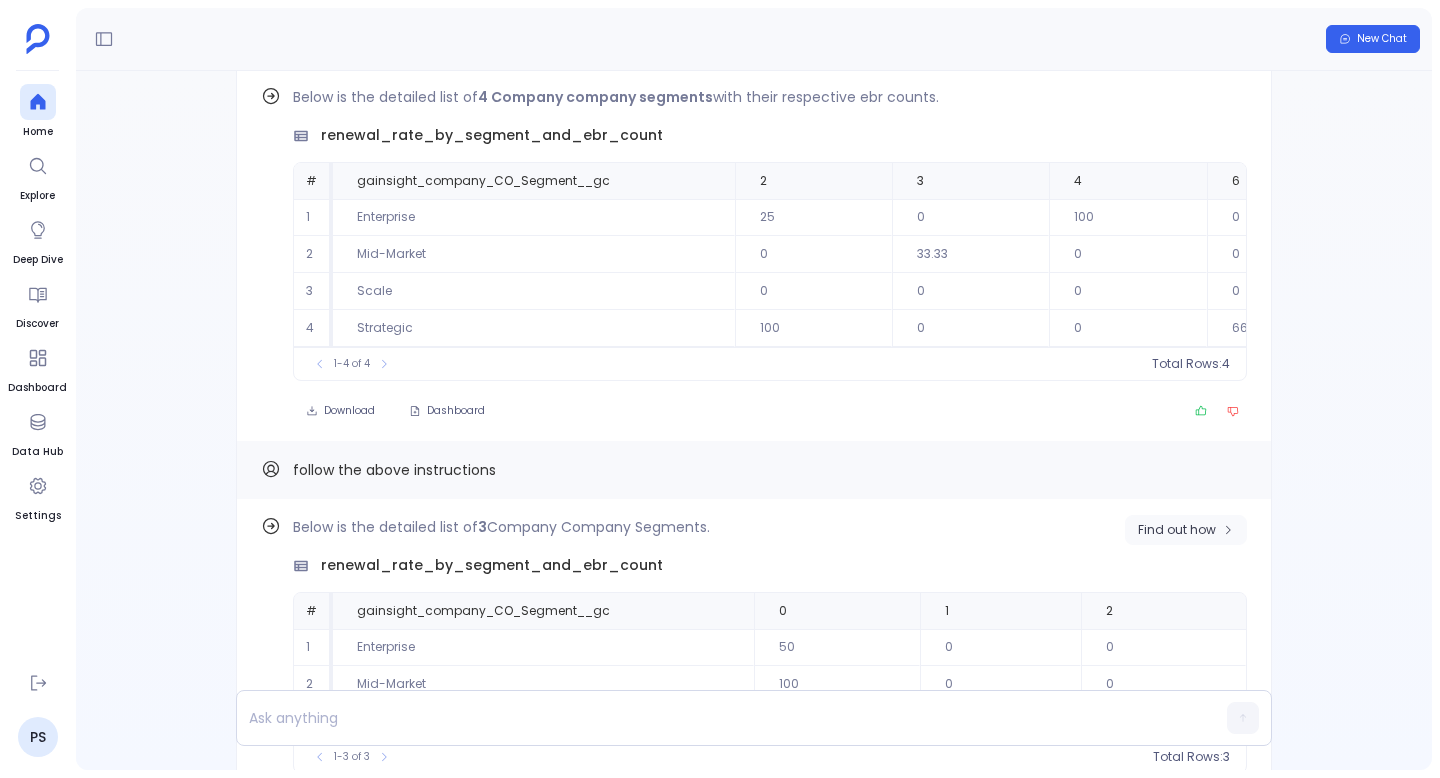 click on "Find out how" at bounding box center (1177, 530) 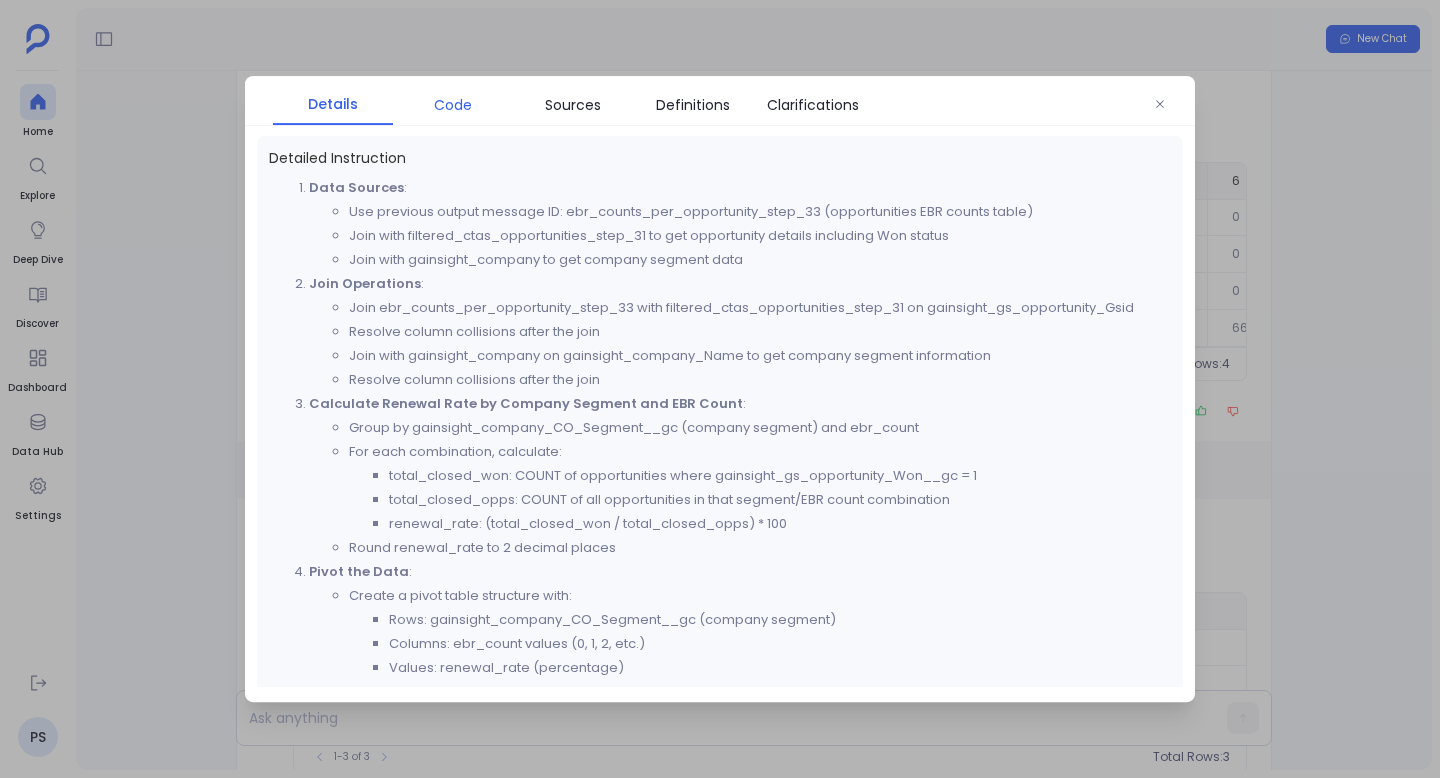 click on "Code" at bounding box center [453, 105] 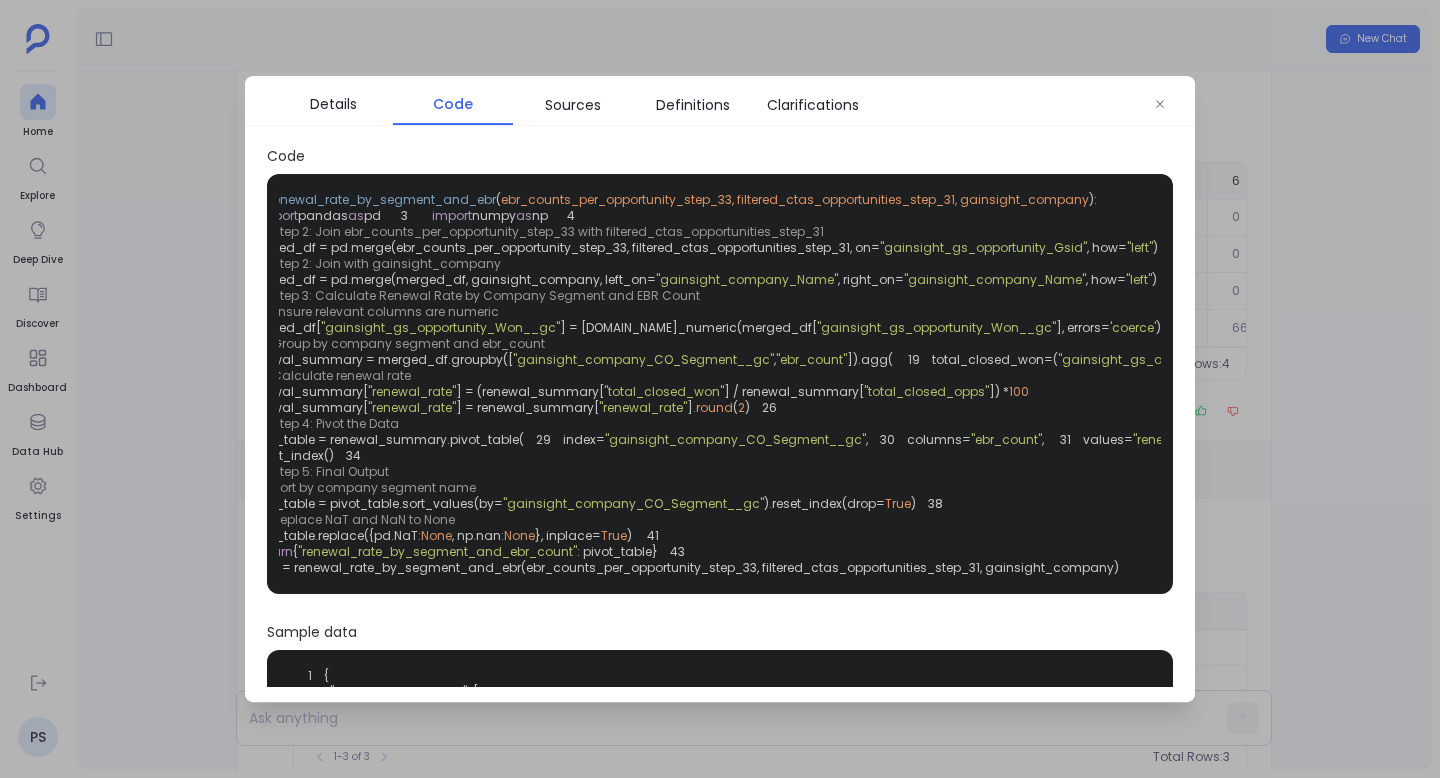 scroll, scrollTop: 0, scrollLeft: 83, axis: horizontal 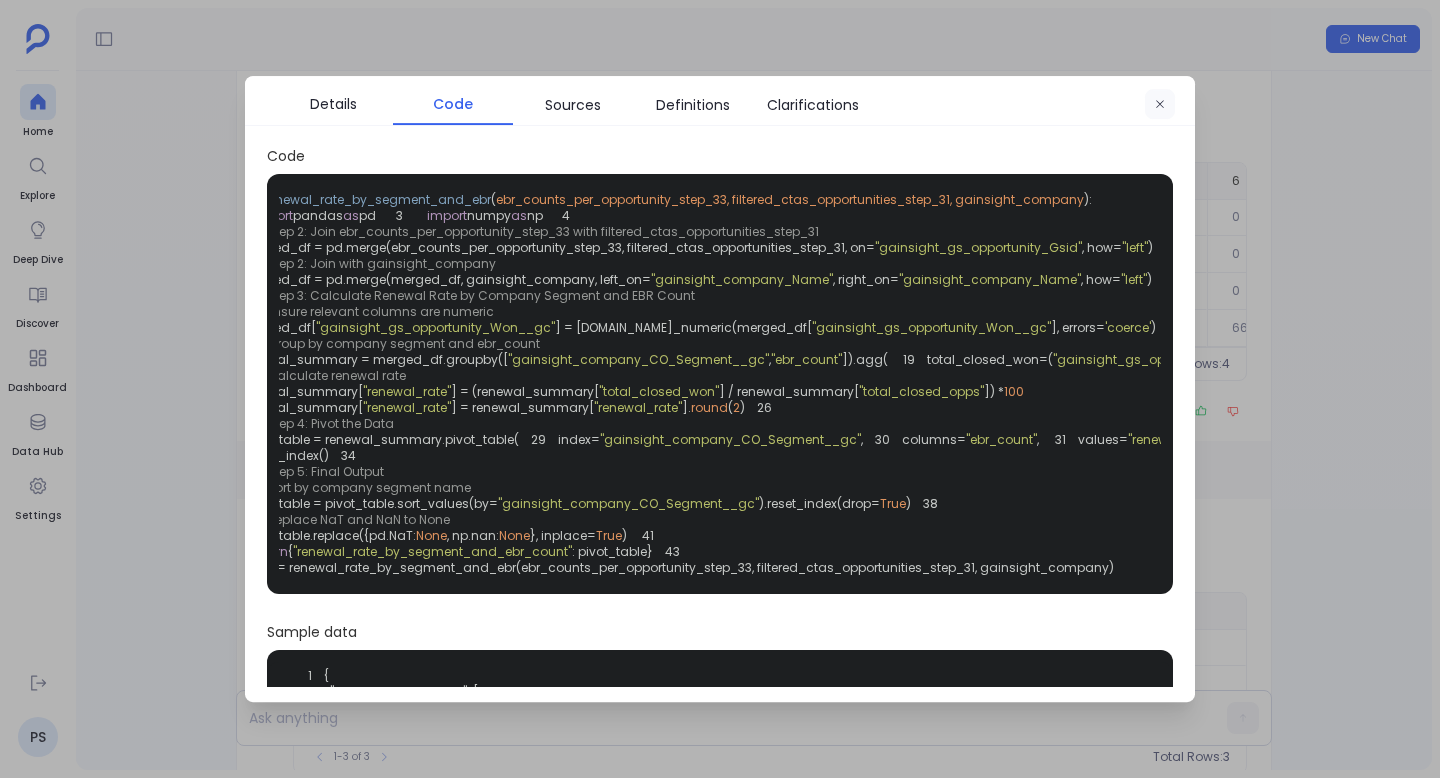 click at bounding box center [1160, 105] 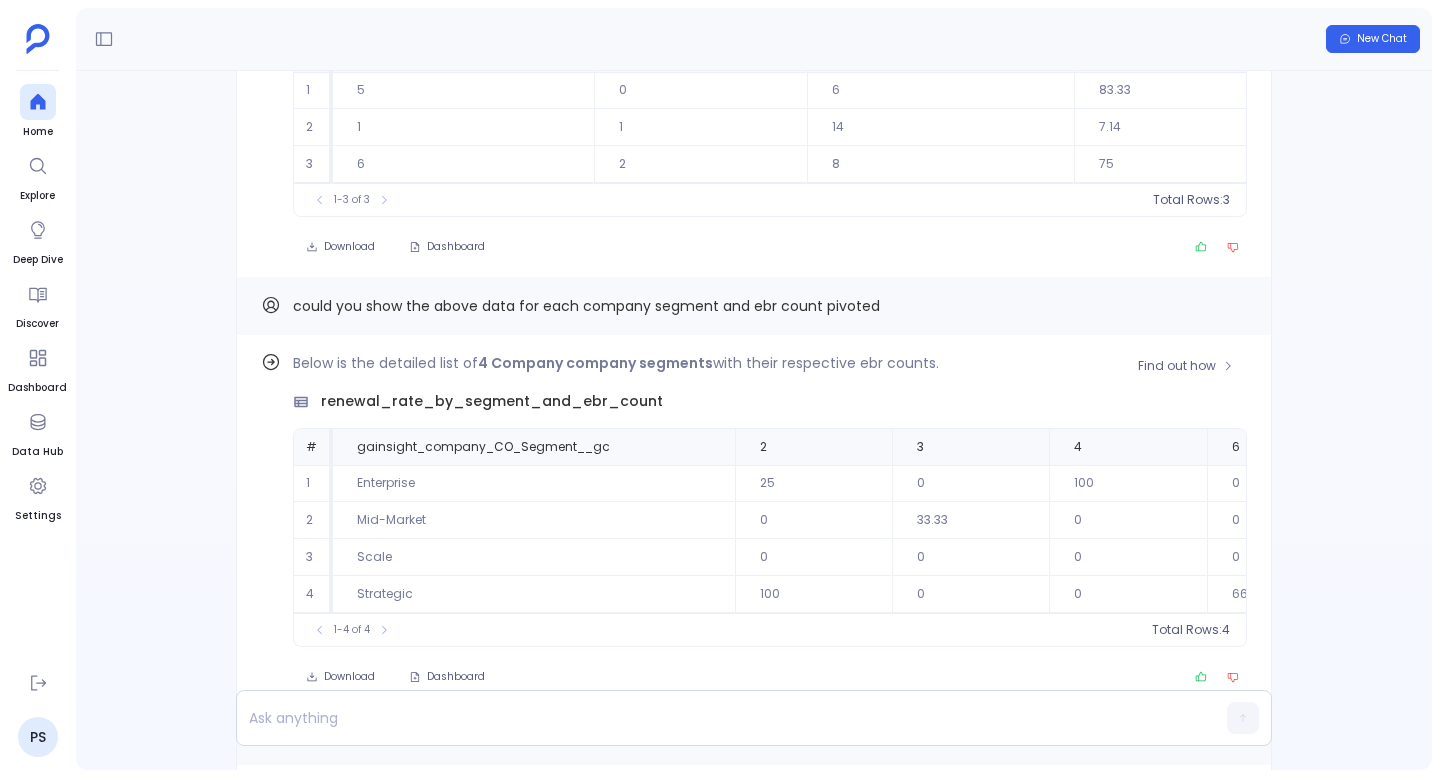 scroll, scrollTop: -13013, scrollLeft: 0, axis: vertical 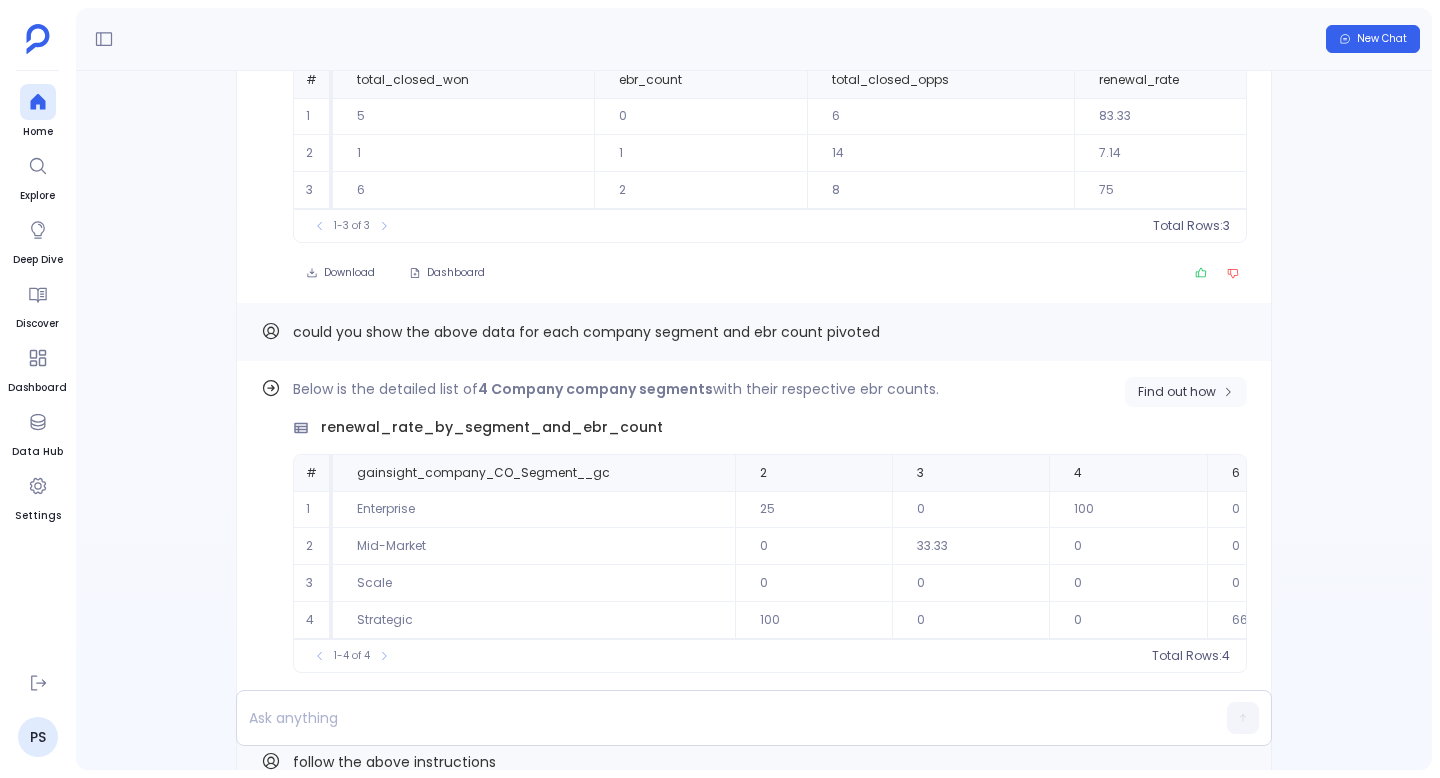 click on "Find out how" at bounding box center (1177, 392) 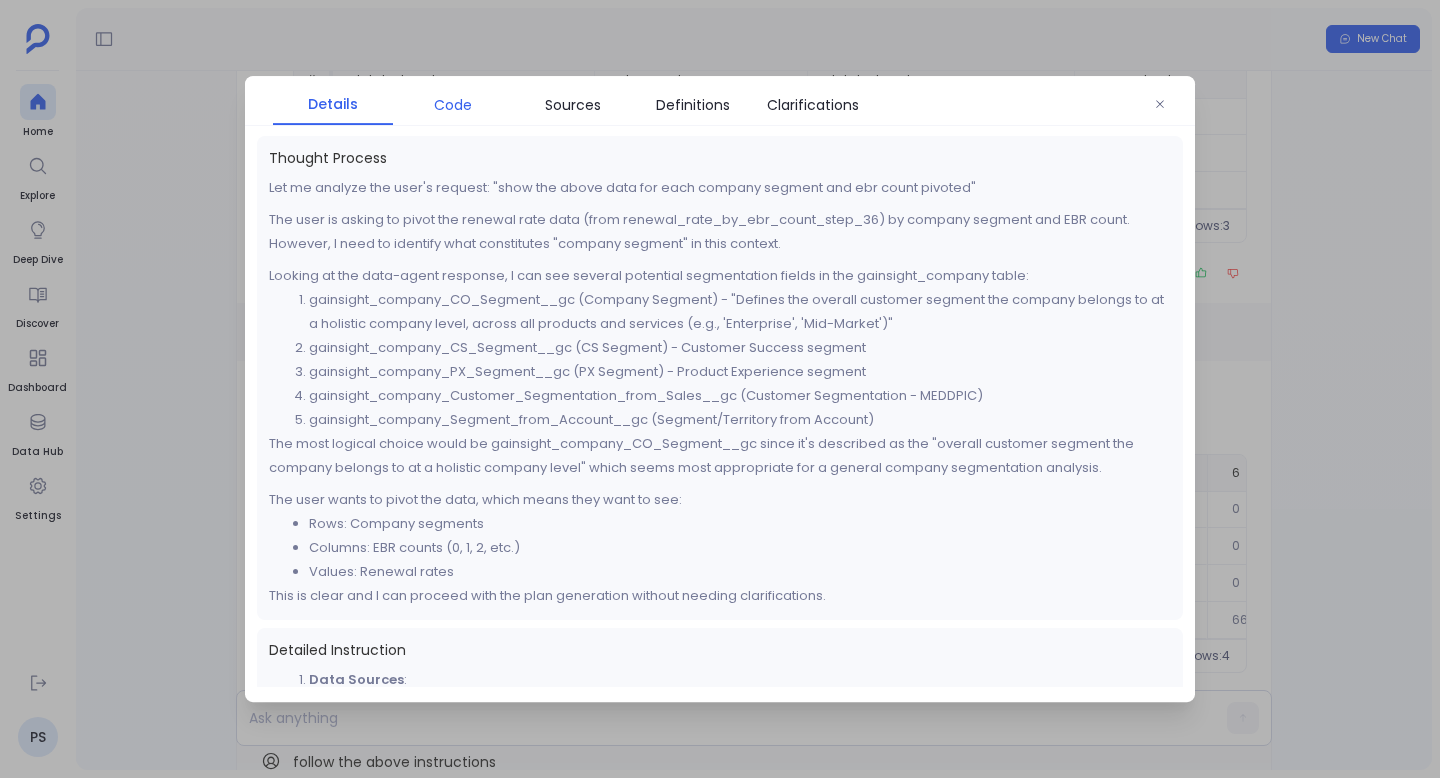 click on "Code" at bounding box center (453, 105) 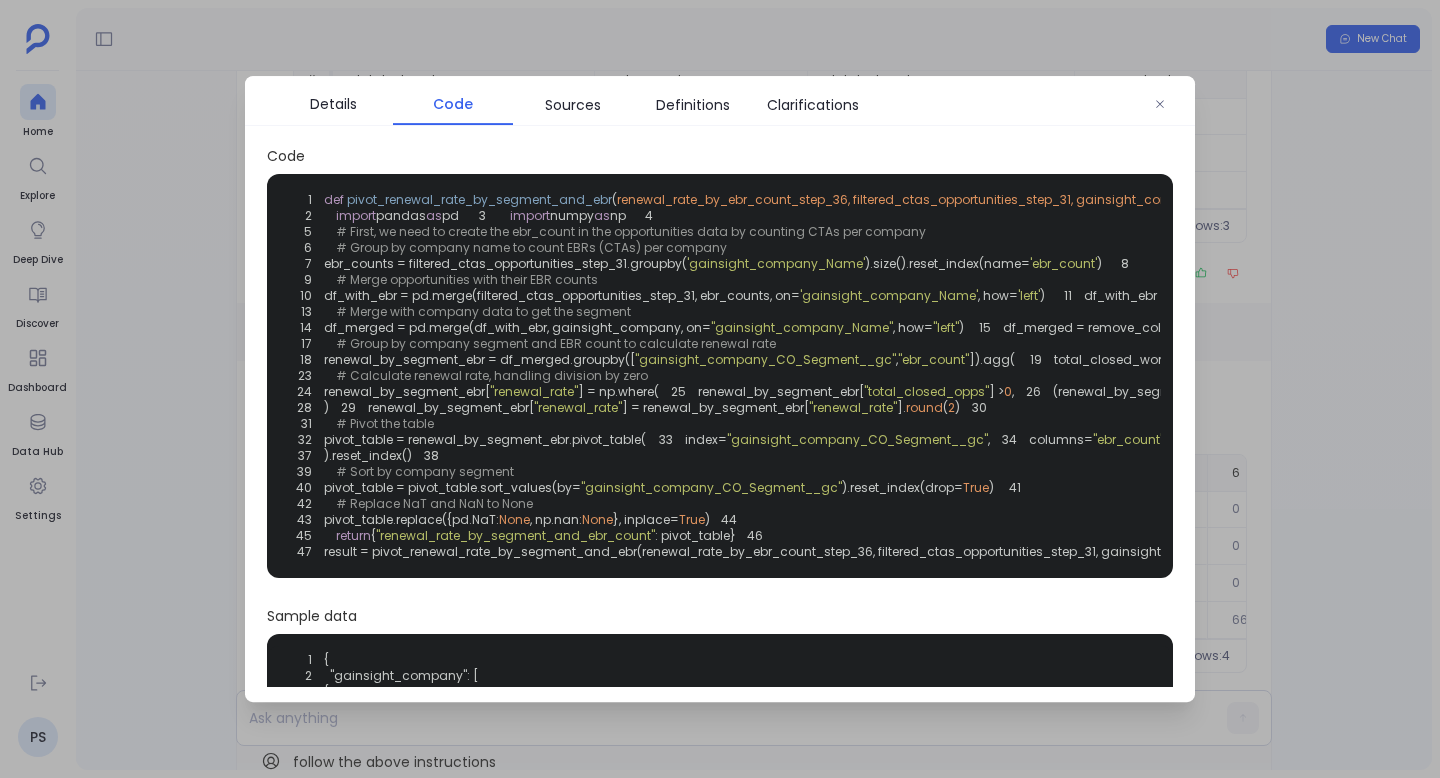 drag, startPoint x: 322, startPoint y: 200, endPoint x: 358, endPoint y: 230, distance: 46.8615 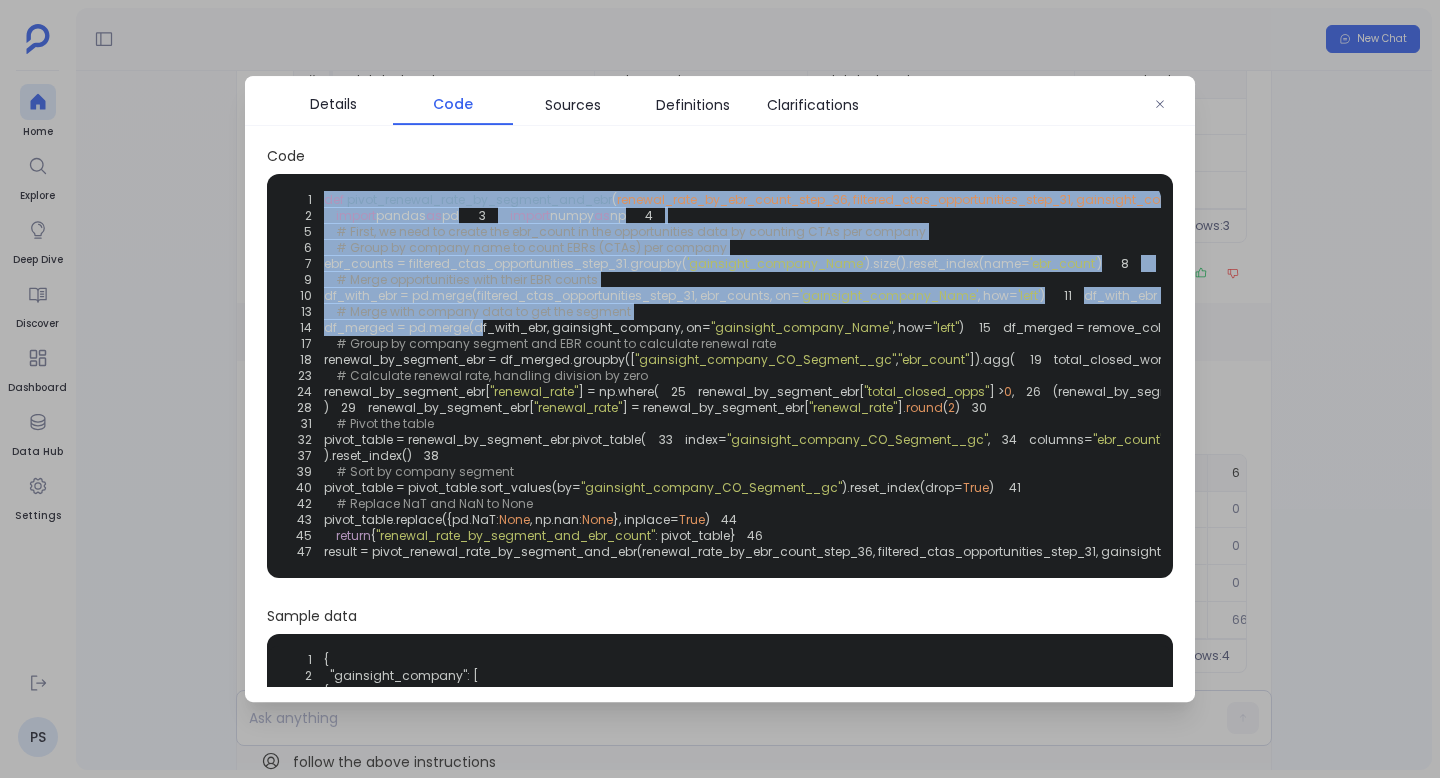 drag, startPoint x: 327, startPoint y: 198, endPoint x: 469, endPoint y: 413, distance: 257.66064 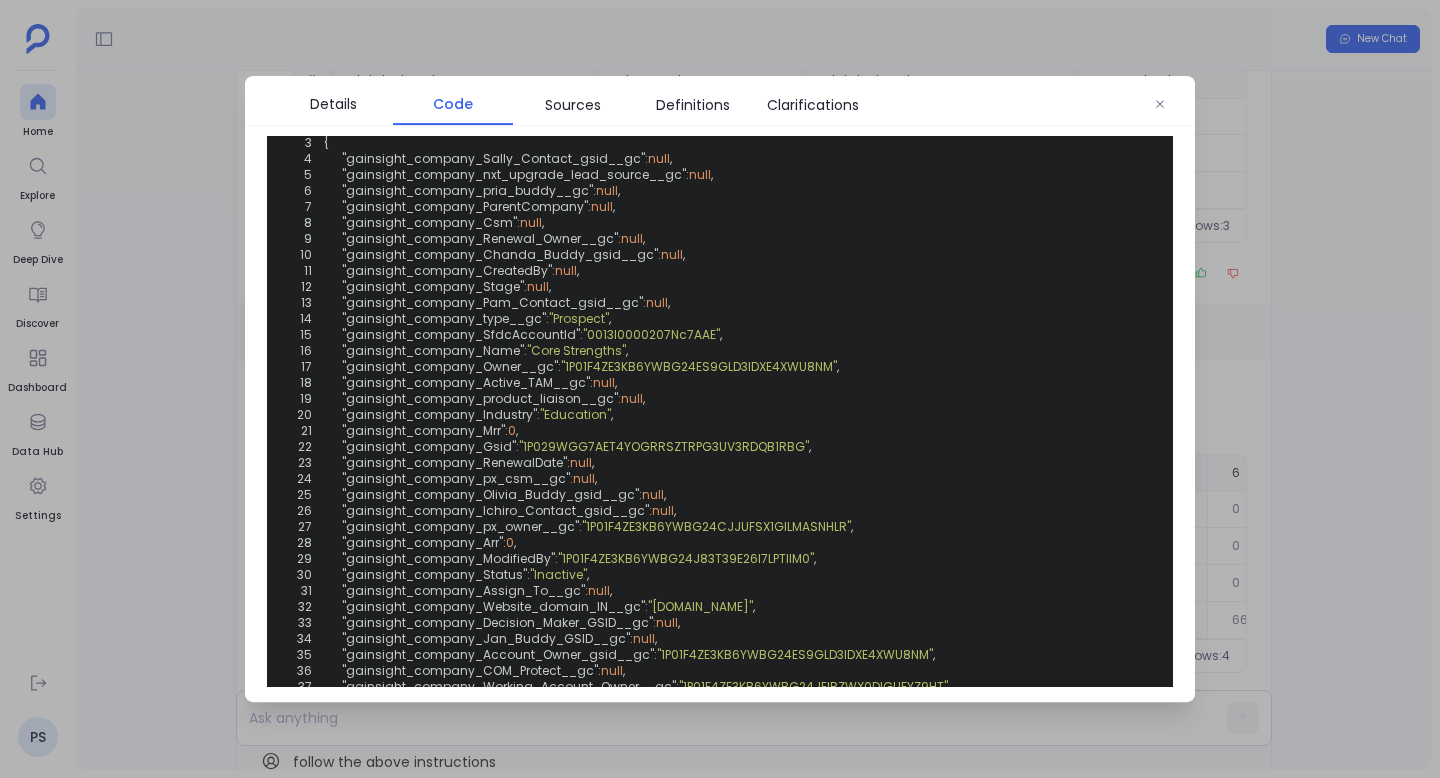 scroll, scrollTop: 493, scrollLeft: 0, axis: vertical 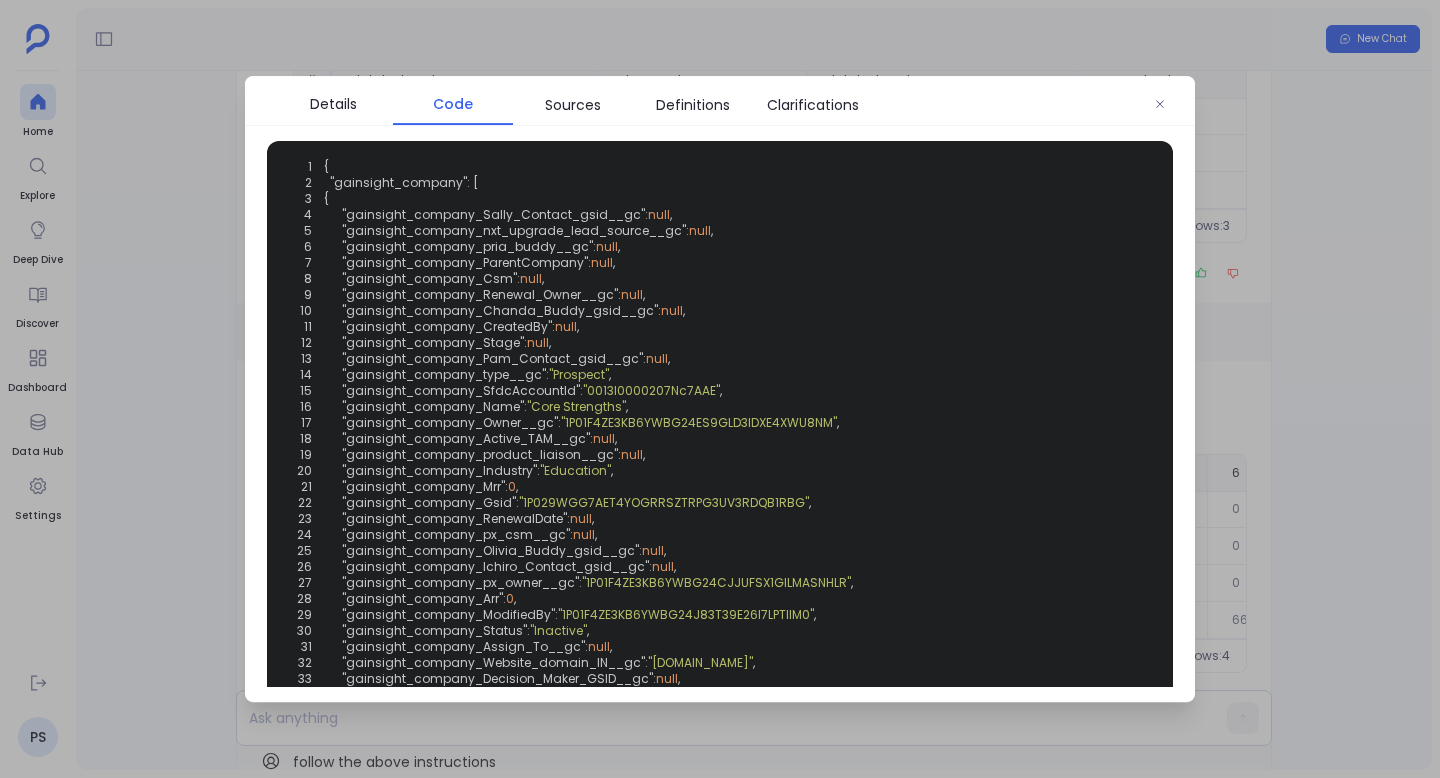 click on "1 def   pivot_renewal_rate_by_segment_and_ebr ( renewal_rate_by_ebr_count_step_36, filtered_ctas_opportunities_step_31, gainsight_company ):
2      import  pandas  as  pd
3      import  numpy  as  np
4
5      # First, we need to create the ebr_count in the opportunities data by counting CTAs per company
6      # Group by company name to count EBRs (CTAs) per company
7     ebr_counts = filtered_ctas_opportunities_step_31.groupby( 'gainsight_company_Name' ).size().reset_index(name= 'ebr_count' )
8
9      # Merge opportunities with their EBR counts
10     df_with_ebr = pd.merge(filtered_ctas_opportunities_step_31, ebr_counts, on= 'gainsight_company_Name' , how= 'left' )
11     df_with_ebr = remove_column_collisions(df_with_ebr,  'left' )
12
13      # Merge with company data to get the segment
14     df_merged = pd.merge(df_with_ebr, gainsight_company, on= "gainsight_company_Name" , how= "left" )
15     df_merged = remove_column_collisions(df_merged,  "left" )
16
17
18 ,  19 ," at bounding box center [720, -117] 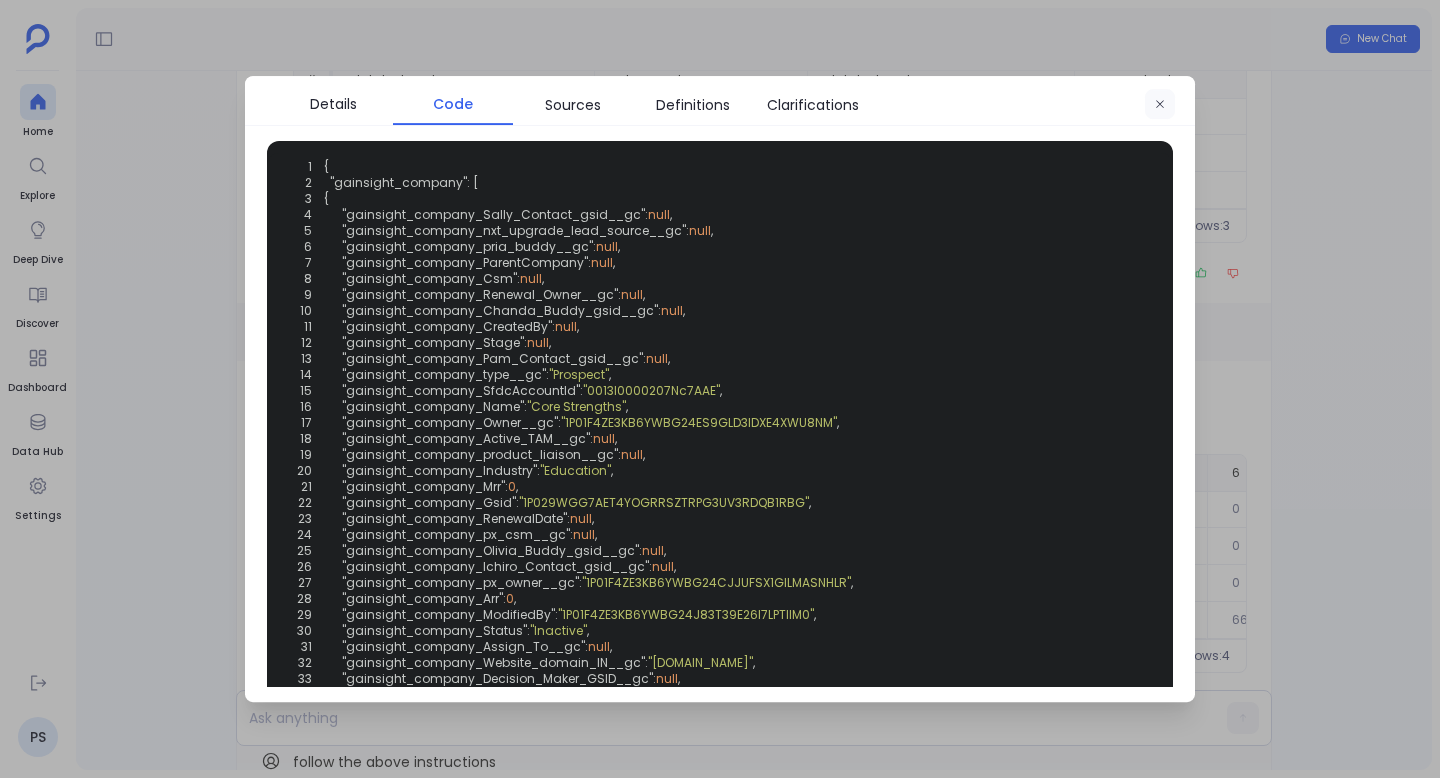 click at bounding box center [1160, 105] 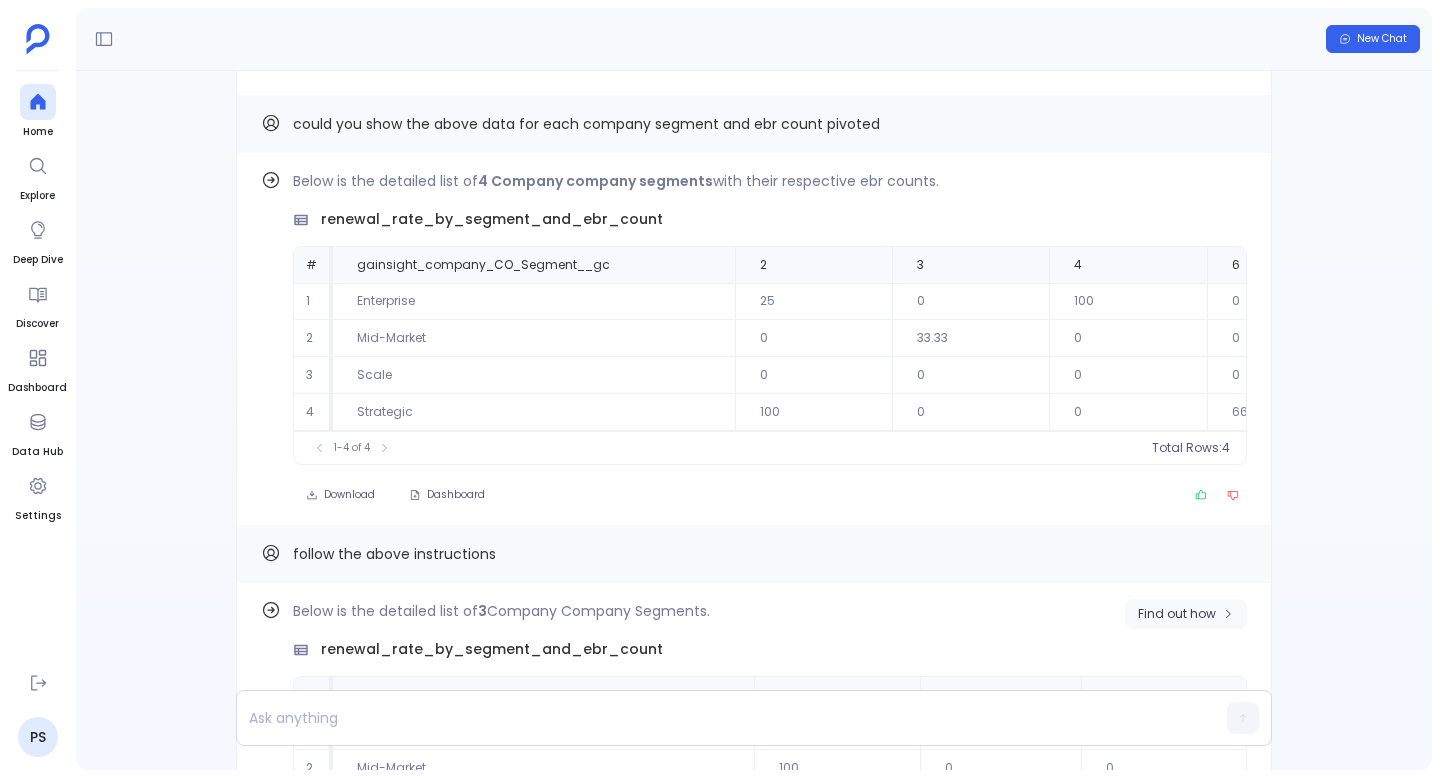 scroll, scrollTop: -12800, scrollLeft: 0, axis: vertical 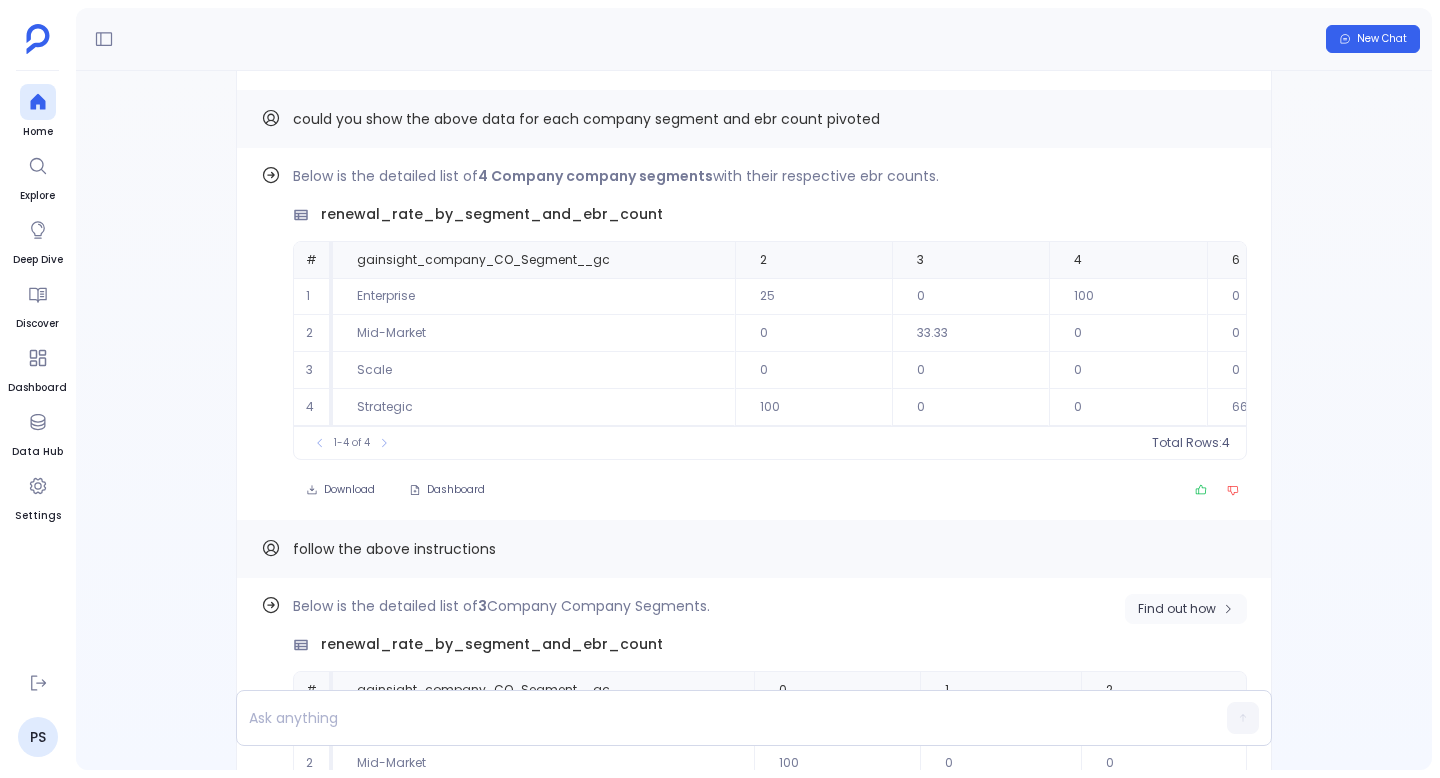 click on "Find out how" at bounding box center [1177, 609] 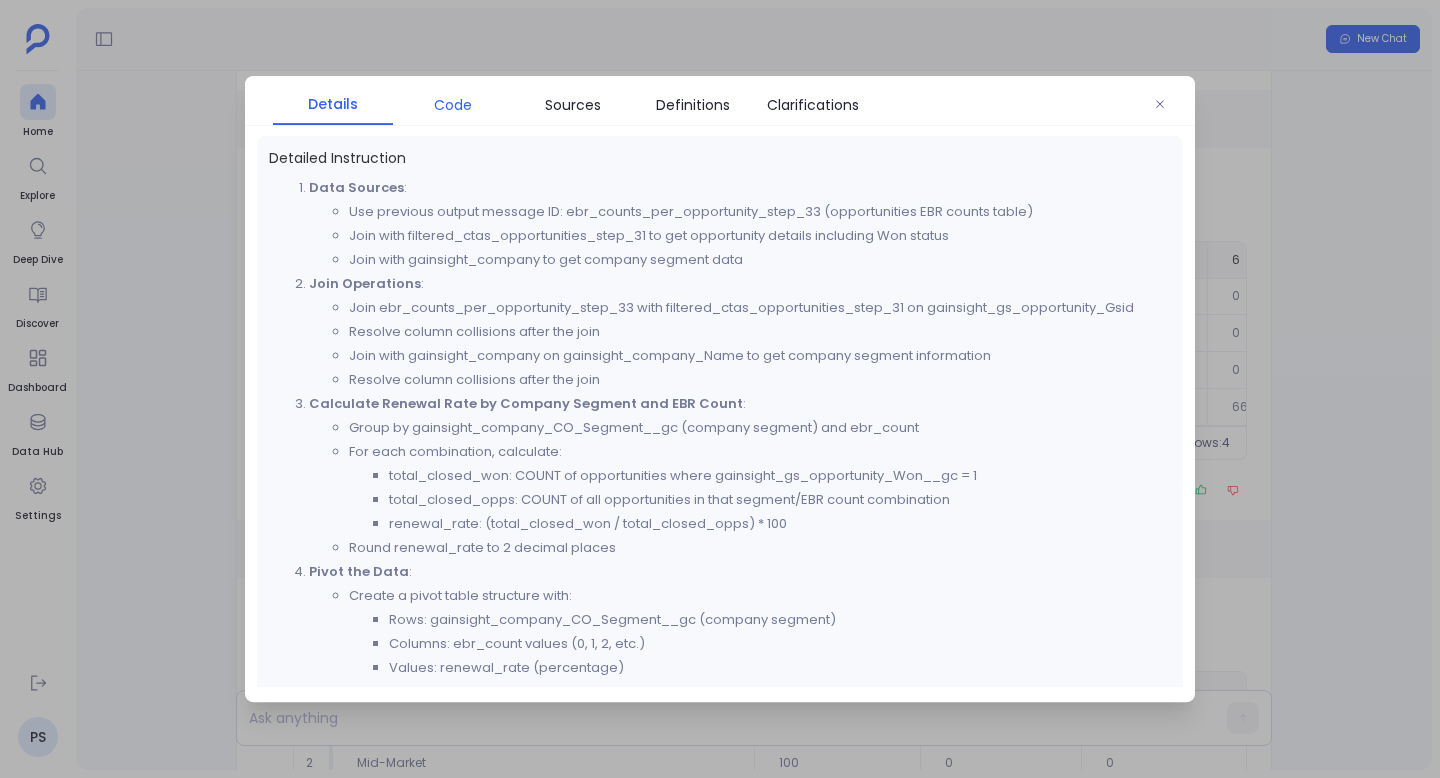 click on "Code" at bounding box center (453, 105) 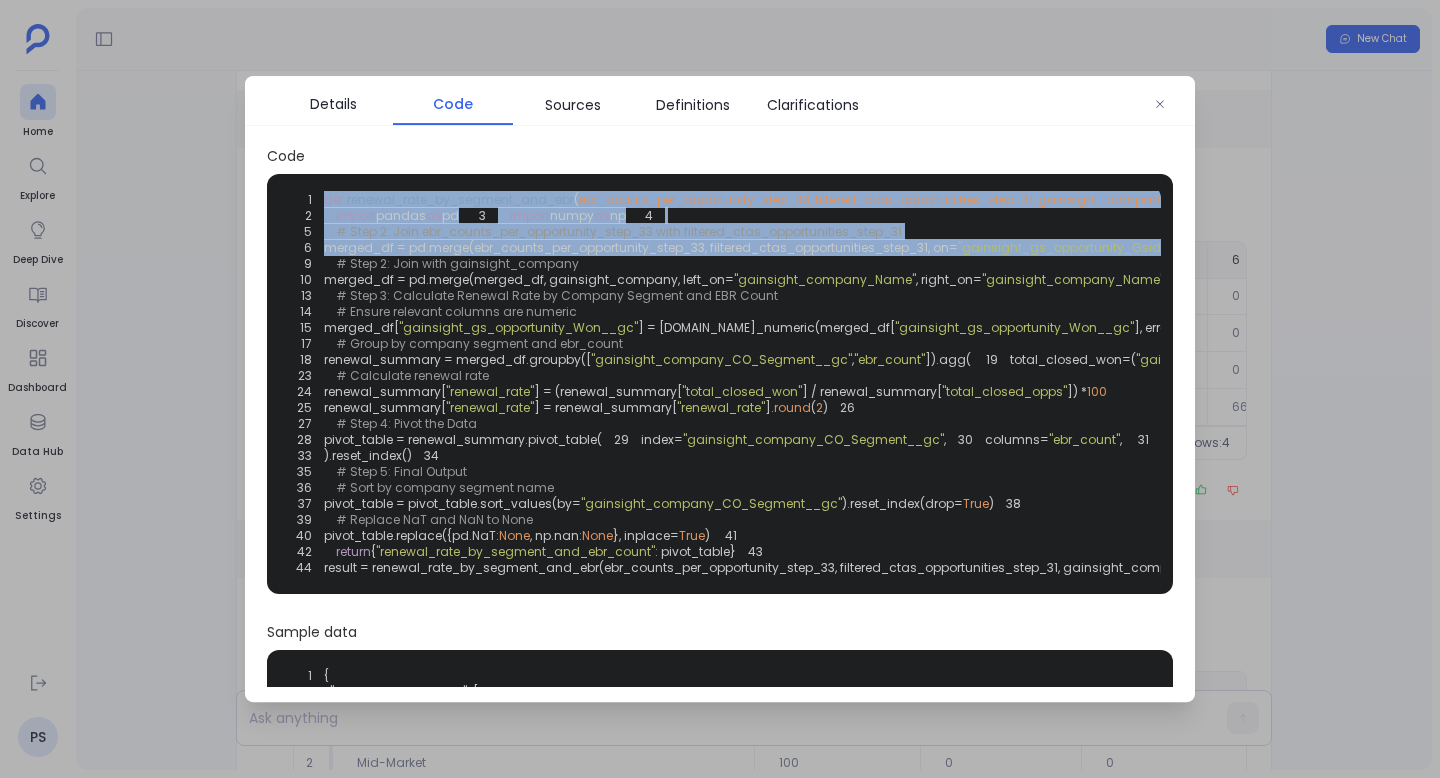 drag, startPoint x: 325, startPoint y: 202, endPoint x: 405, endPoint y: 294, distance: 121.91801 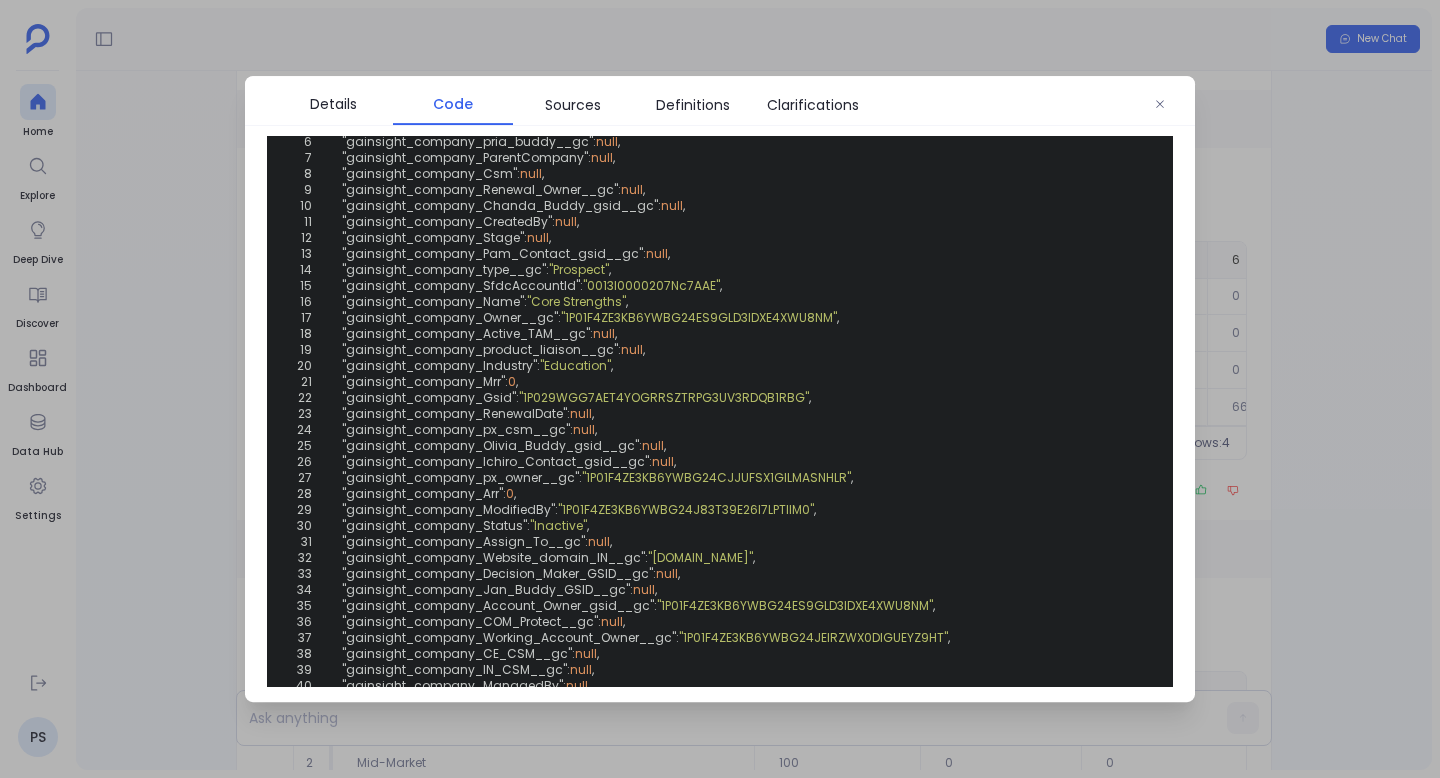 scroll, scrollTop: 463, scrollLeft: 0, axis: vertical 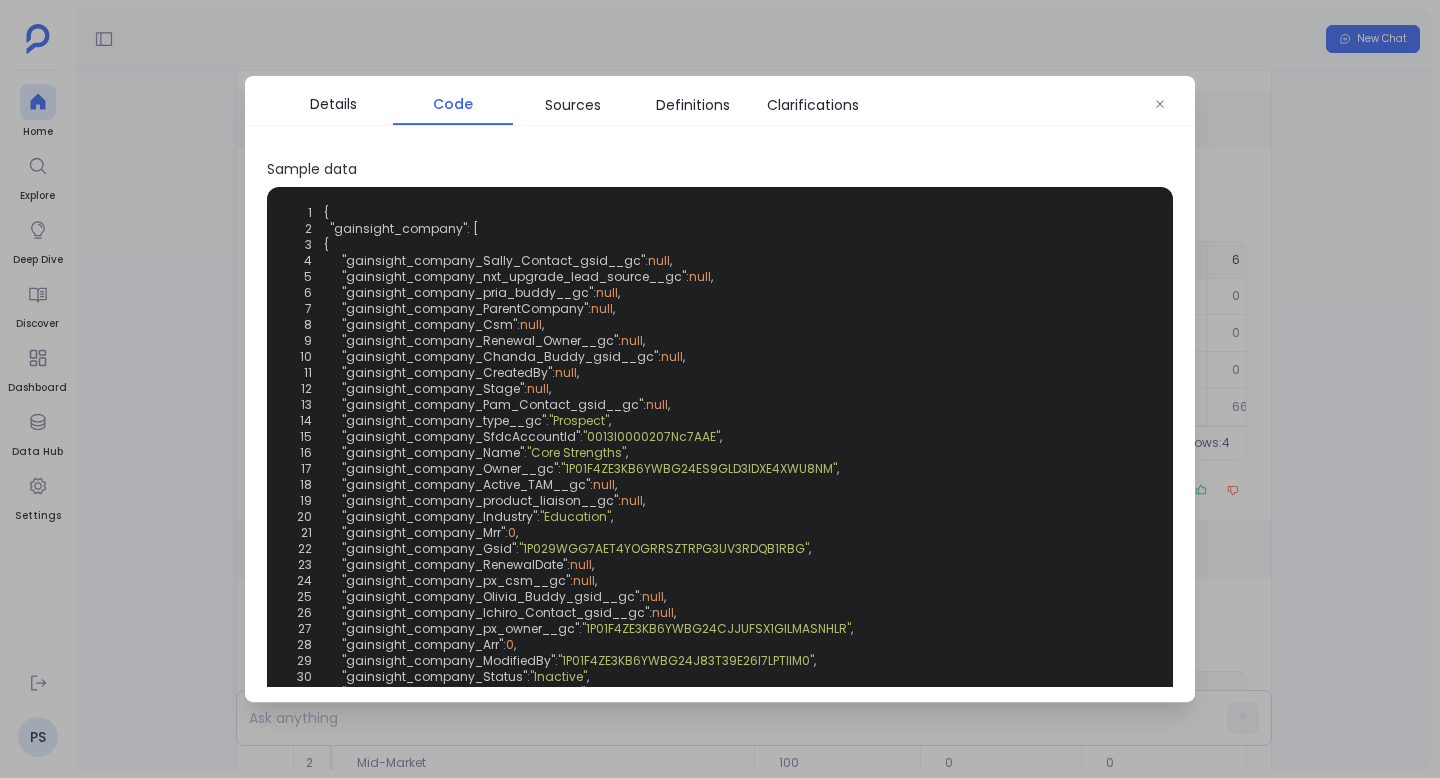 click on "1 def   renewal_rate_by_segment_and_ebr ( ebr_counts_per_opportunity_step_33, filtered_ctas_opportunities_step_31, gainsight_company ):
2      import  pandas  as  pd
3      import  numpy  as  np
4
5      # Step 2: Join ebr_counts_per_opportunity_step_33 with filtered_ctas_opportunities_step_31
6     merged_df = pd.merge(ebr_counts_per_opportunity_step_33, filtered_ctas_opportunities_step_31, on= "gainsight_gs_opportunity_Gsid" , how= "left" )
7     merged_df = remove_column_collisions(merged_df,  'left' )
8
9      # Step 2: Join with gainsight_company
10     merged_df = pd.merge(merged_df, gainsight_company, left_on= "gainsight_company_Name" , right_on= "gainsight_company_Name" , how= "left" )
11     merged_df = remove_column_collisions(merged_df,  'left' )
12
13      # Step 3: Calculate Renewal Rate by Company Segment and EBR Count
14      # Ensure relevant columns are numeric
15     merged_df[ "gainsight_gs_opportunity_Won__gc" ] = pd.to_numeric(merged_df[ ], errors= 'coerce'" at bounding box center [720, -79] 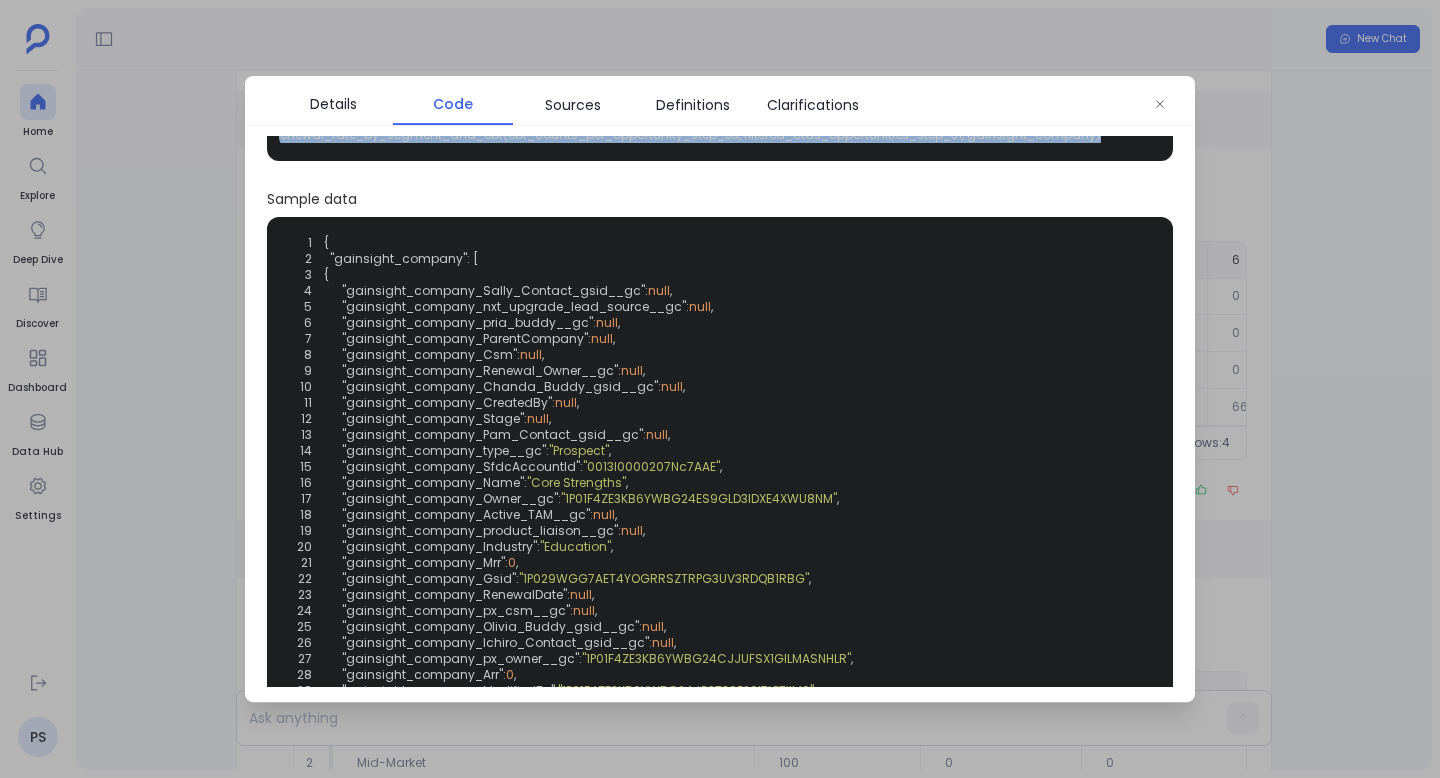 scroll, scrollTop: 0, scrollLeft: 0, axis: both 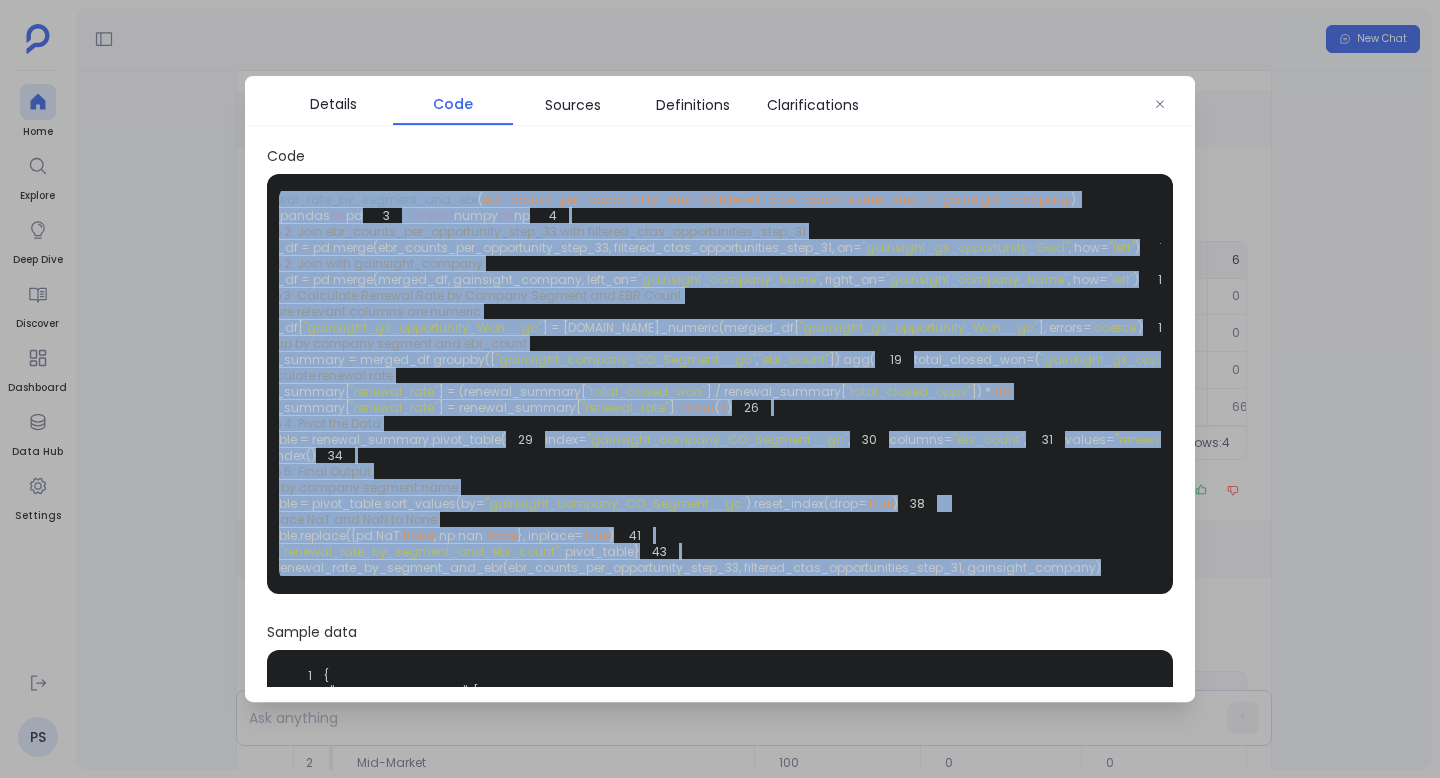 click on "1 def   renewal_rate_by_segment_and_ebr ( ebr_counts_per_opportunity_step_33, filtered_ctas_opportunities_step_31, gainsight_company ):
2      import  pandas  as  pd
3      import  numpy  as  np
4
5      # Step 2: Join ebr_counts_per_opportunity_step_33 with filtered_ctas_opportunities_step_31
6     merged_df = pd.merge(ebr_counts_per_opportunity_step_33, filtered_ctas_opportunities_step_31, on= "gainsight_gs_opportunity_Gsid" , how= "left" )
7     merged_df = remove_column_collisions(merged_df,  'left' )
8
9      # Step 2: Join with gainsight_company
10     merged_df = pd.merge(merged_df, gainsight_company, left_on= "gainsight_company_Name" , right_on= "gainsight_company_Name" , how= "left" )
11     merged_df = remove_column_collisions(merged_df,  'left' )
12
13      # Step 3: Calculate Renewal Rate by Company Segment and EBR Count
14      # Ensure relevant columns are numeric
15     merged_df[ "gainsight_gs_opportunity_Won__gc" ] = pd.to_numeric(merged_df[ ], errors= 'coerce'" at bounding box center (720, 384) 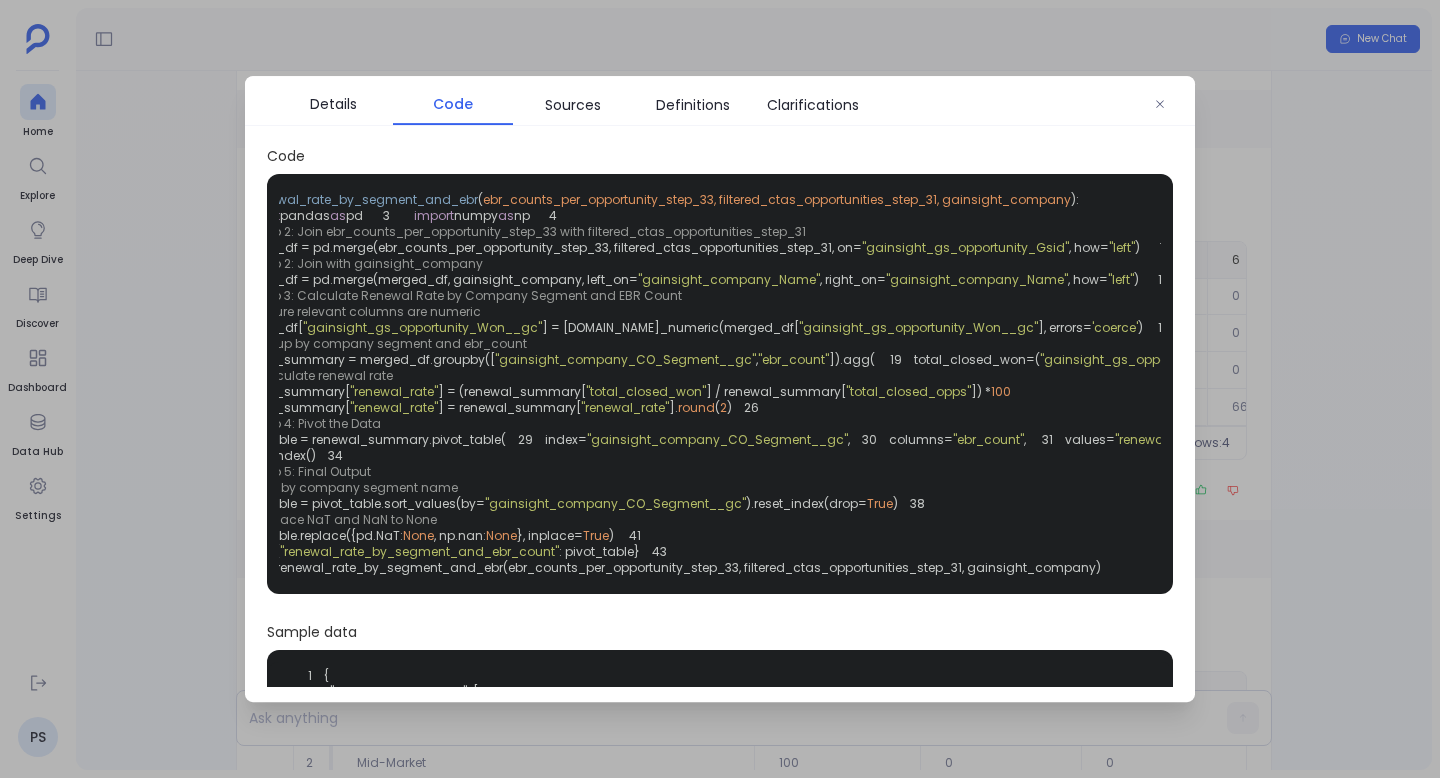 scroll, scrollTop: 0, scrollLeft: 0, axis: both 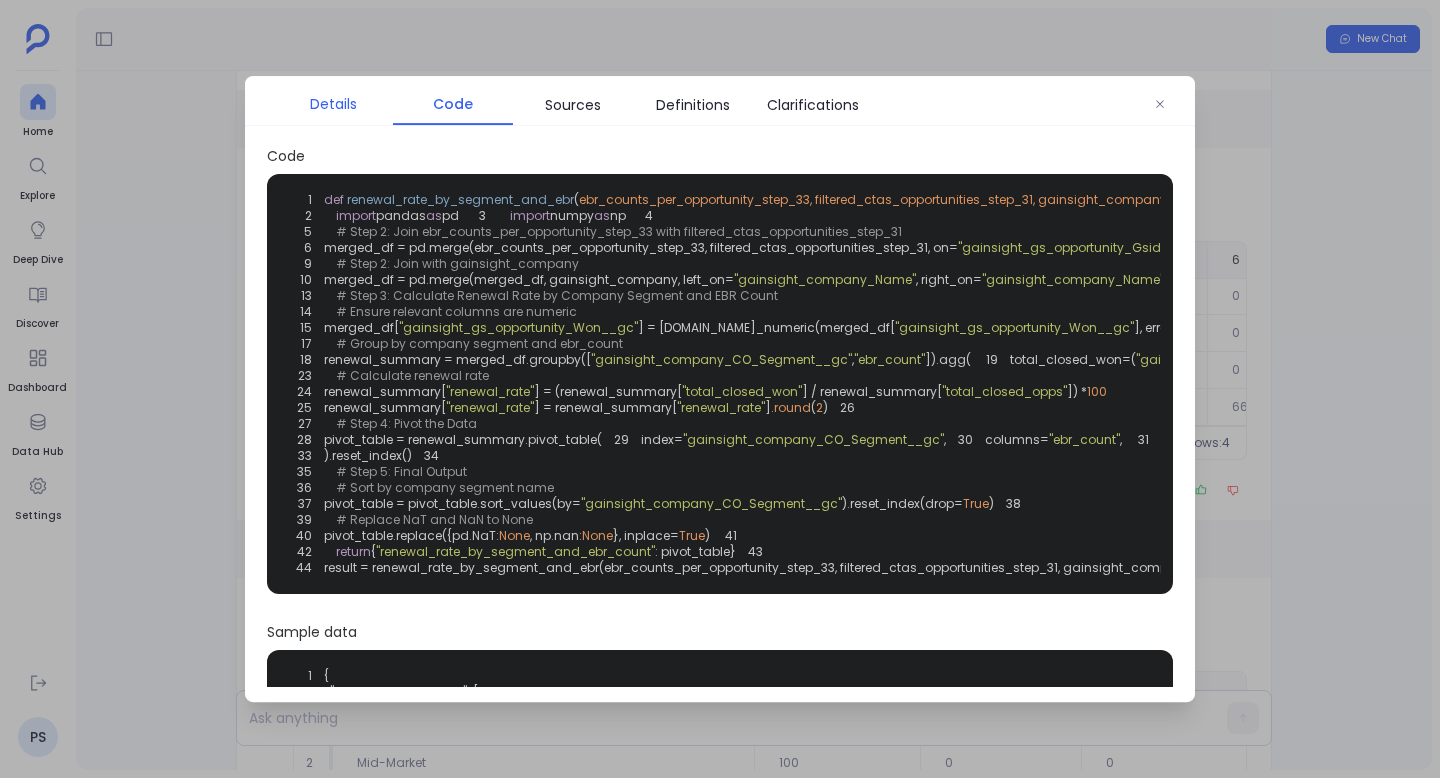 click on "Details" at bounding box center [333, 104] 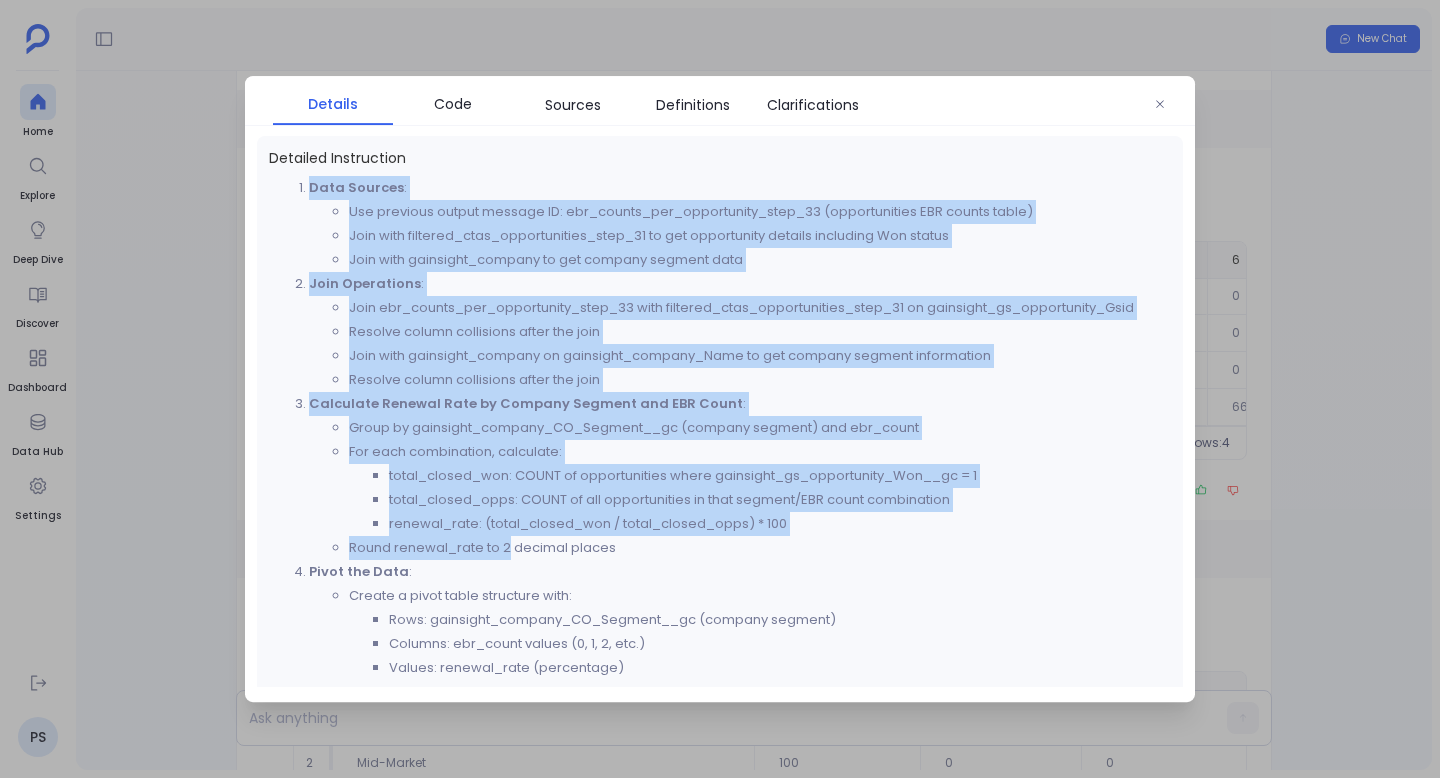 drag, startPoint x: 298, startPoint y: 182, endPoint x: 506, endPoint y: 550, distance: 422.71503 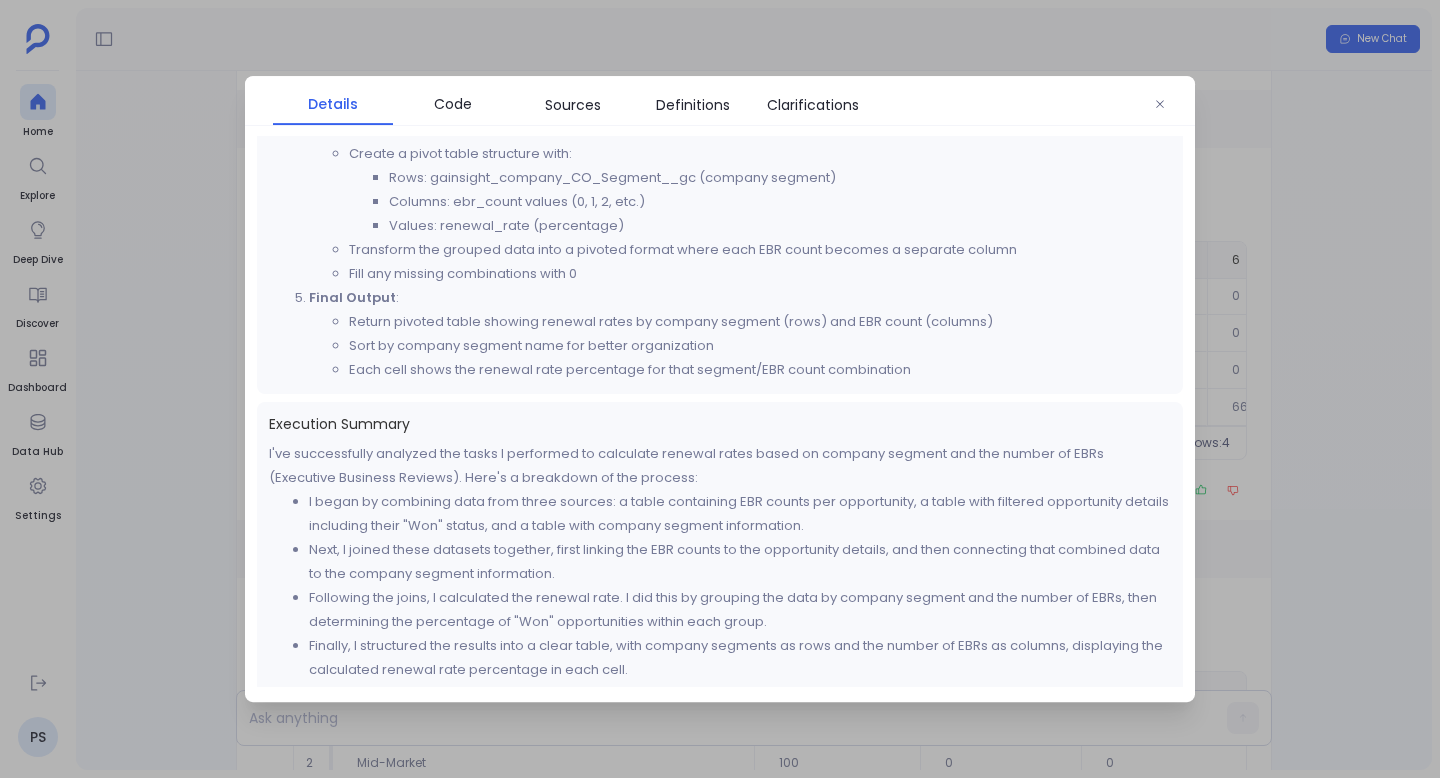 scroll, scrollTop: 450, scrollLeft: 0, axis: vertical 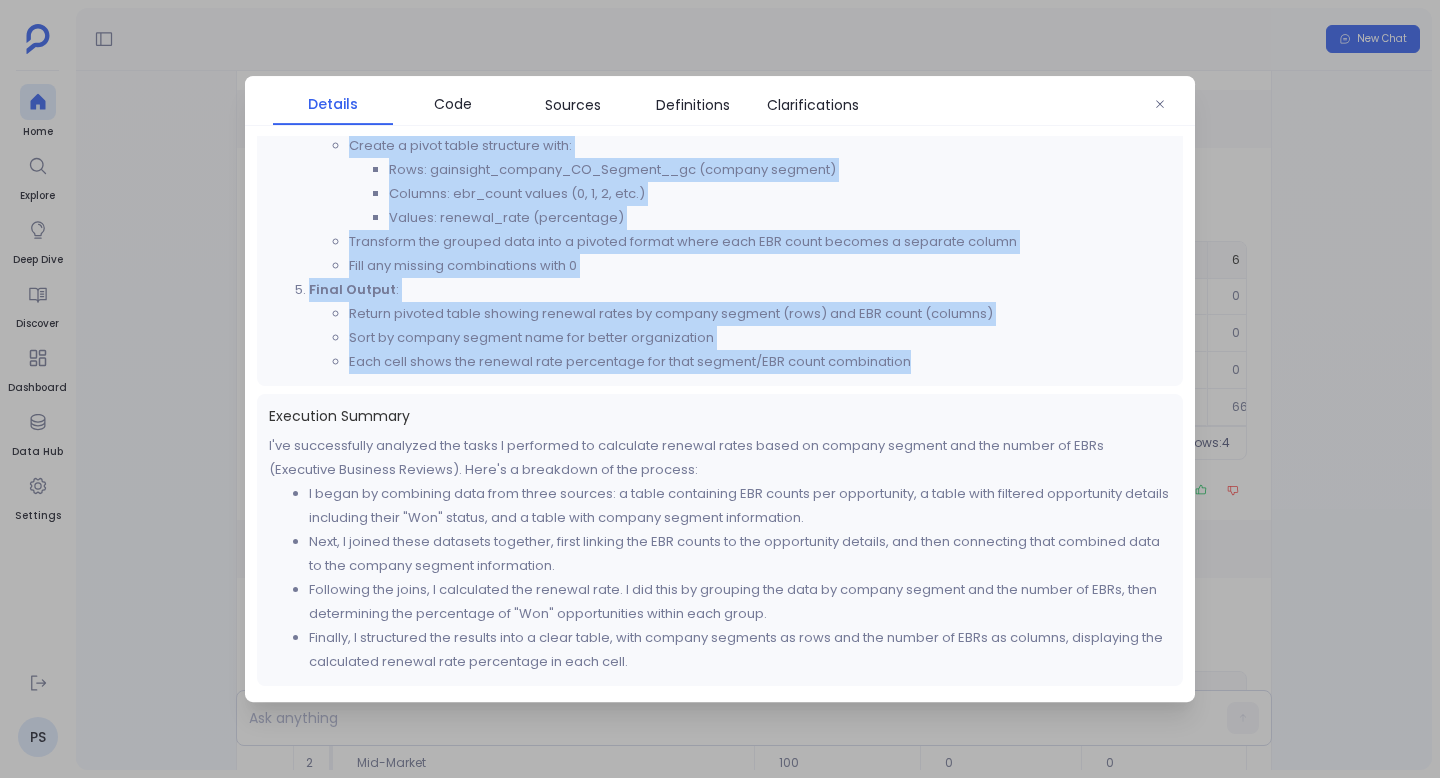 click on "Each cell shows the renewal rate percentage for that segment/EBR count combination" at bounding box center [760, 362] 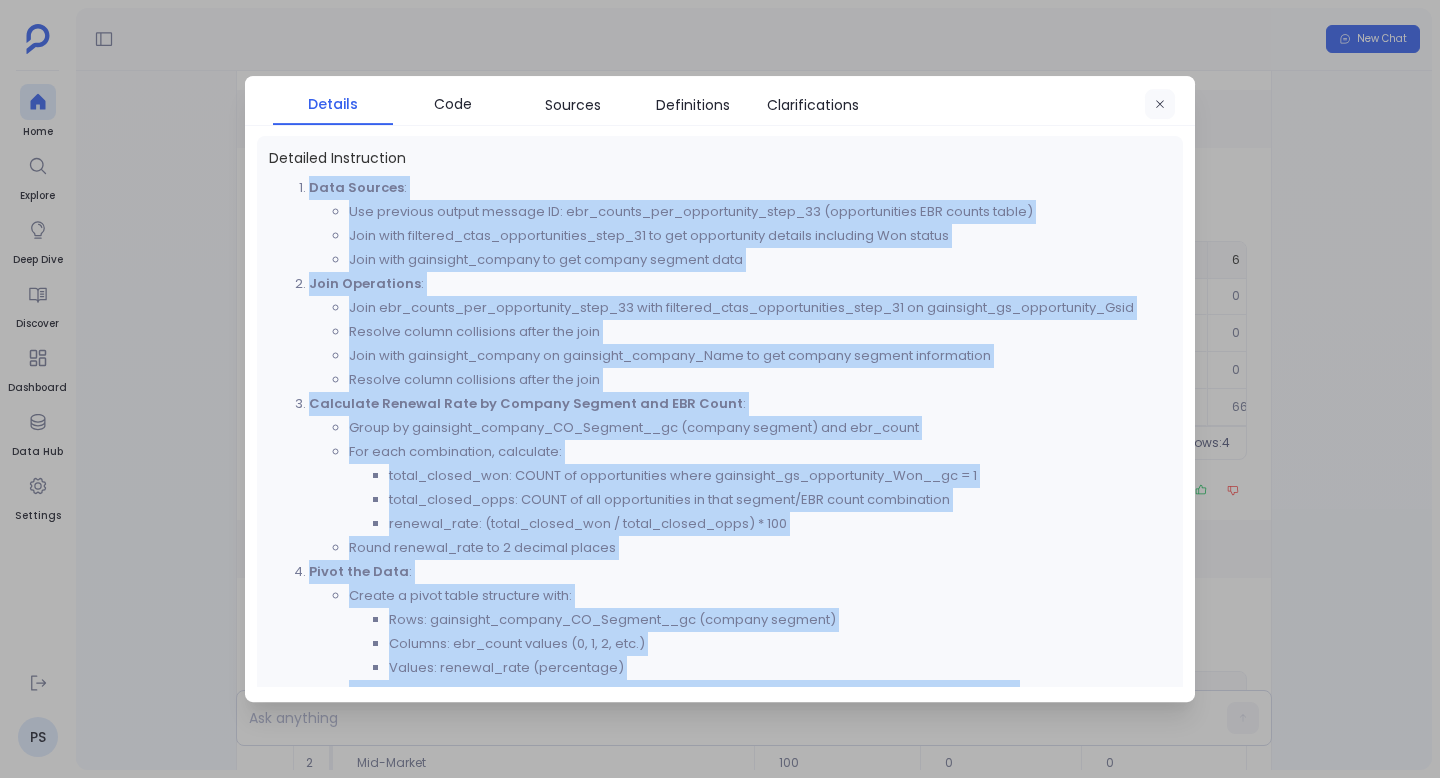 click at bounding box center (1160, 105) 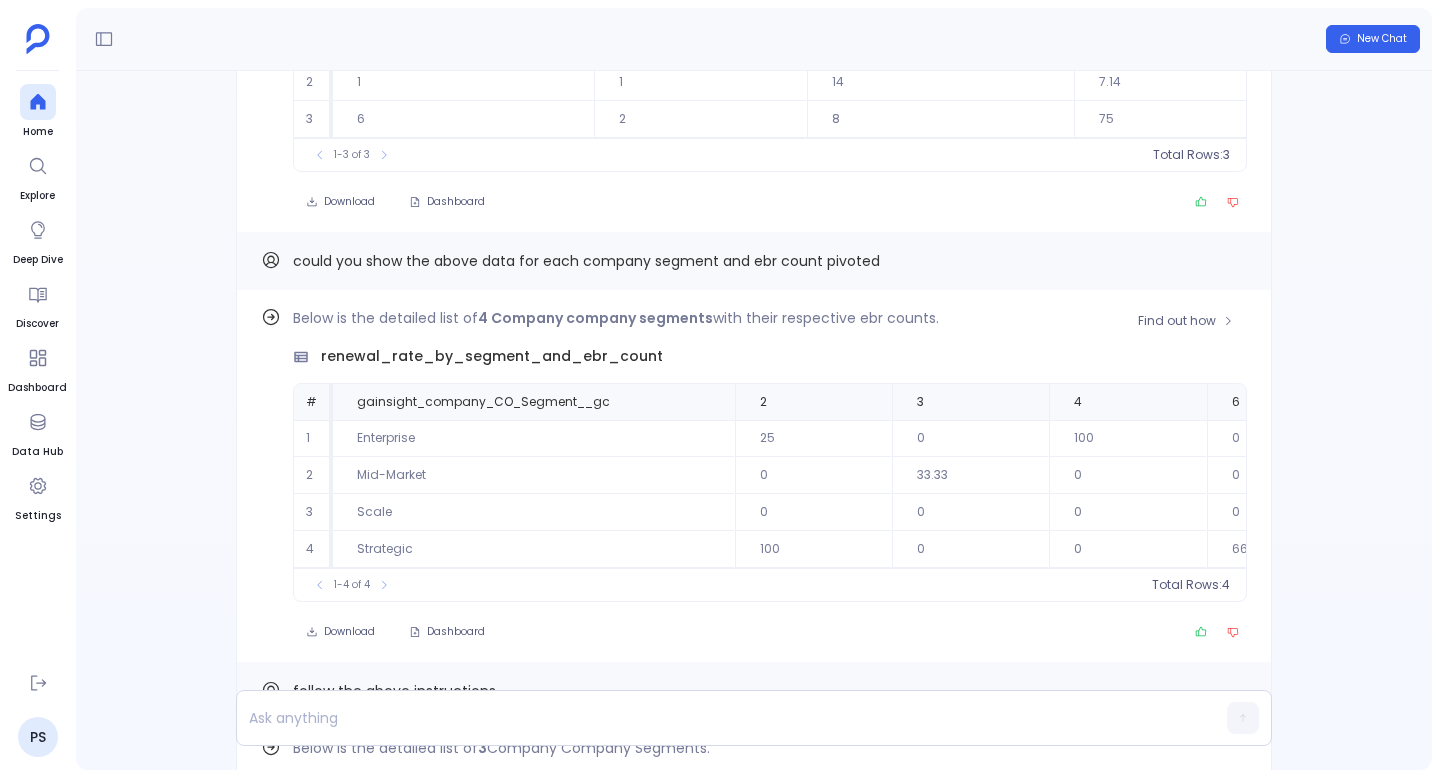 scroll, scrollTop: -12954, scrollLeft: 0, axis: vertical 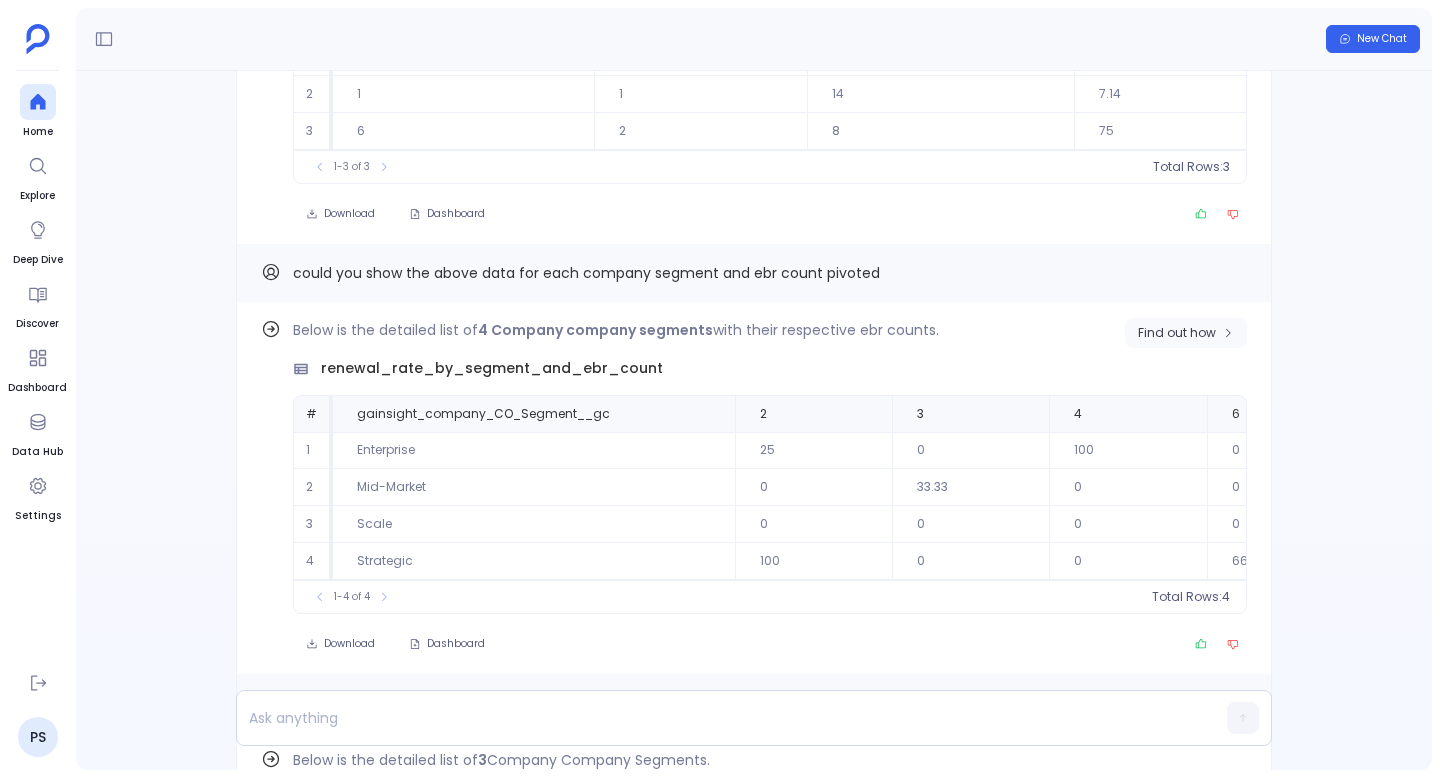 click on "Find out how" at bounding box center [1186, 333] 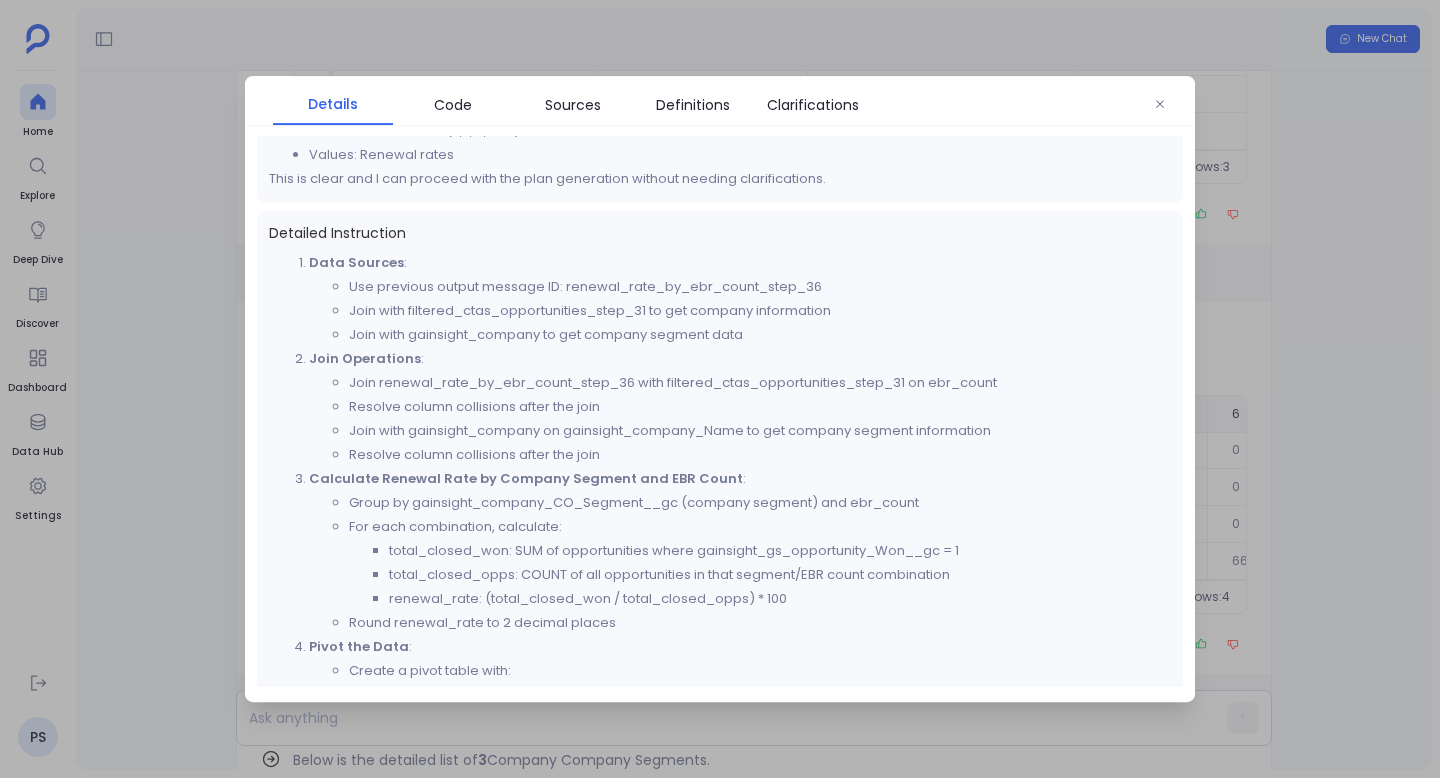 scroll, scrollTop: 421, scrollLeft: 0, axis: vertical 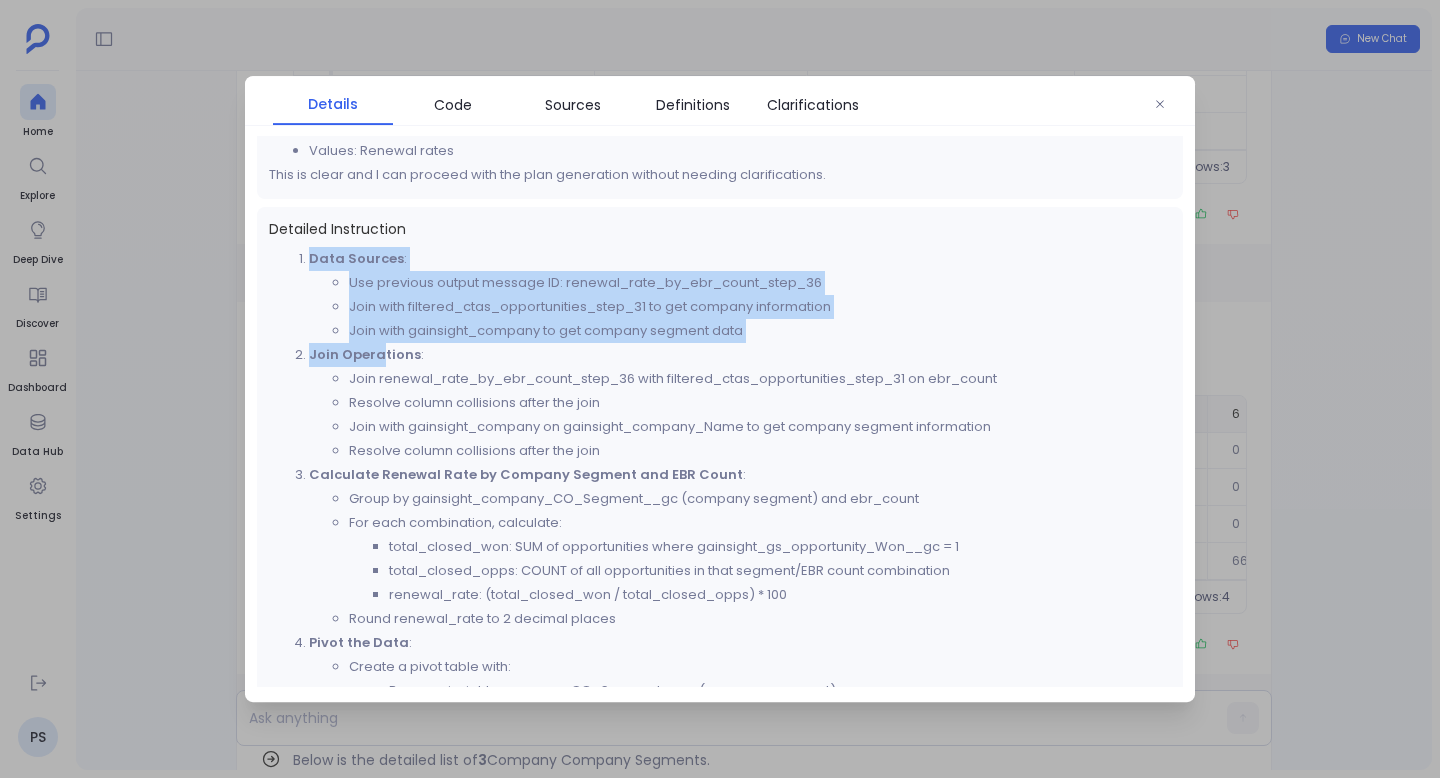 drag, startPoint x: 300, startPoint y: 257, endPoint x: 381, endPoint y: 355, distance: 127.141655 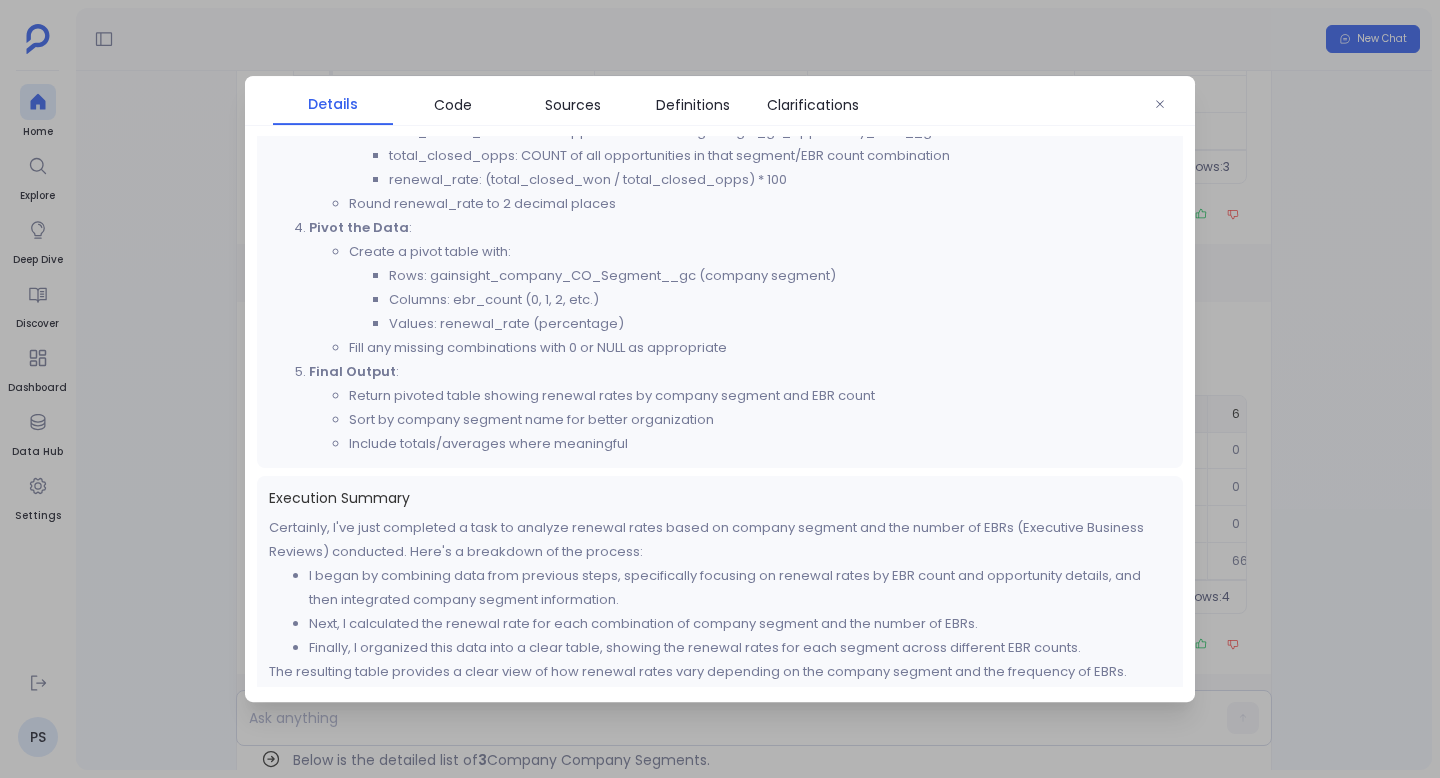 scroll, scrollTop: 846, scrollLeft: 0, axis: vertical 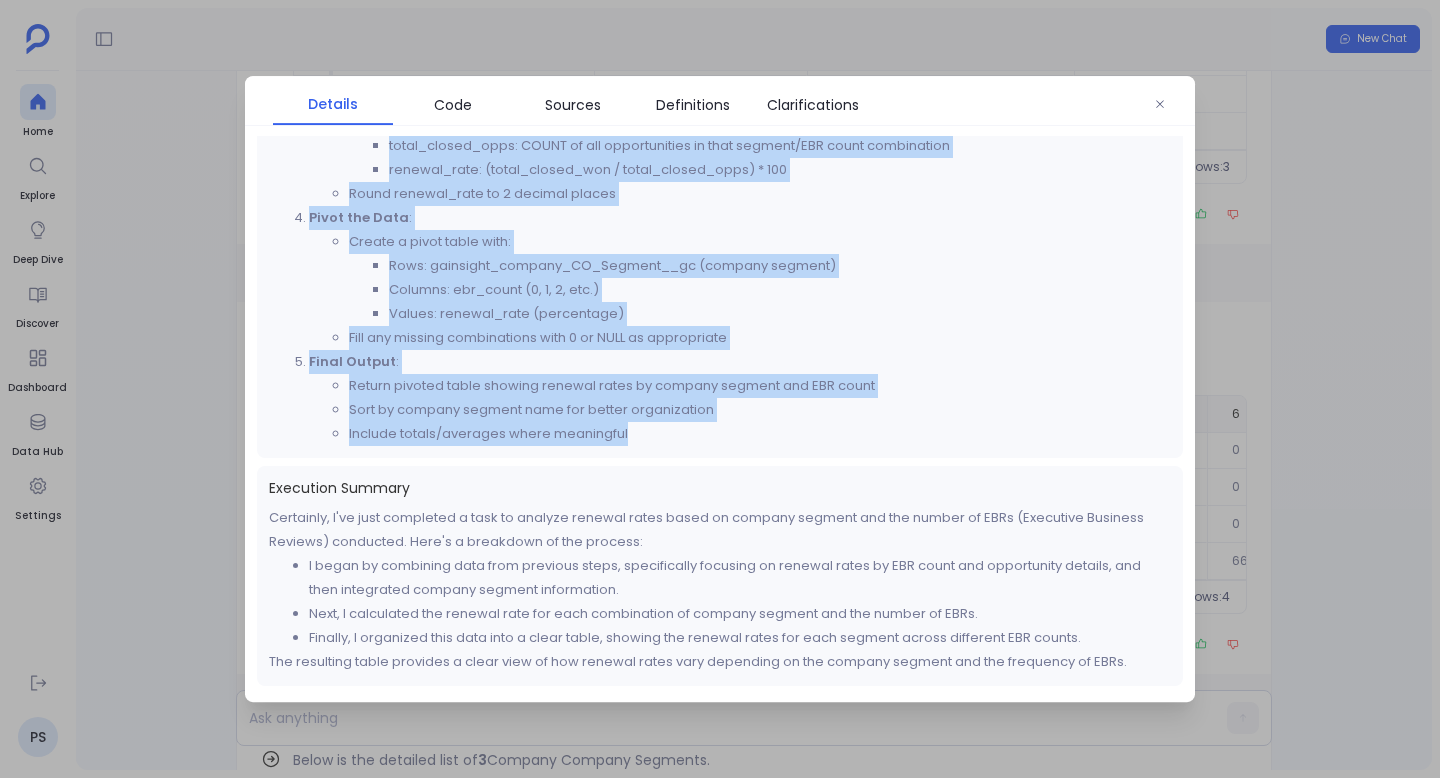 click on "Include totals/averages where meaningful" at bounding box center (760, 434) 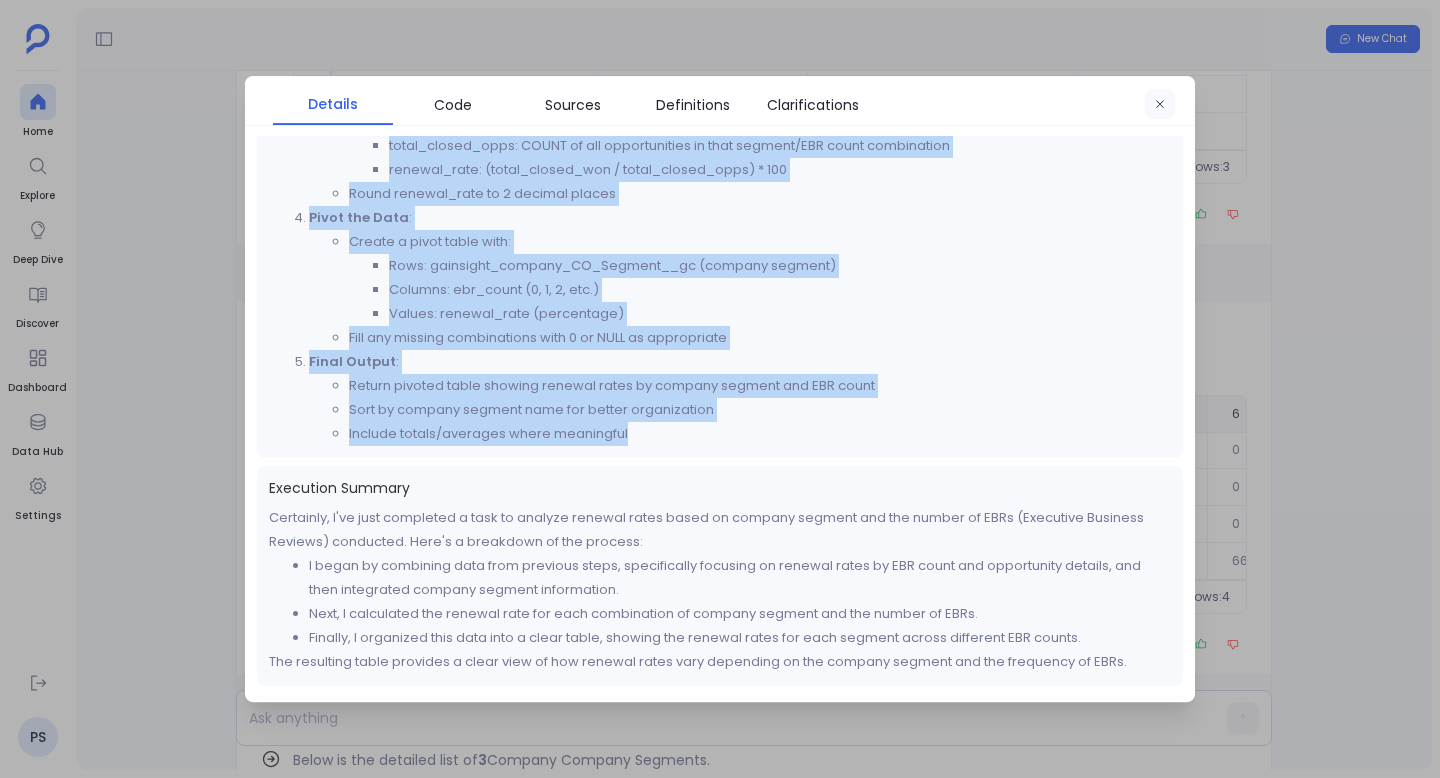 click 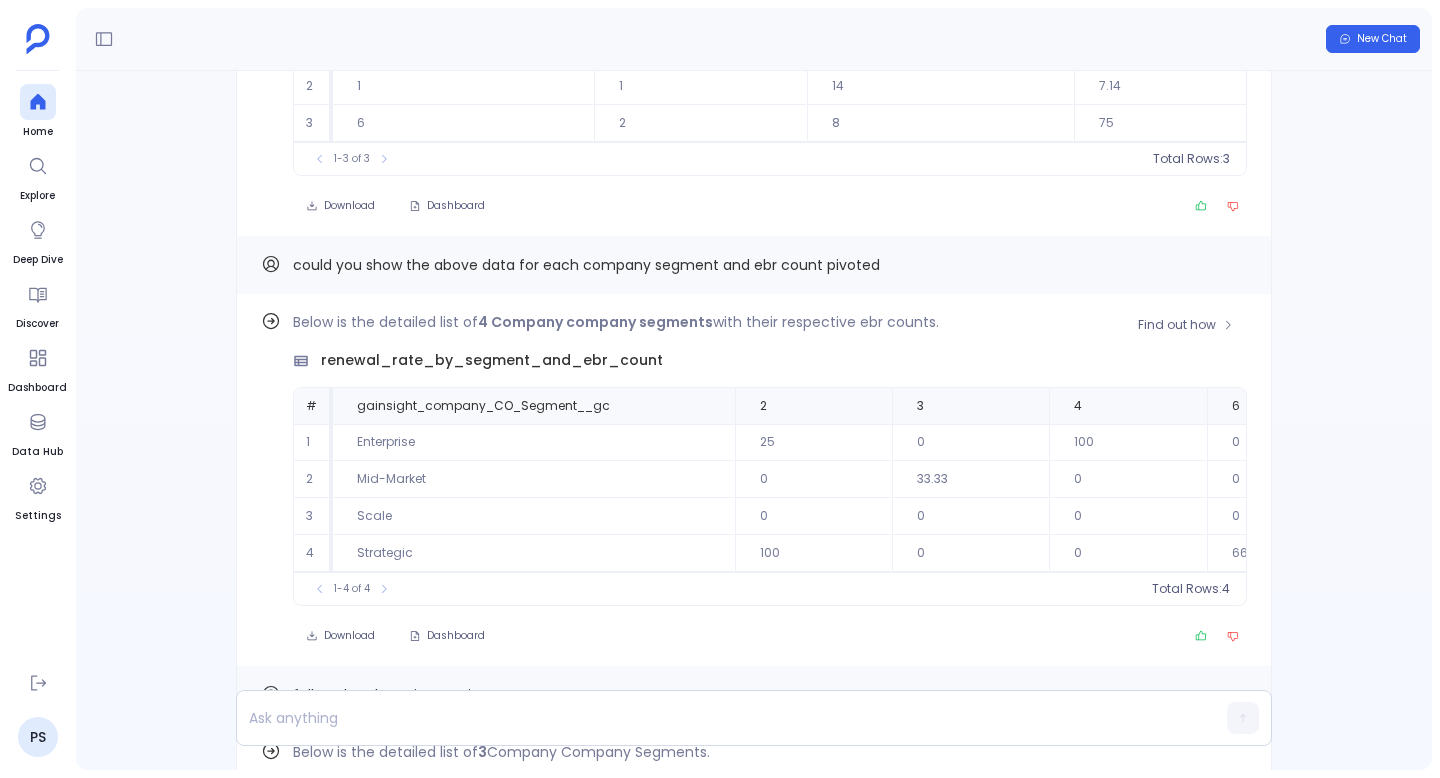 scroll, scrollTop: -12947, scrollLeft: 0, axis: vertical 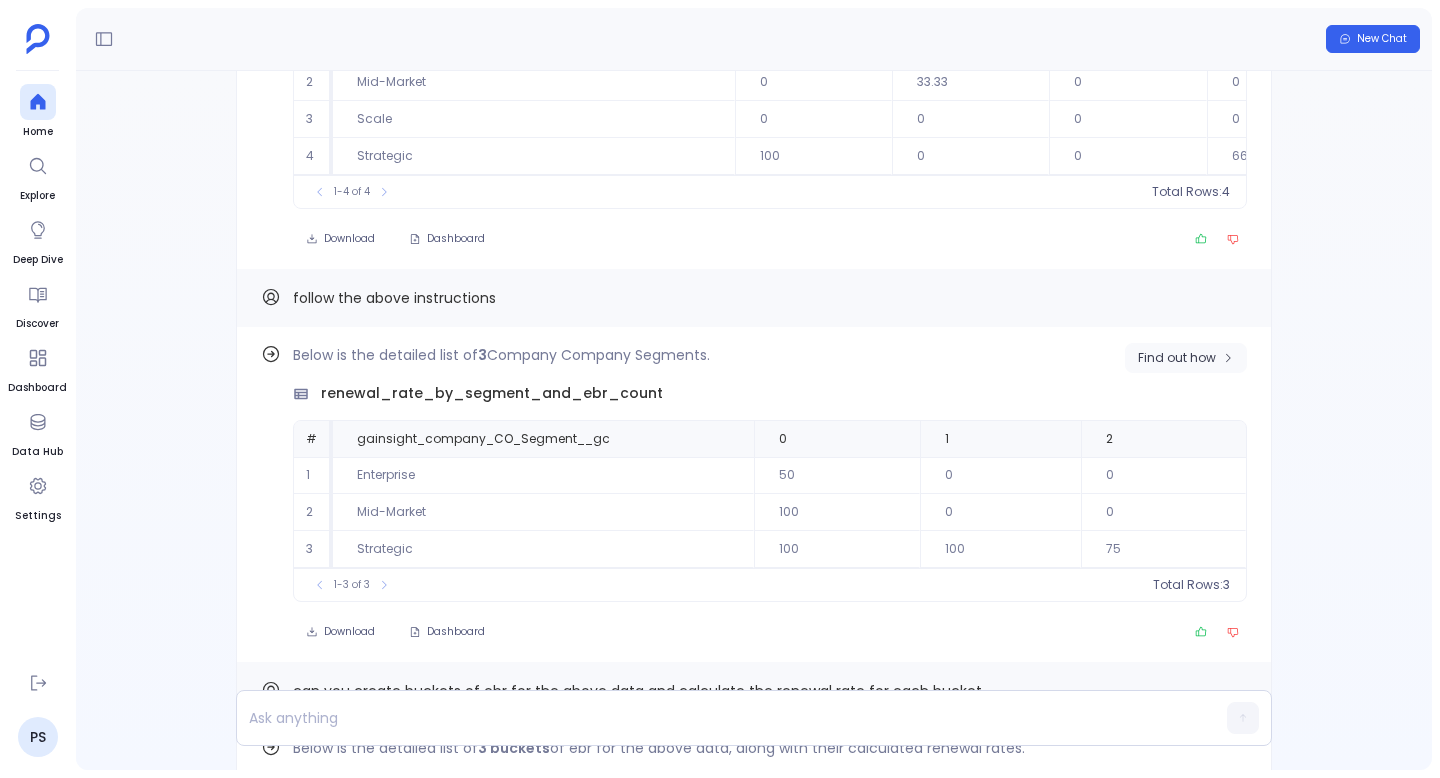 click on "Find out how" at bounding box center [1177, 358] 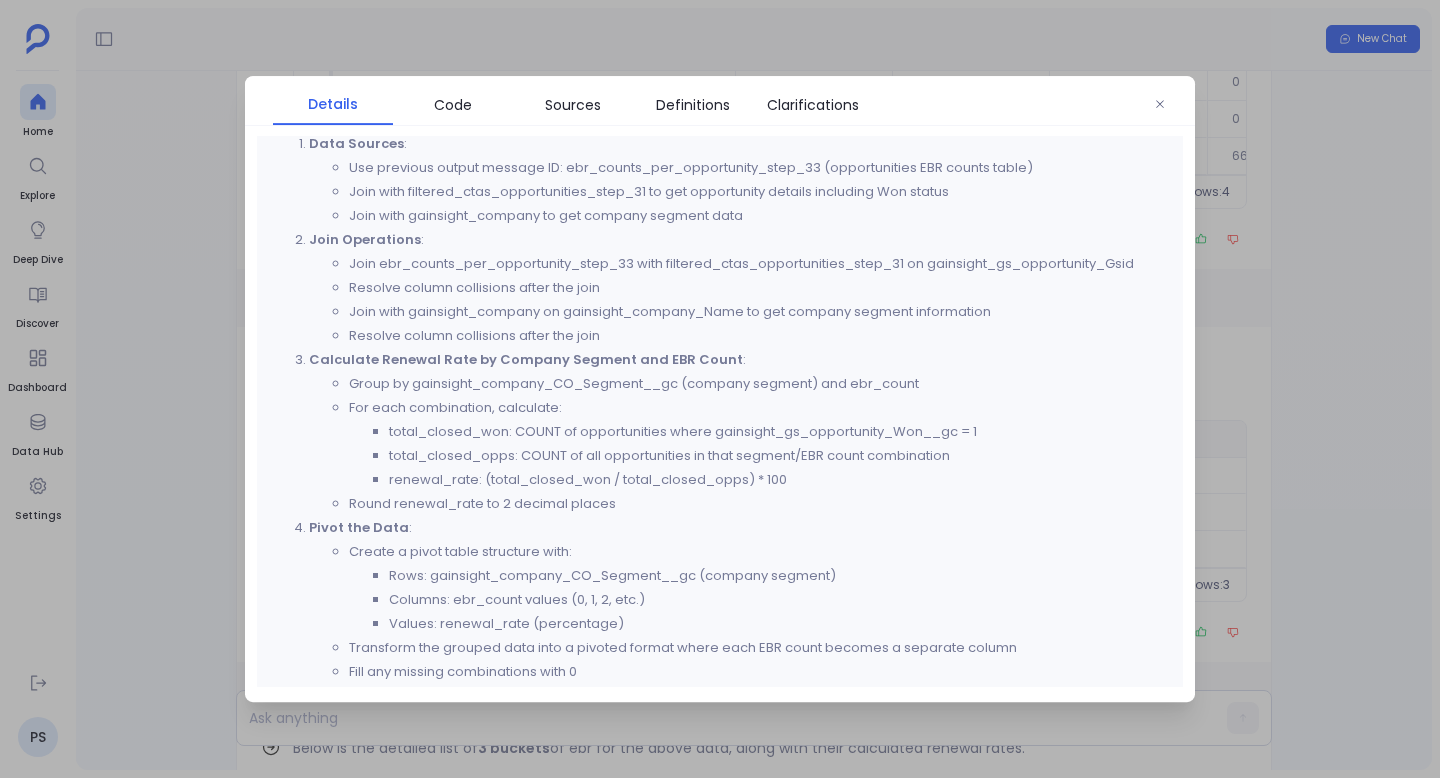 scroll, scrollTop: 0, scrollLeft: 0, axis: both 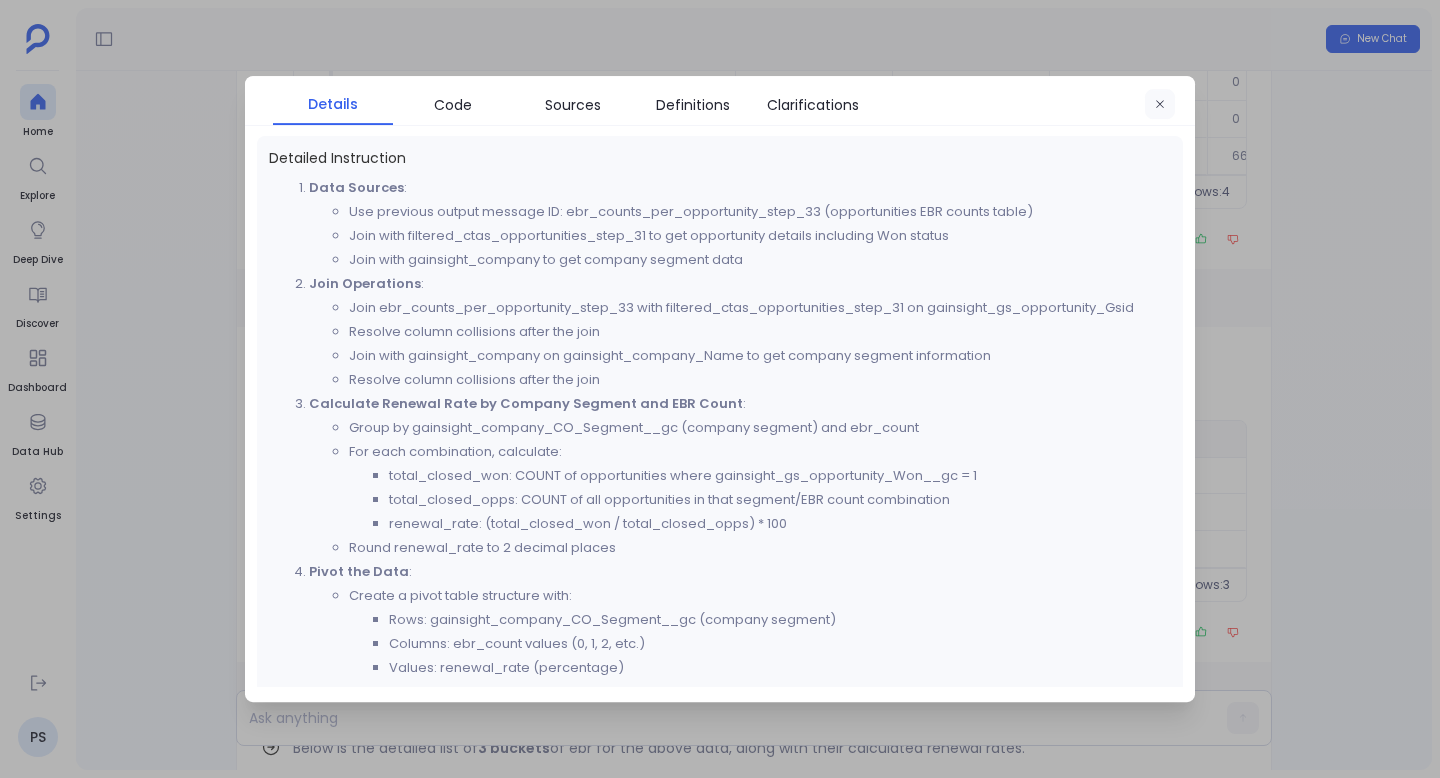 click 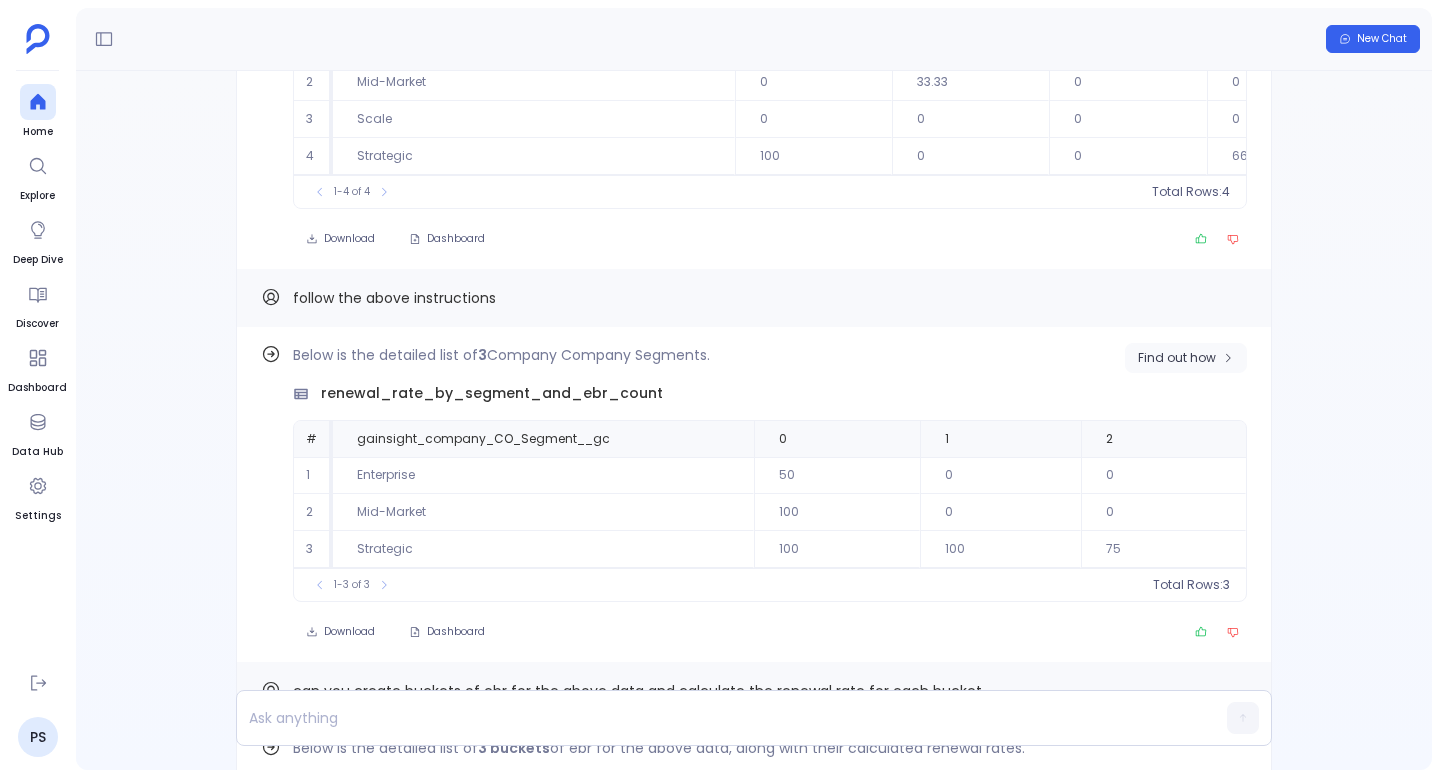 click on "Find out how" at bounding box center (1177, 358) 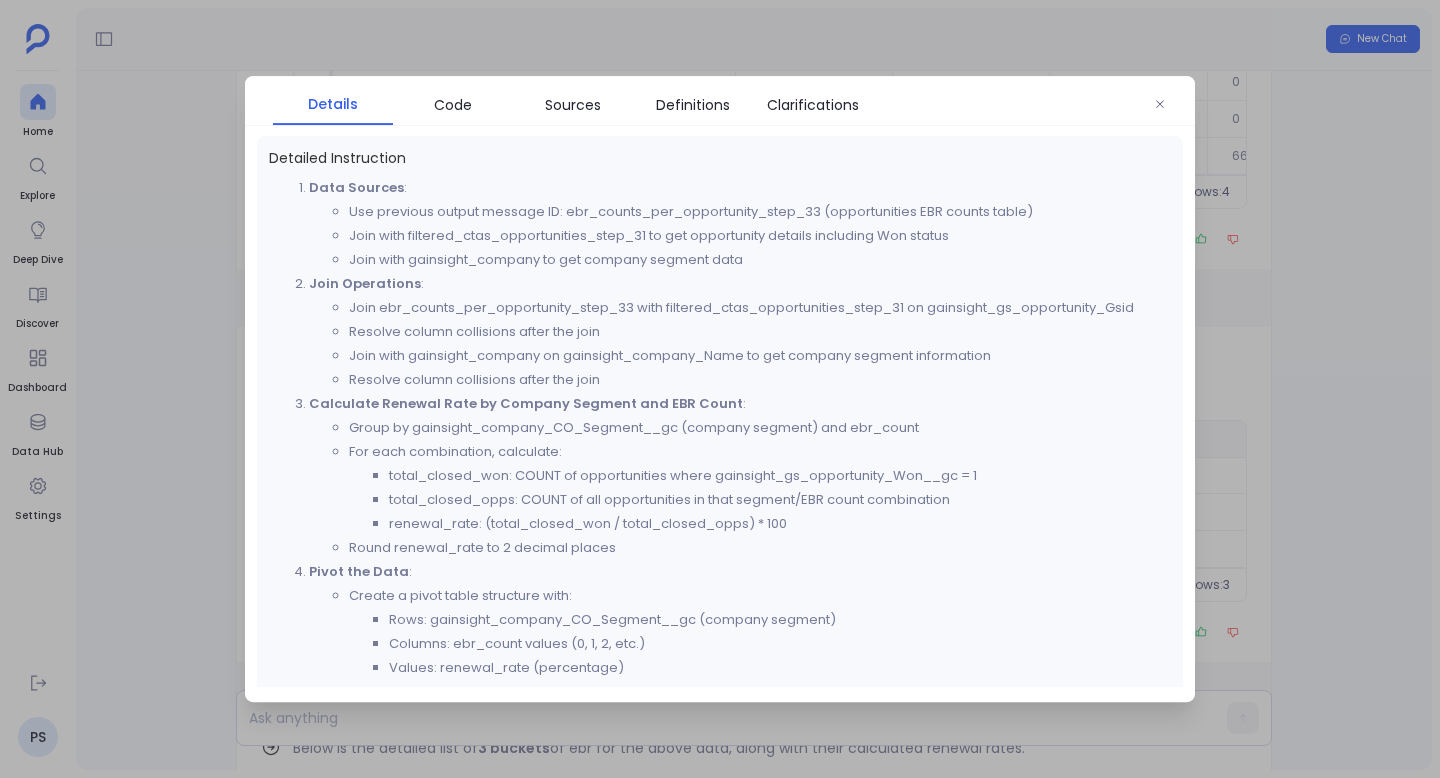 click at bounding box center (720, 389) 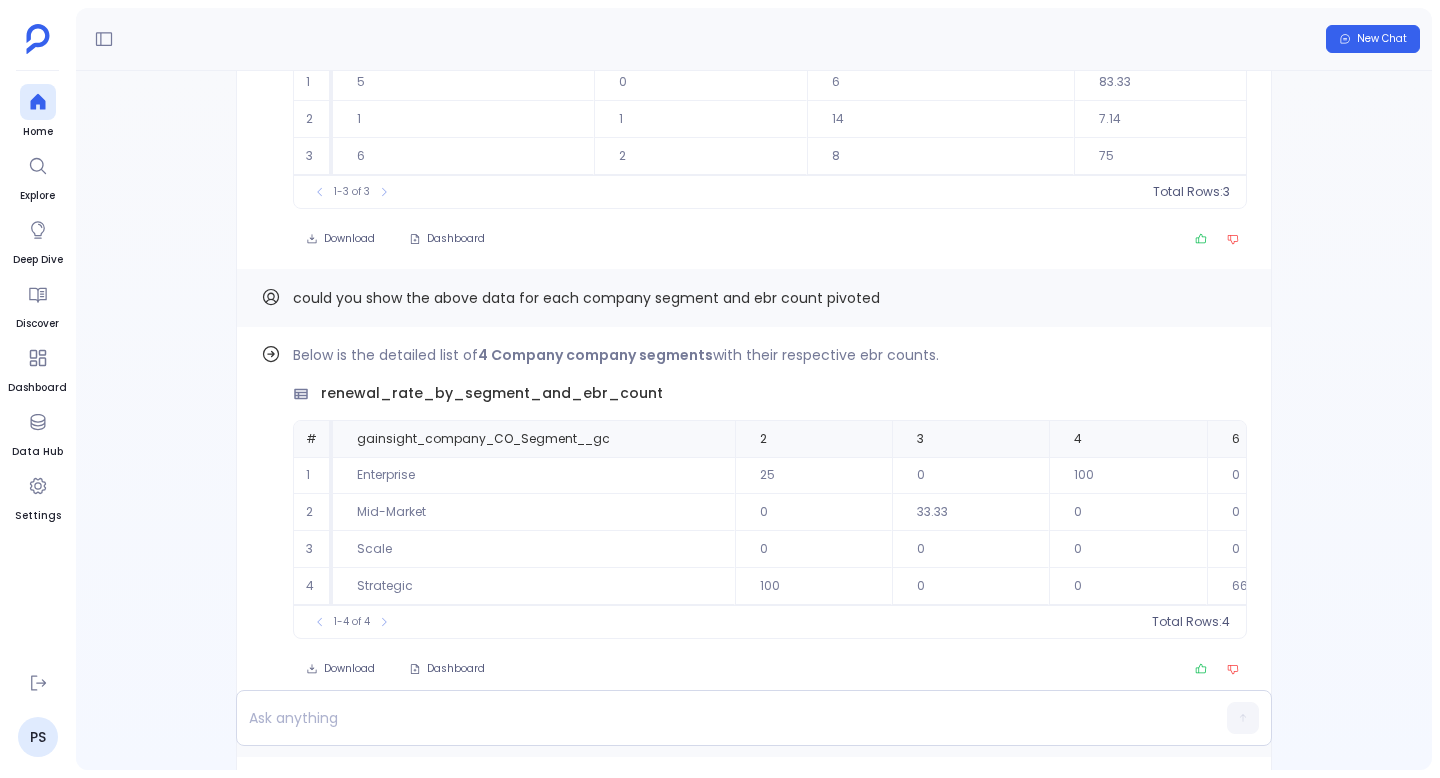 scroll, scrollTop: -12994, scrollLeft: 0, axis: vertical 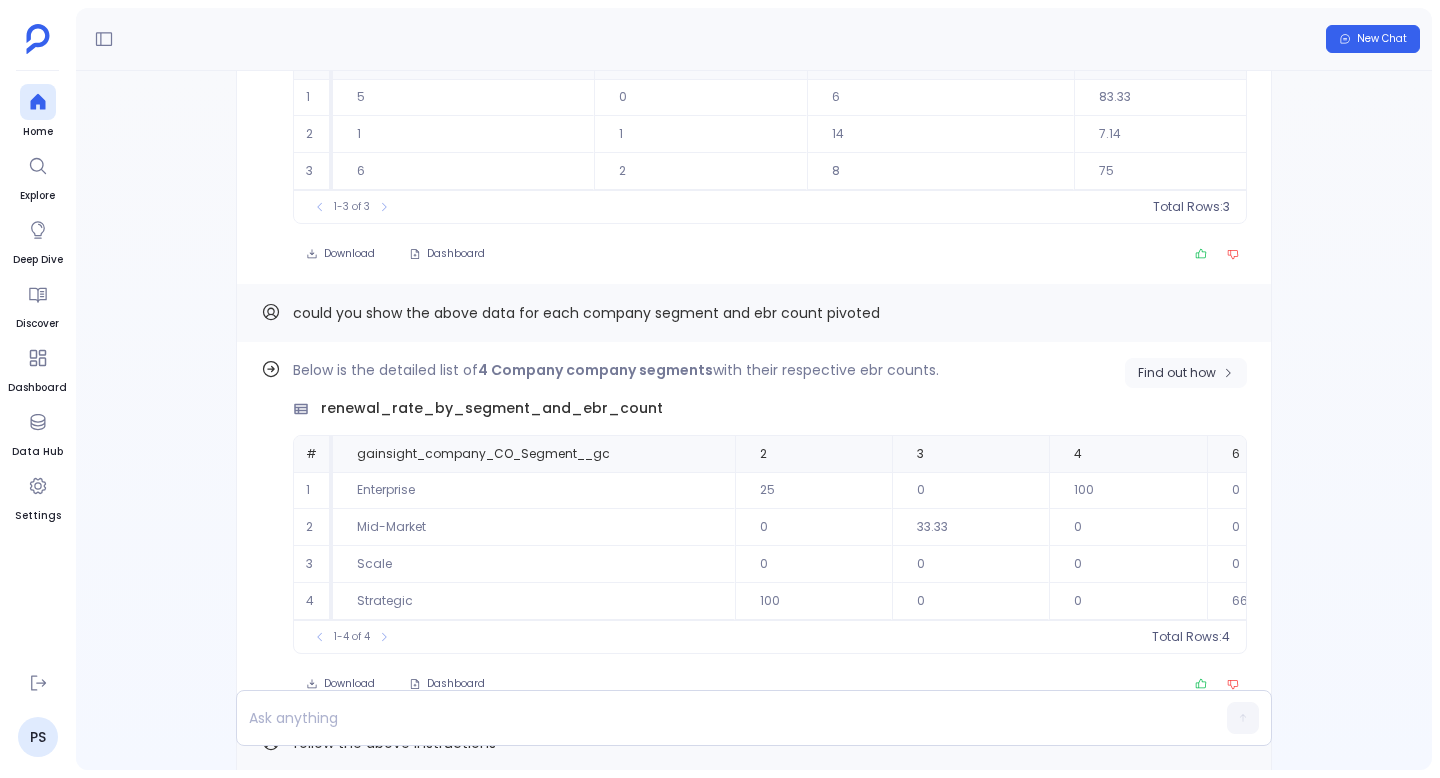 click on "Find out how" at bounding box center [1177, 373] 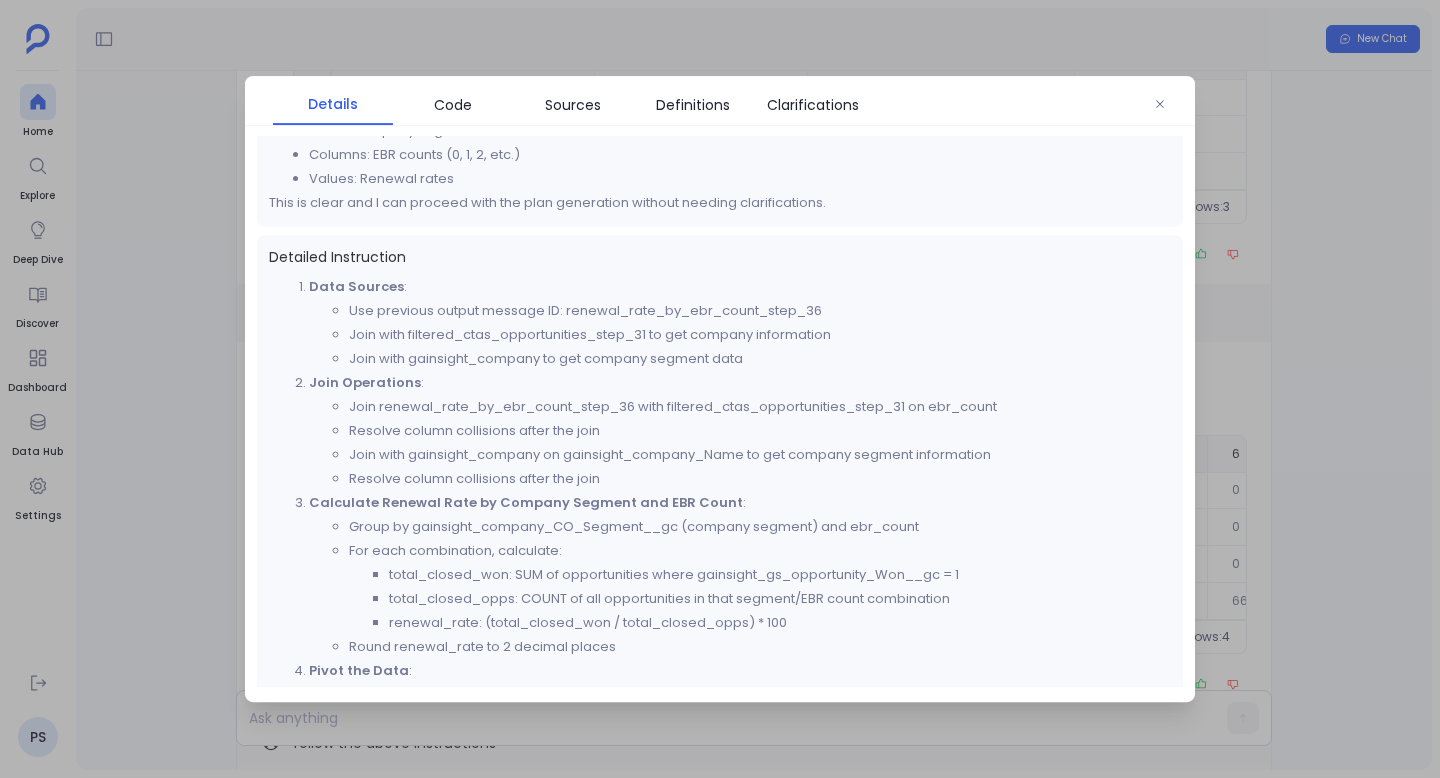 scroll, scrollTop: 394, scrollLeft: 0, axis: vertical 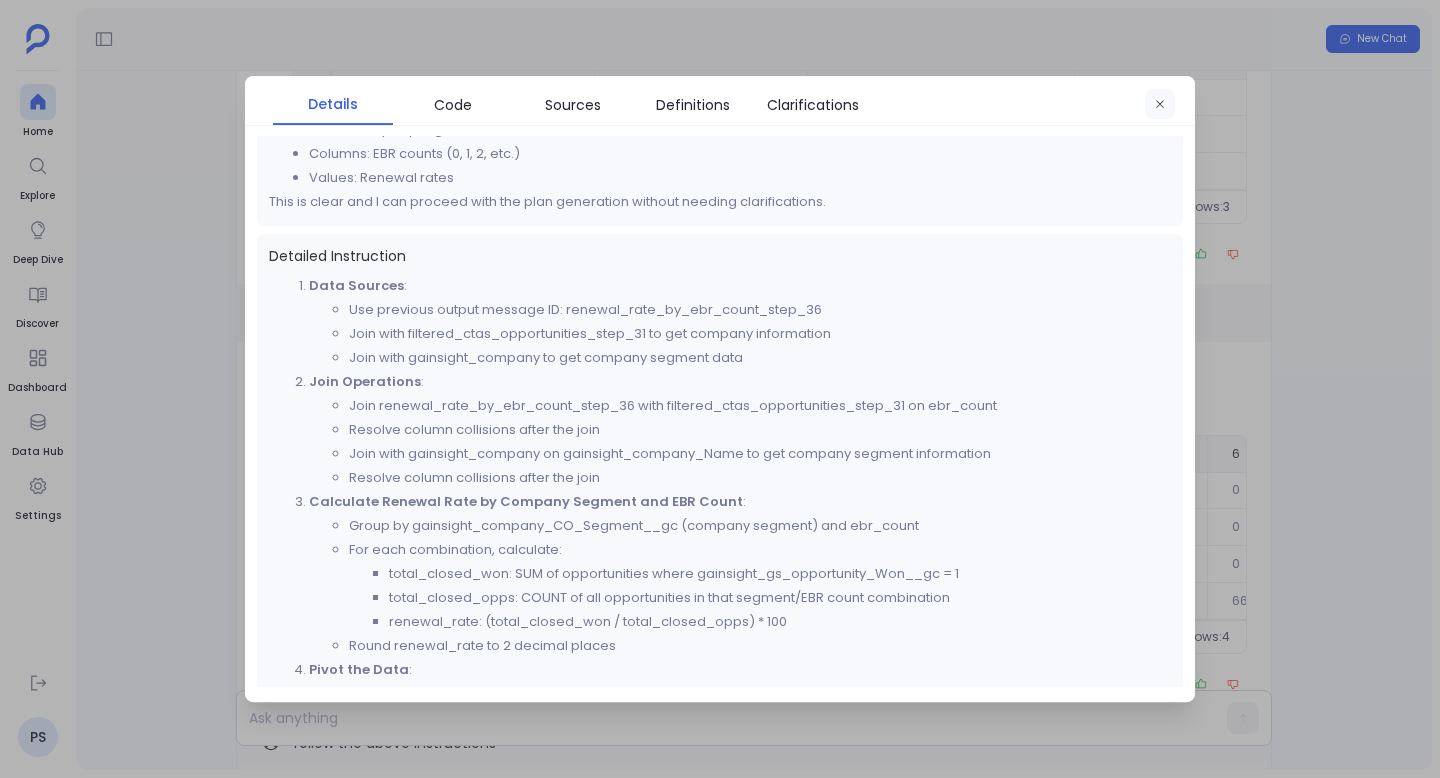 click 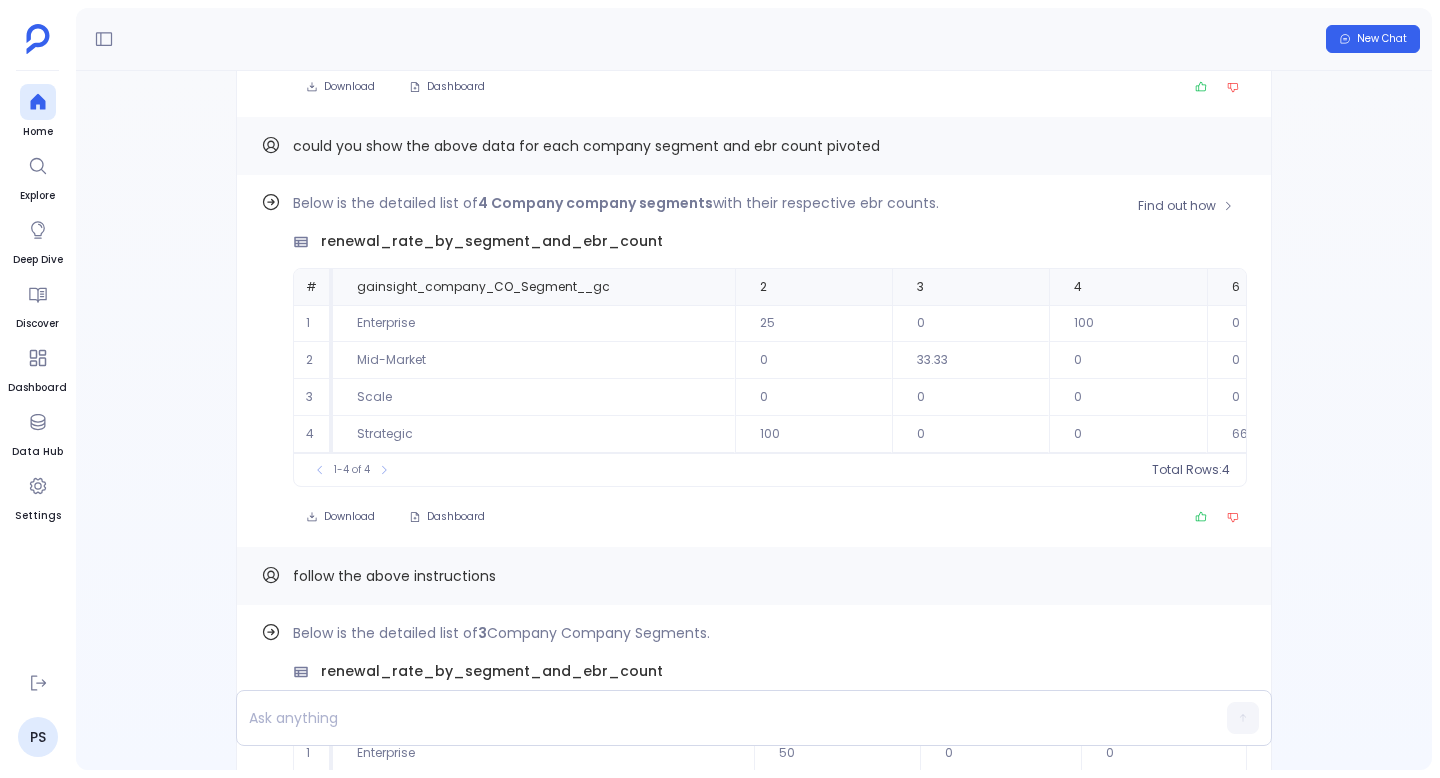 scroll, scrollTop: -12792, scrollLeft: 0, axis: vertical 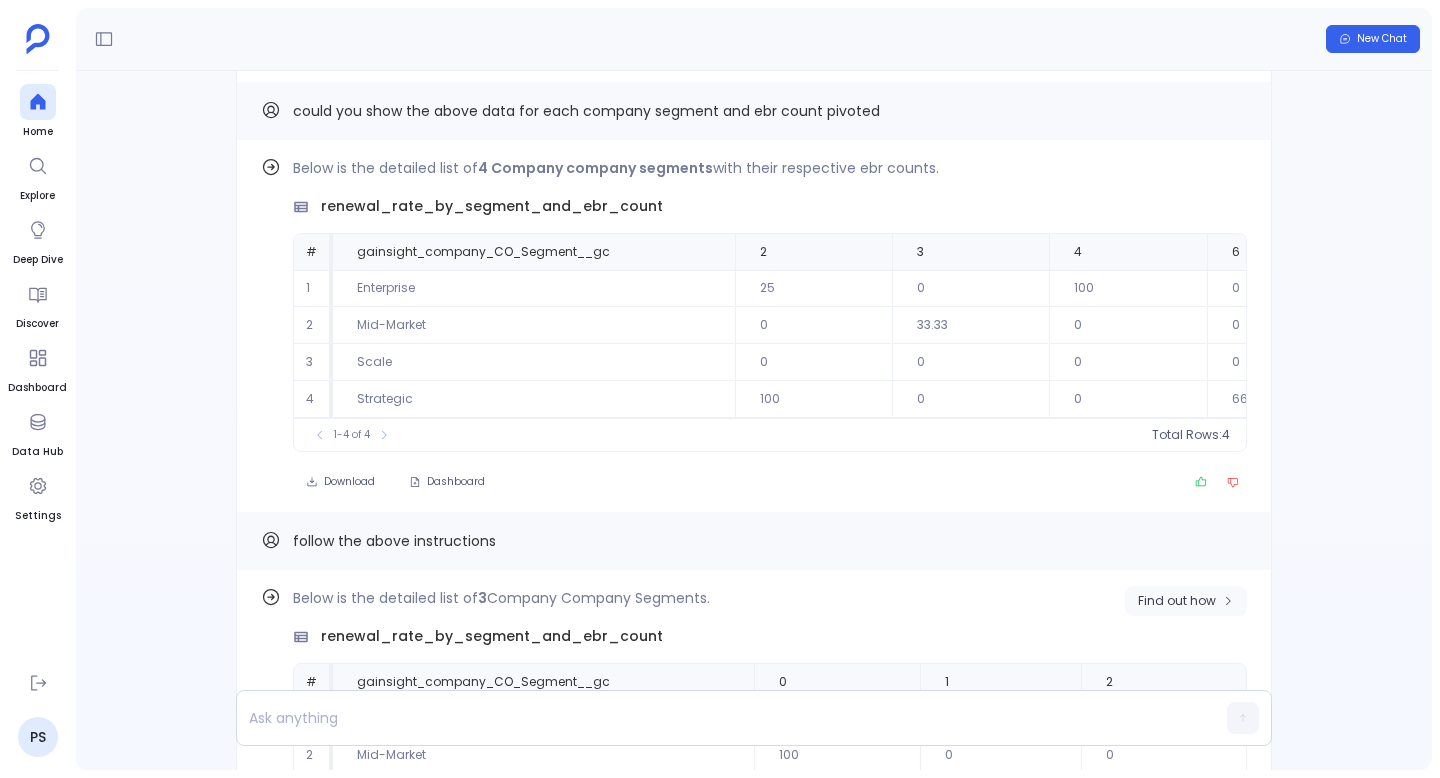 click on "Find out how" at bounding box center (1177, 601) 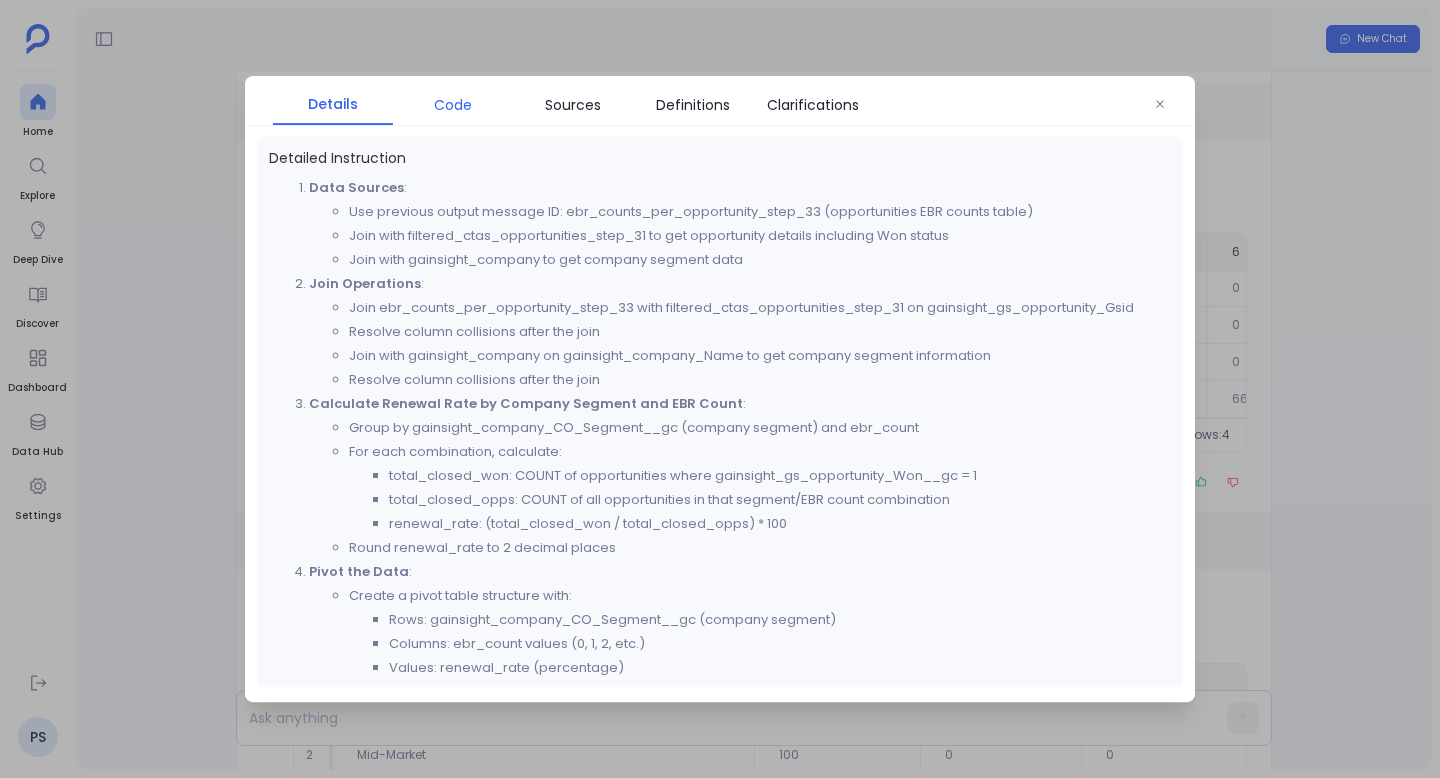 click on "Code" at bounding box center [453, 105] 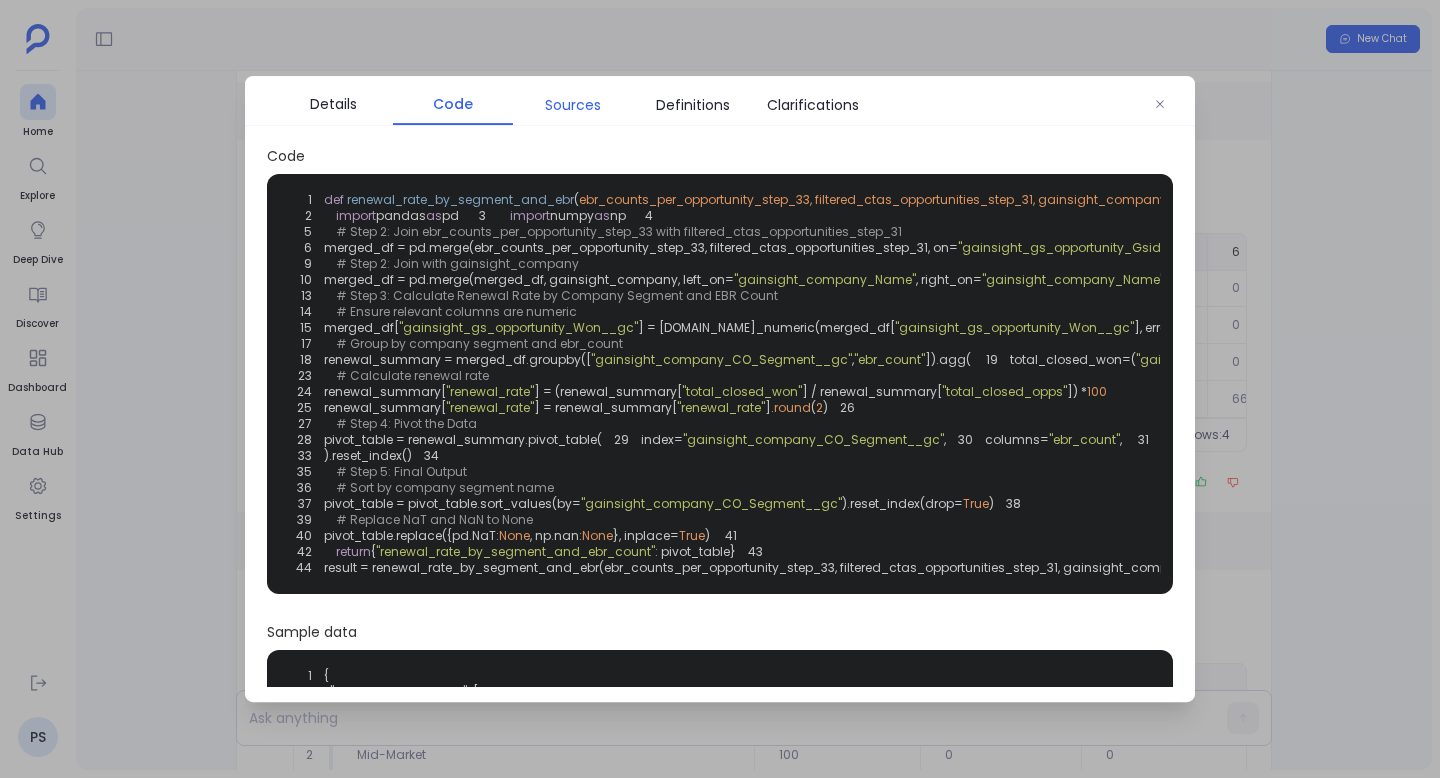 click on "Sources" at bounding box center [573, 105] 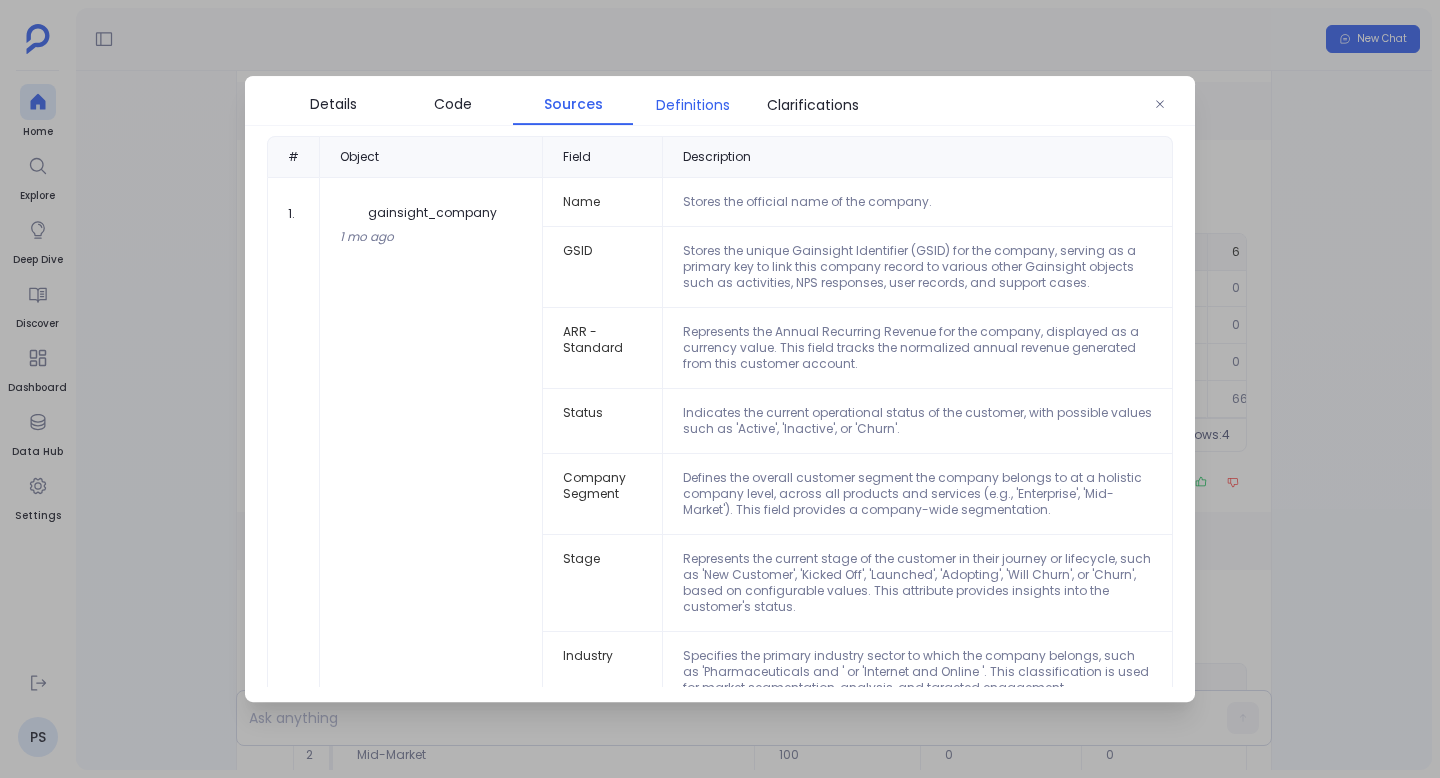 click on "Definitions" at bounding box center (693, 105) 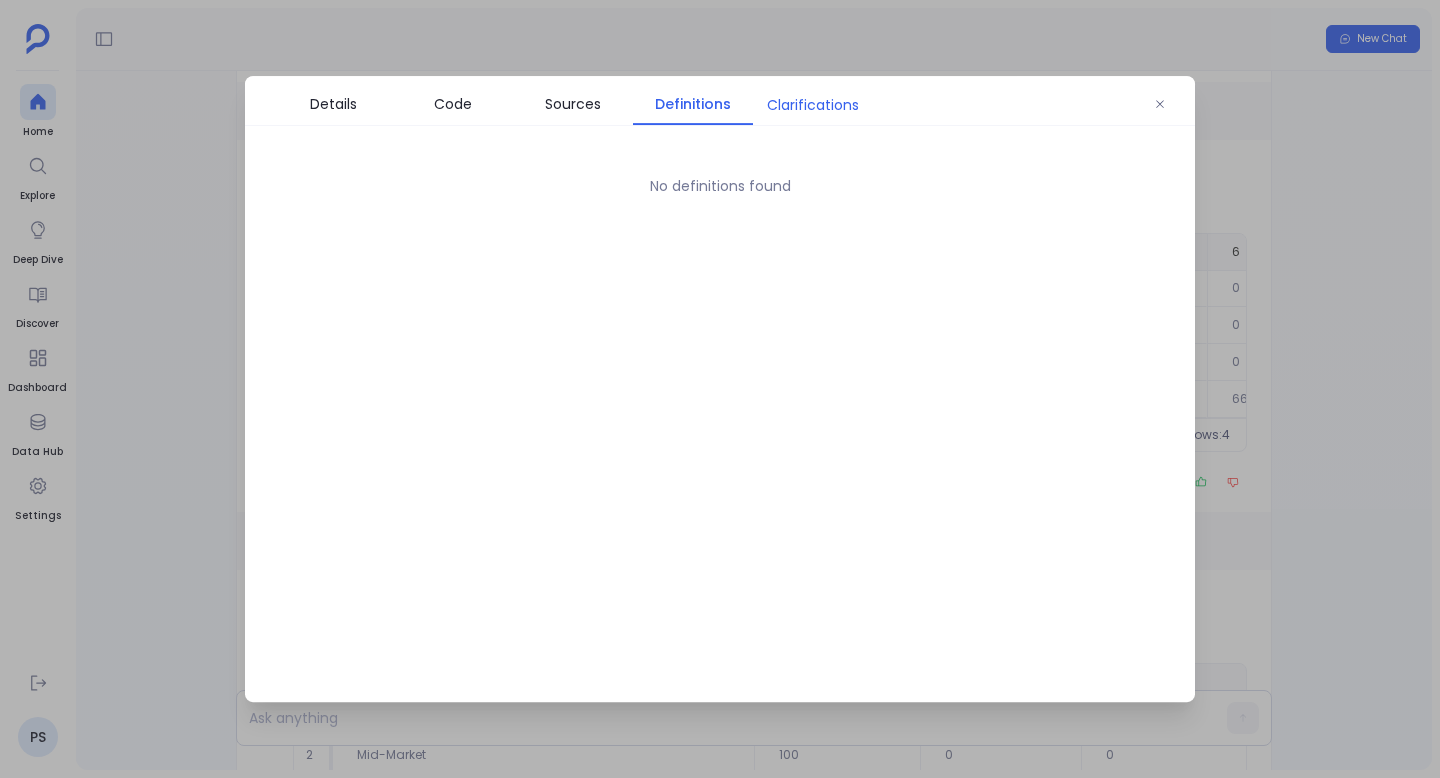 click on "Clarifications" at bounding box center [813, 105] 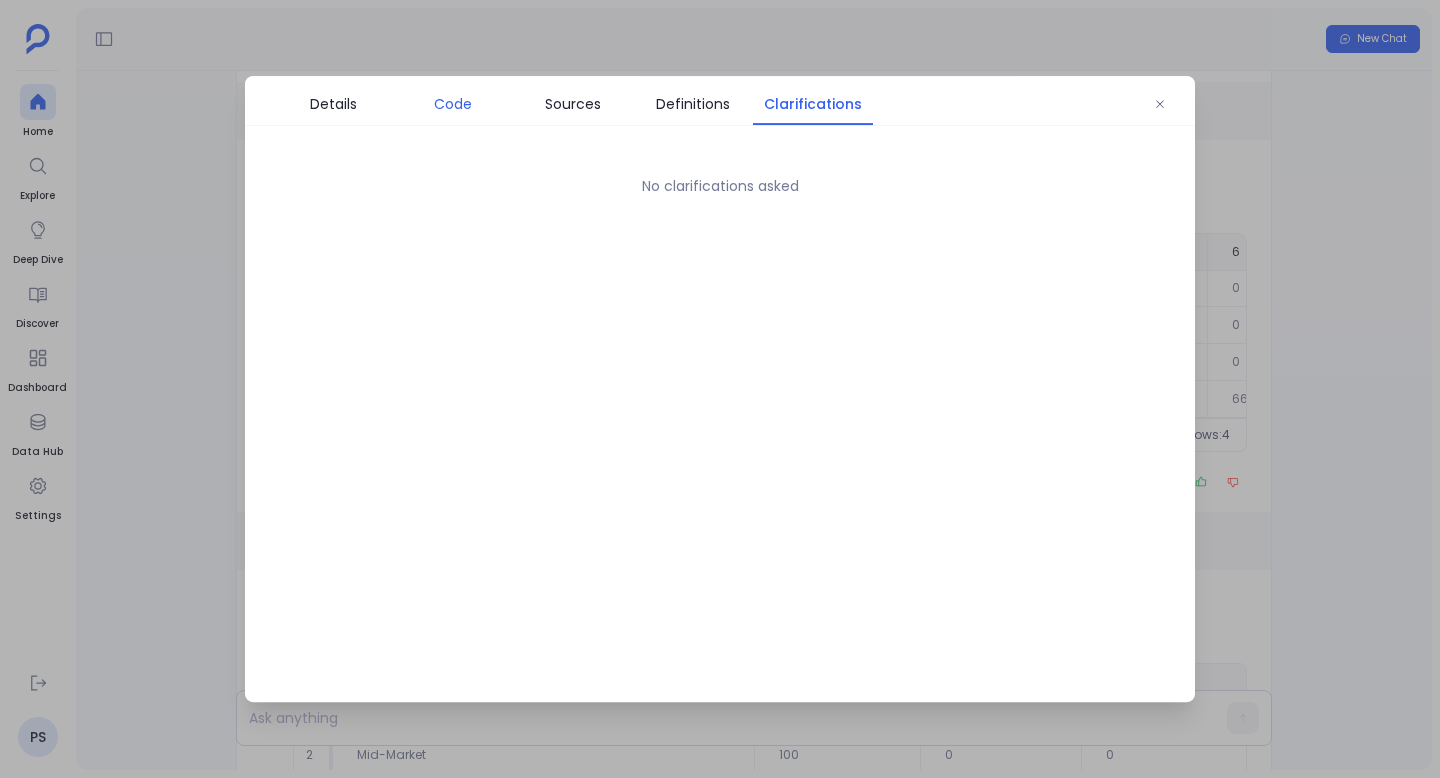 click on "Code" at bounding box center [453, 104] 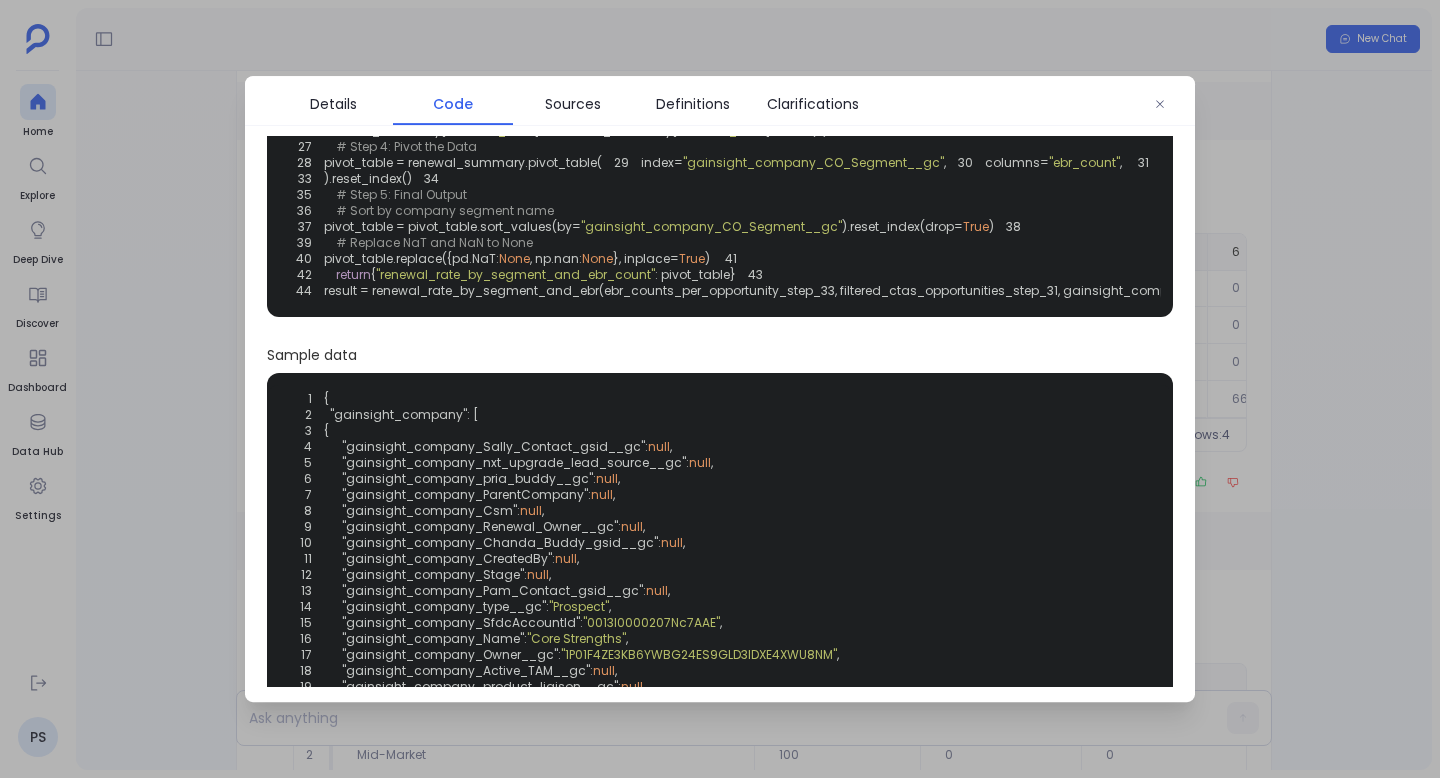 scroll, scrollTop: 0, scrollLeft: 0, axis: both 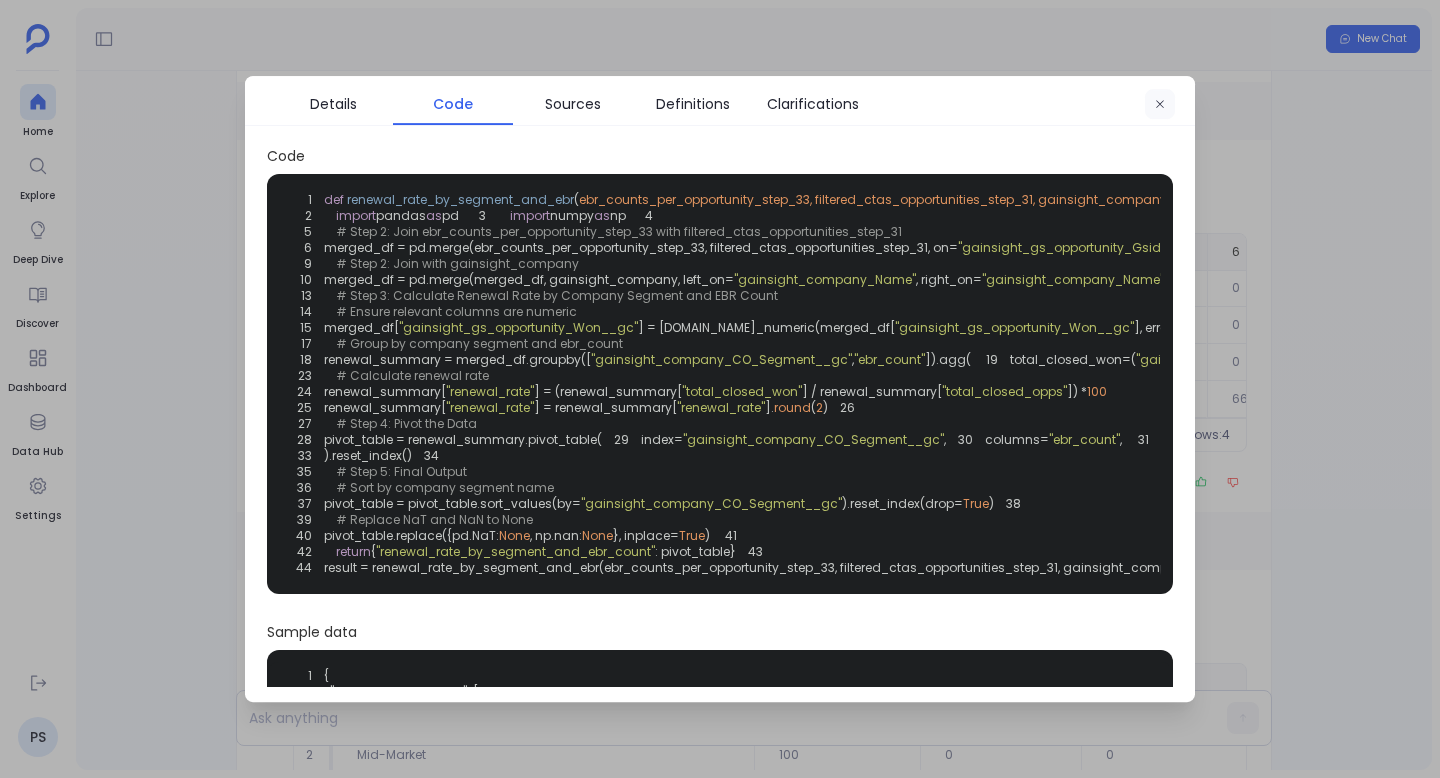 click 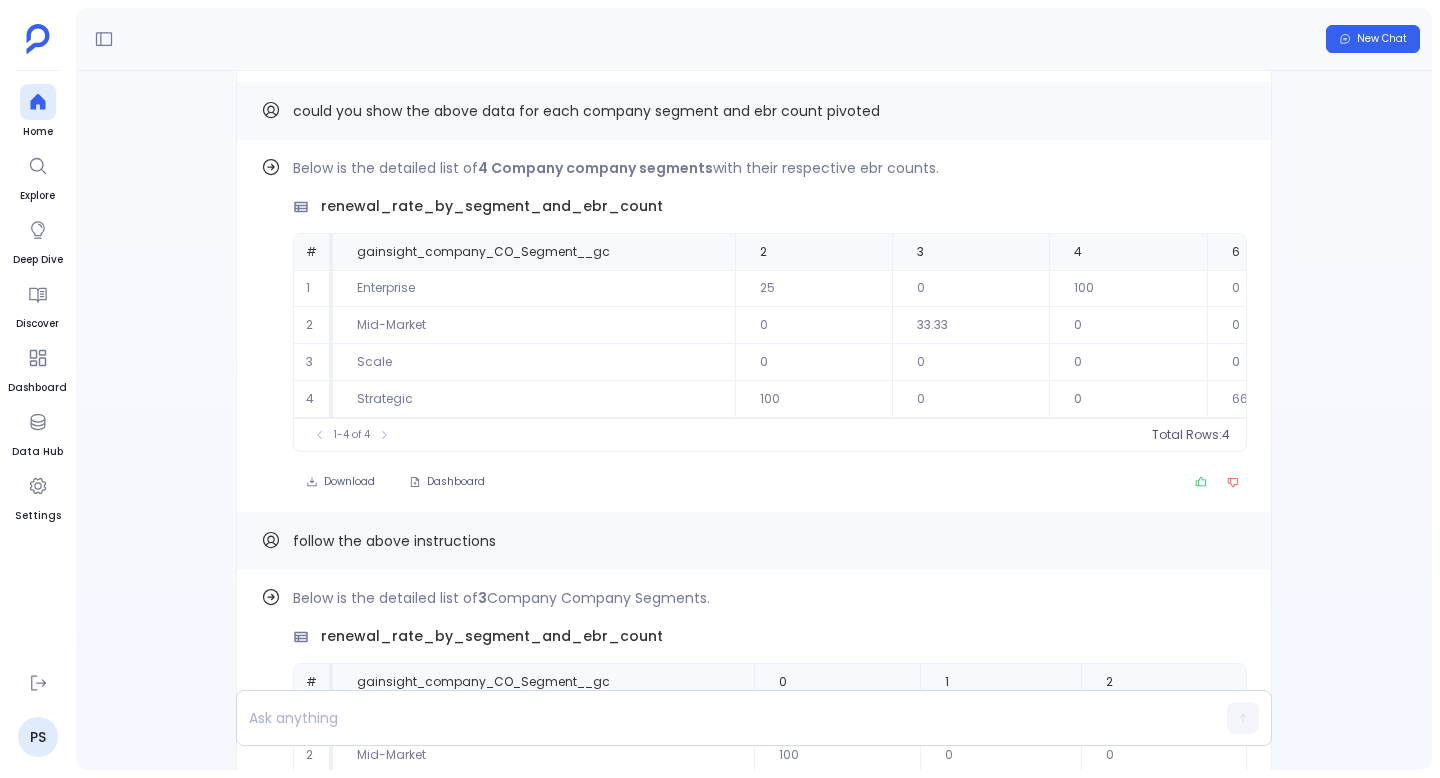 click on "follow the above instructions" at bounding box center [394, 541] 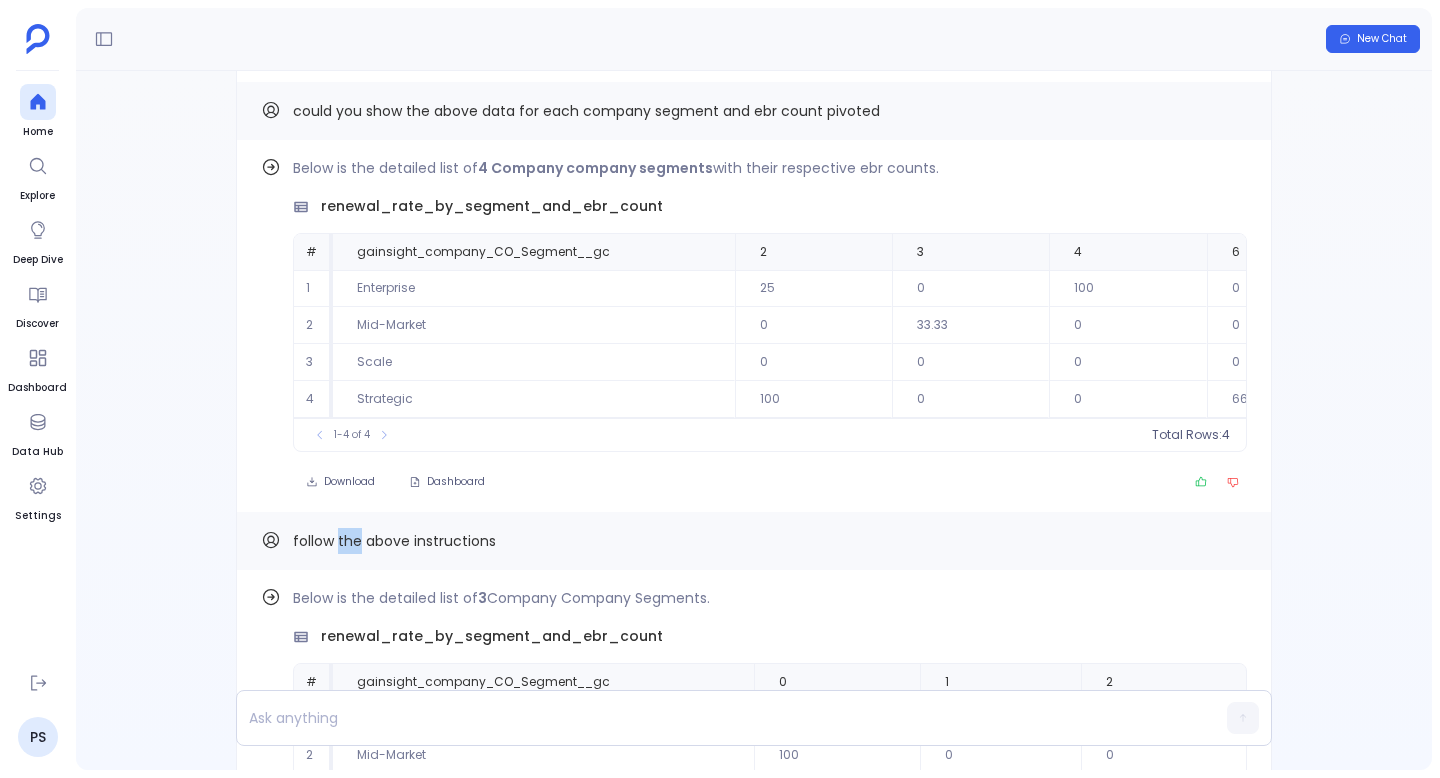 click on "follow the above instructions" at bounding box center (394, 541) 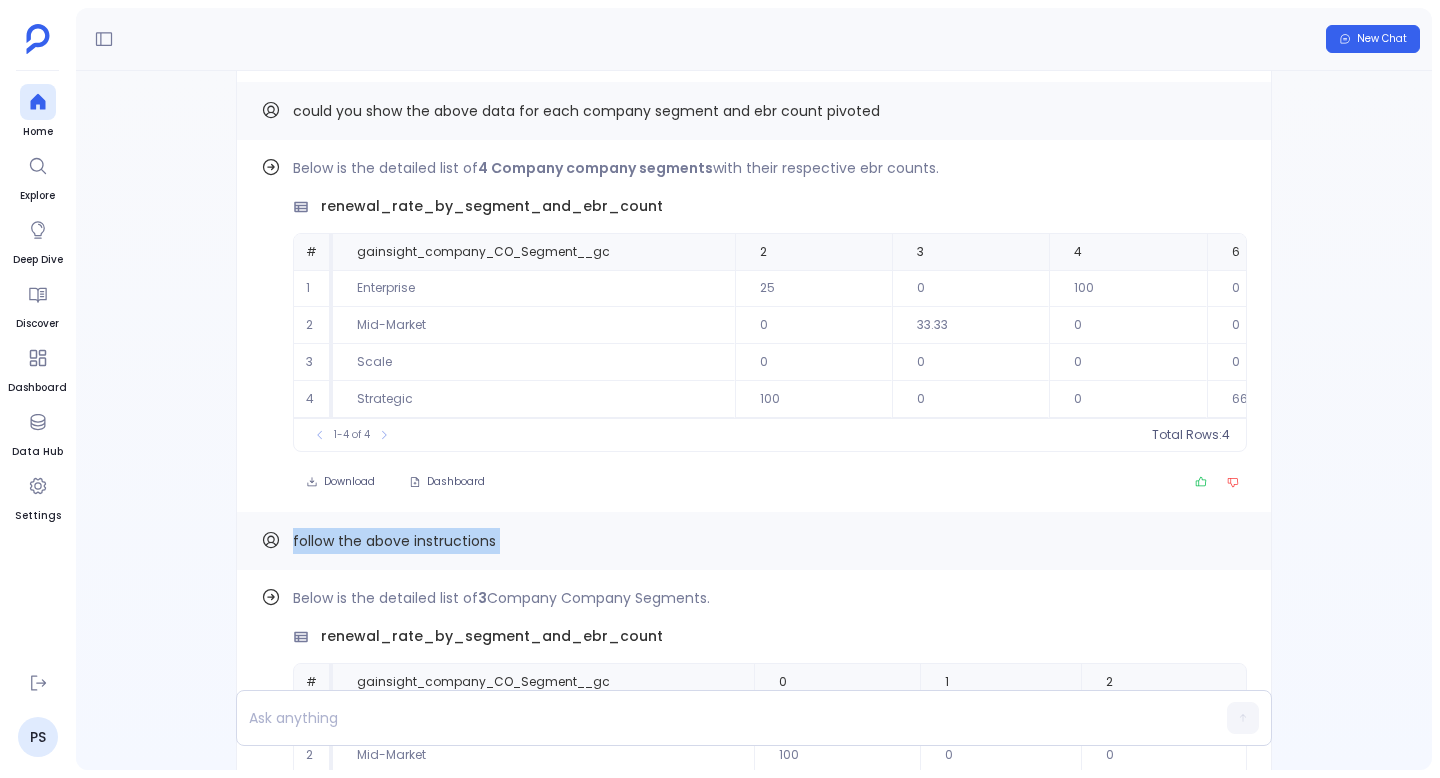 click on "follow the above instructions" at bounding box center (394, 541) 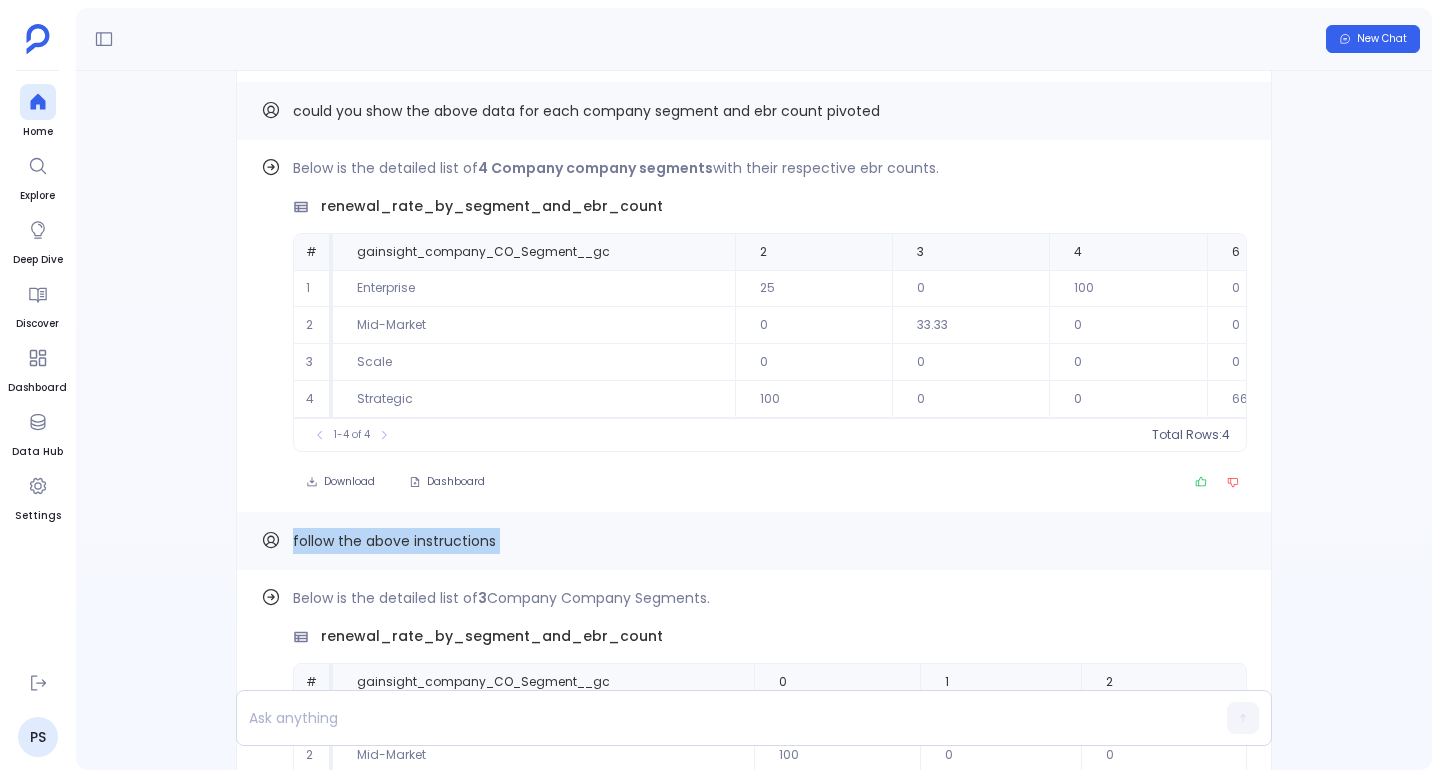copy on "follow the above instructions Find out how" 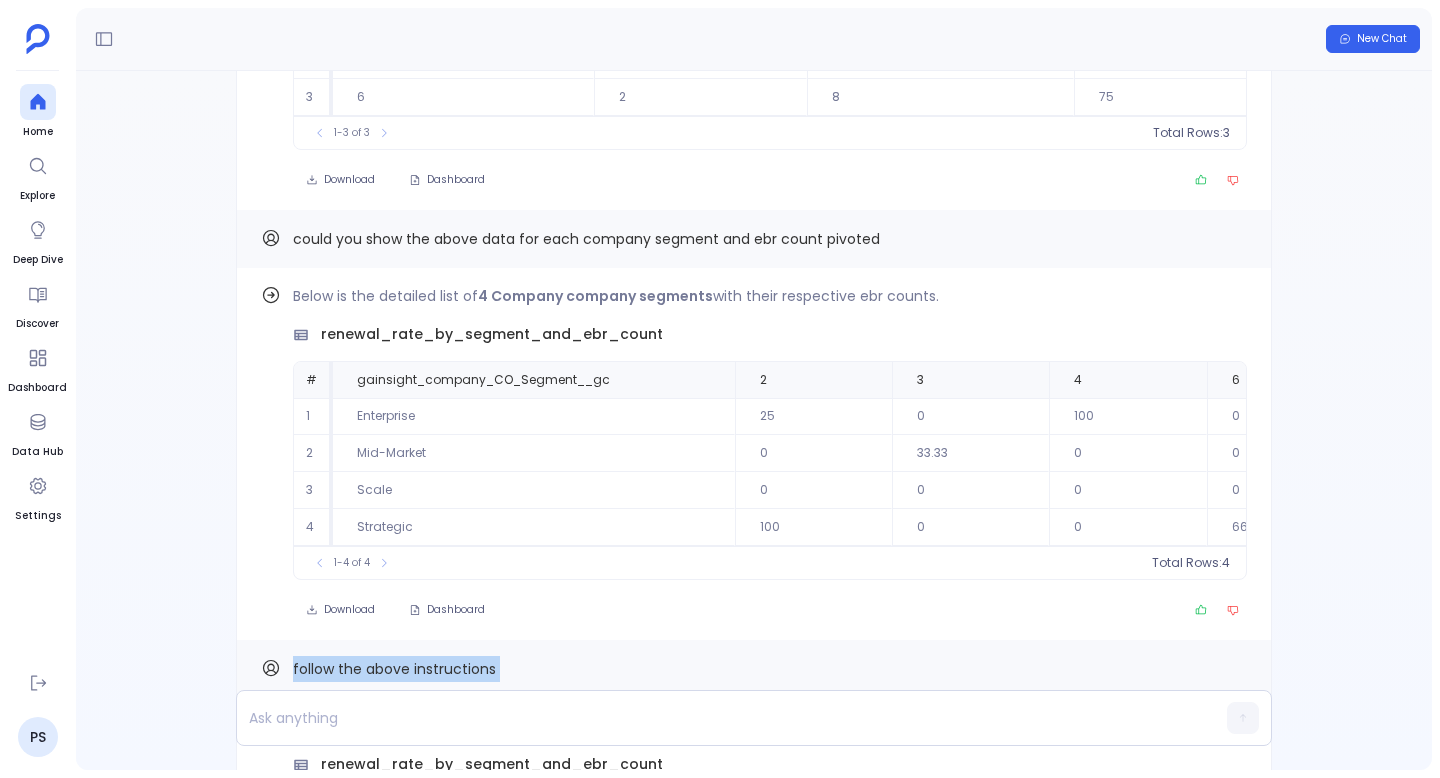 scroll, scrollTop: -12847, scrollLeft: 0, axis: vertical 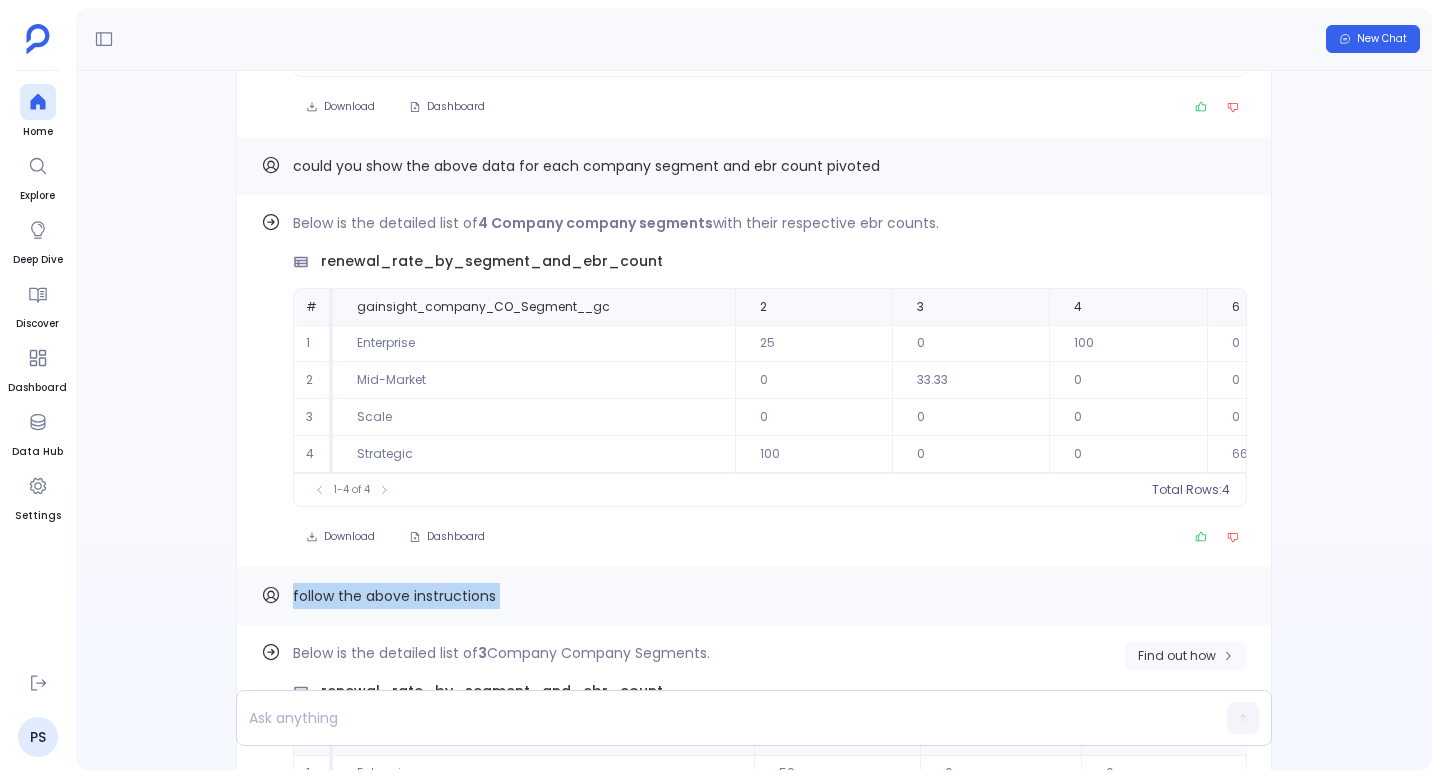 click on "Find out how" at bounding box center [1177, 656] 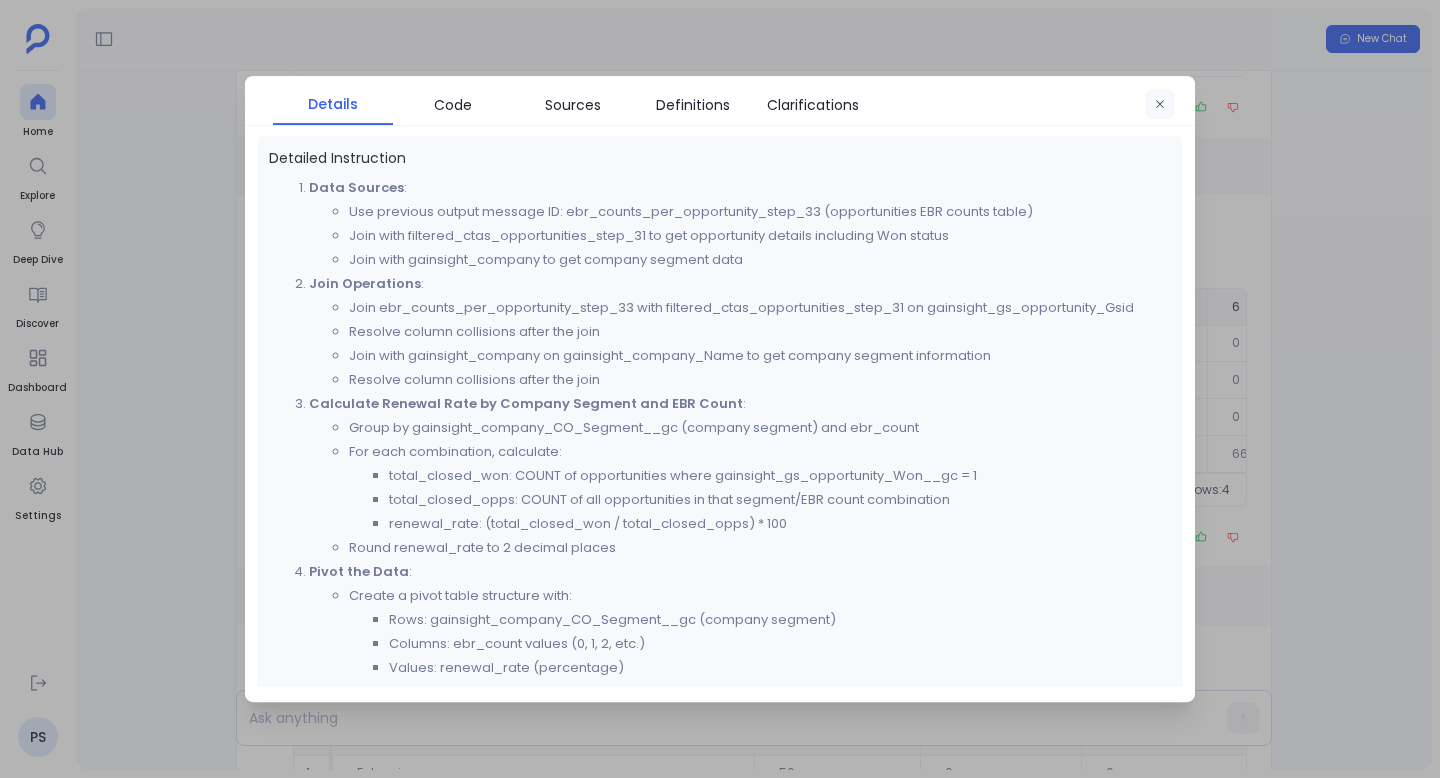click 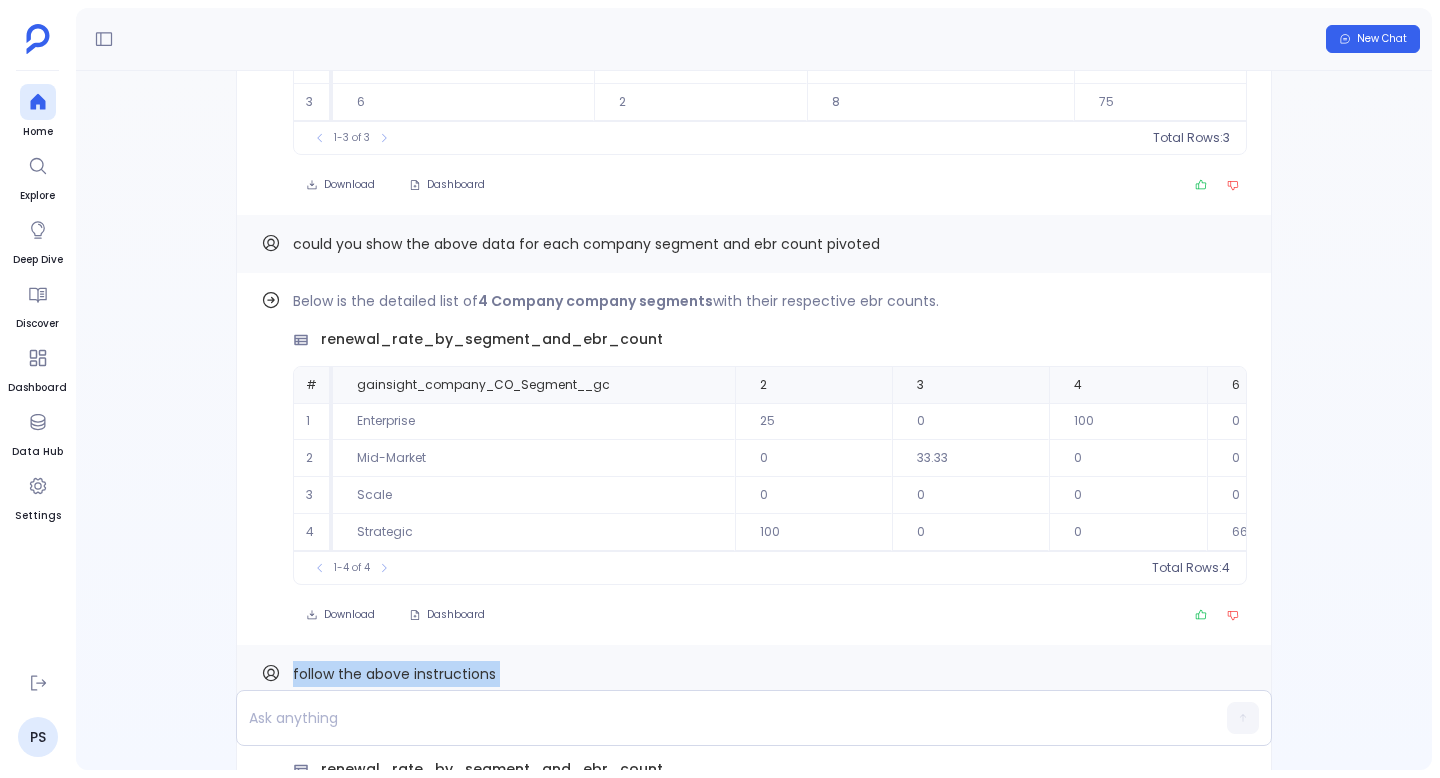 scroll, scrollTop: -12928, scrollLeft: 0, axis: vertical 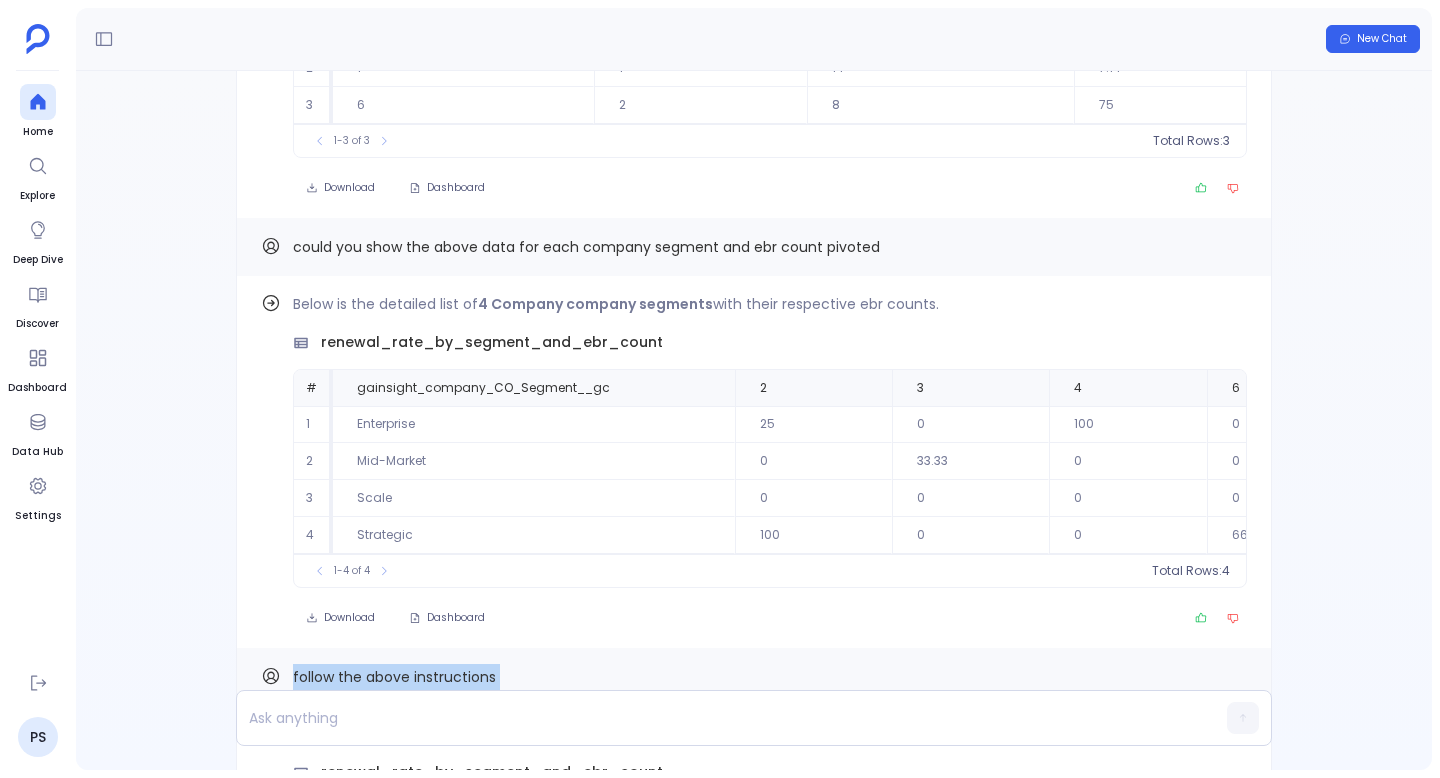 click on "could you show the above data for each company segment and ebr count pivoted" at bounding box center (586, 247) 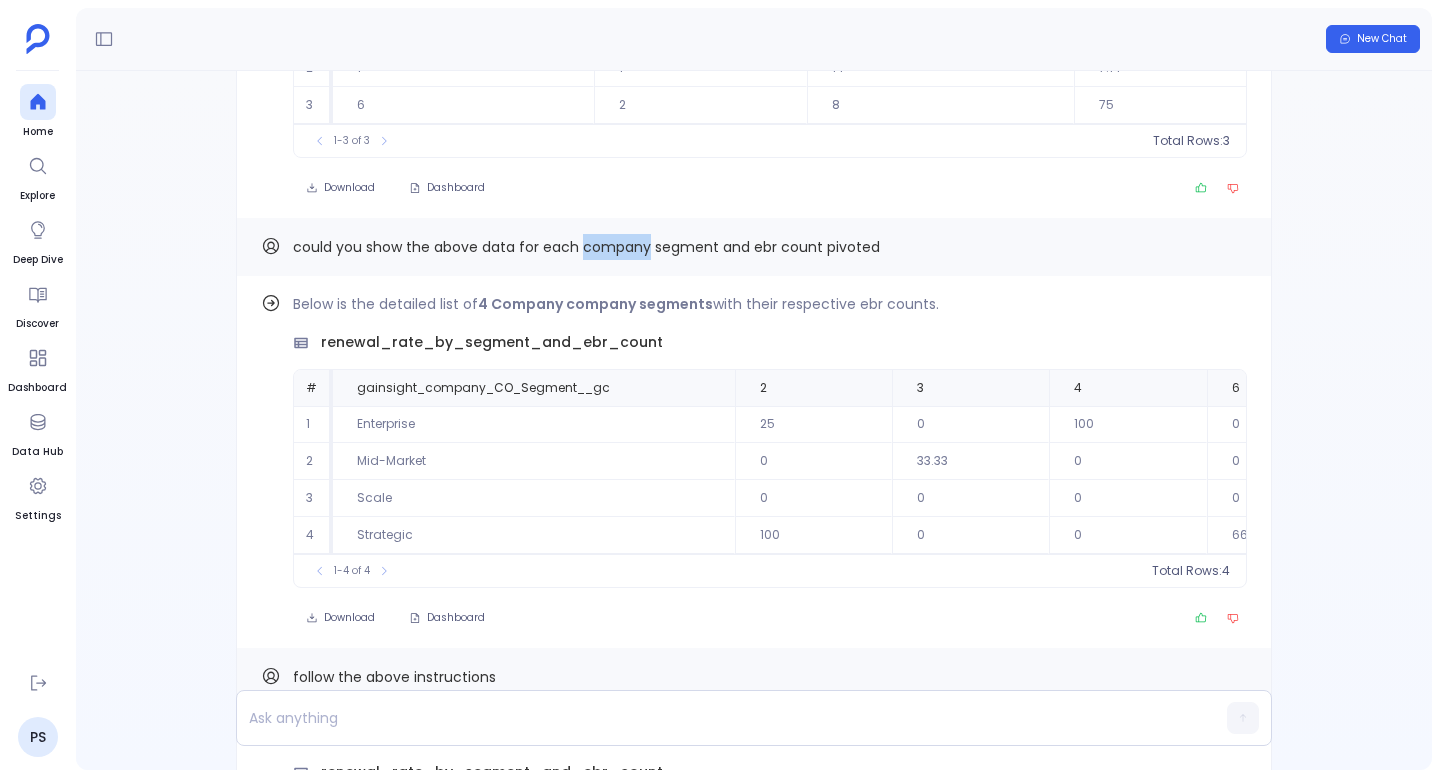 click on "could you show the above data for each company segment and ebr count pivoted" at bounding box center [586, 247] 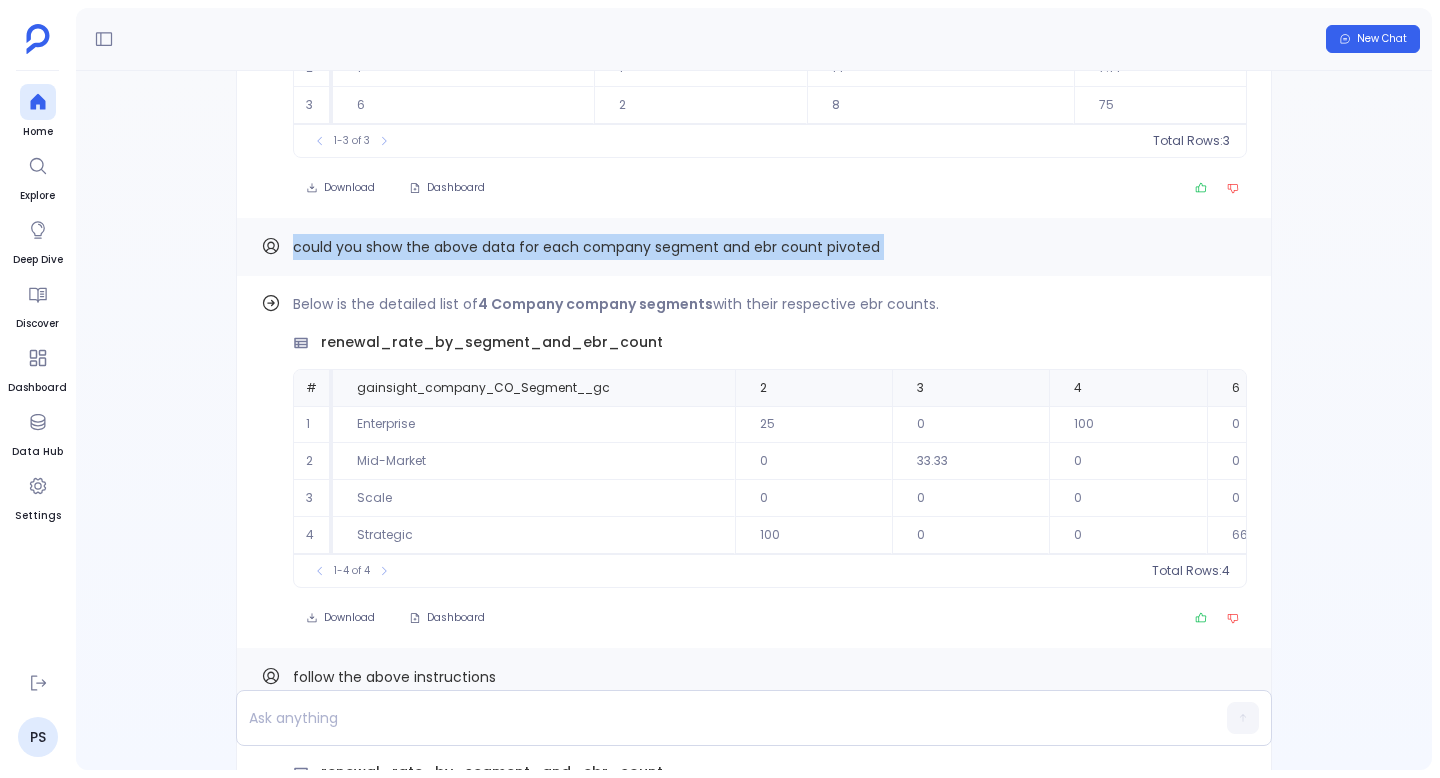 click on "could you show the above data for each company segment and ebr count pivoted" at bounding box center (586, 247) 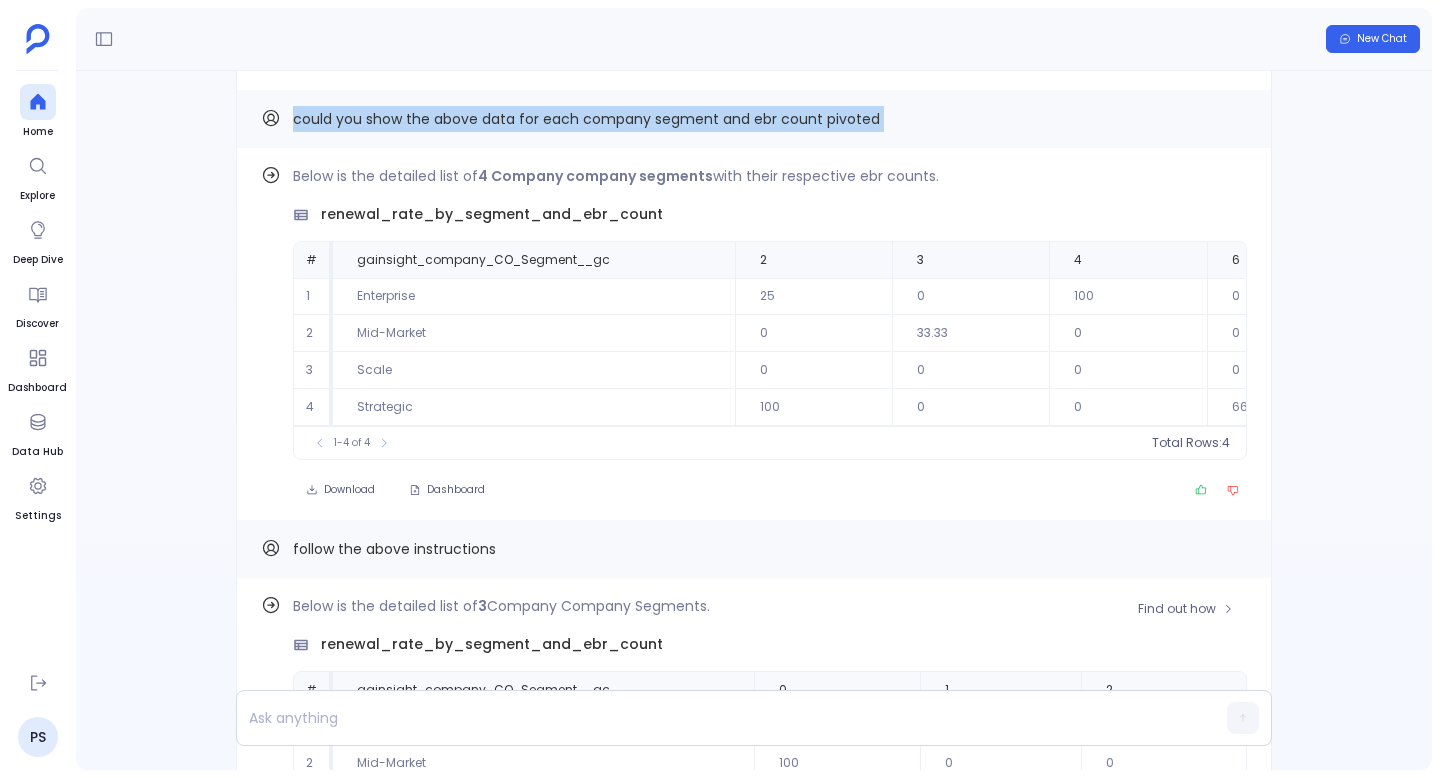 scroll, scrollTop: -12786, scrollLeft: 0, axis: vertical 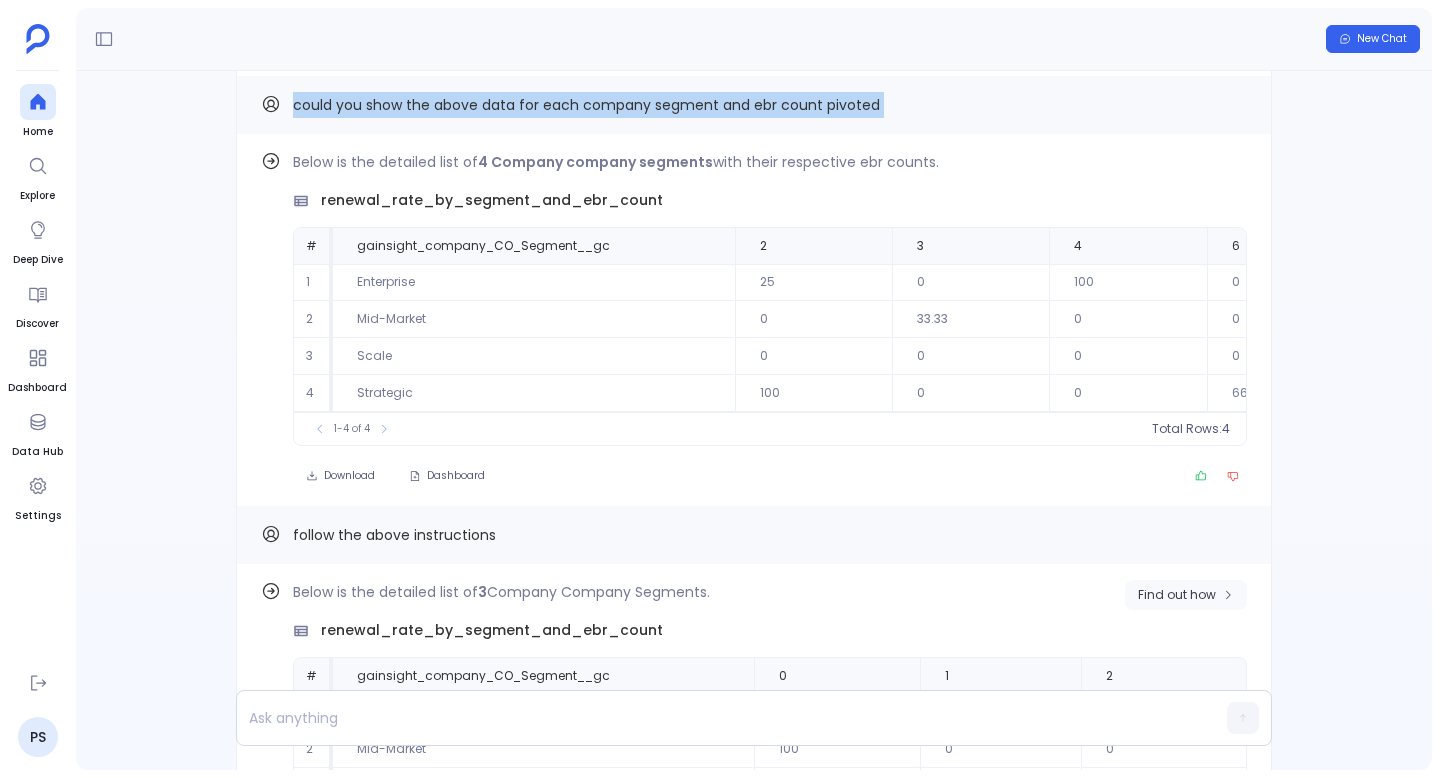 click on "Find out how" at bounding box center [1177, 595] 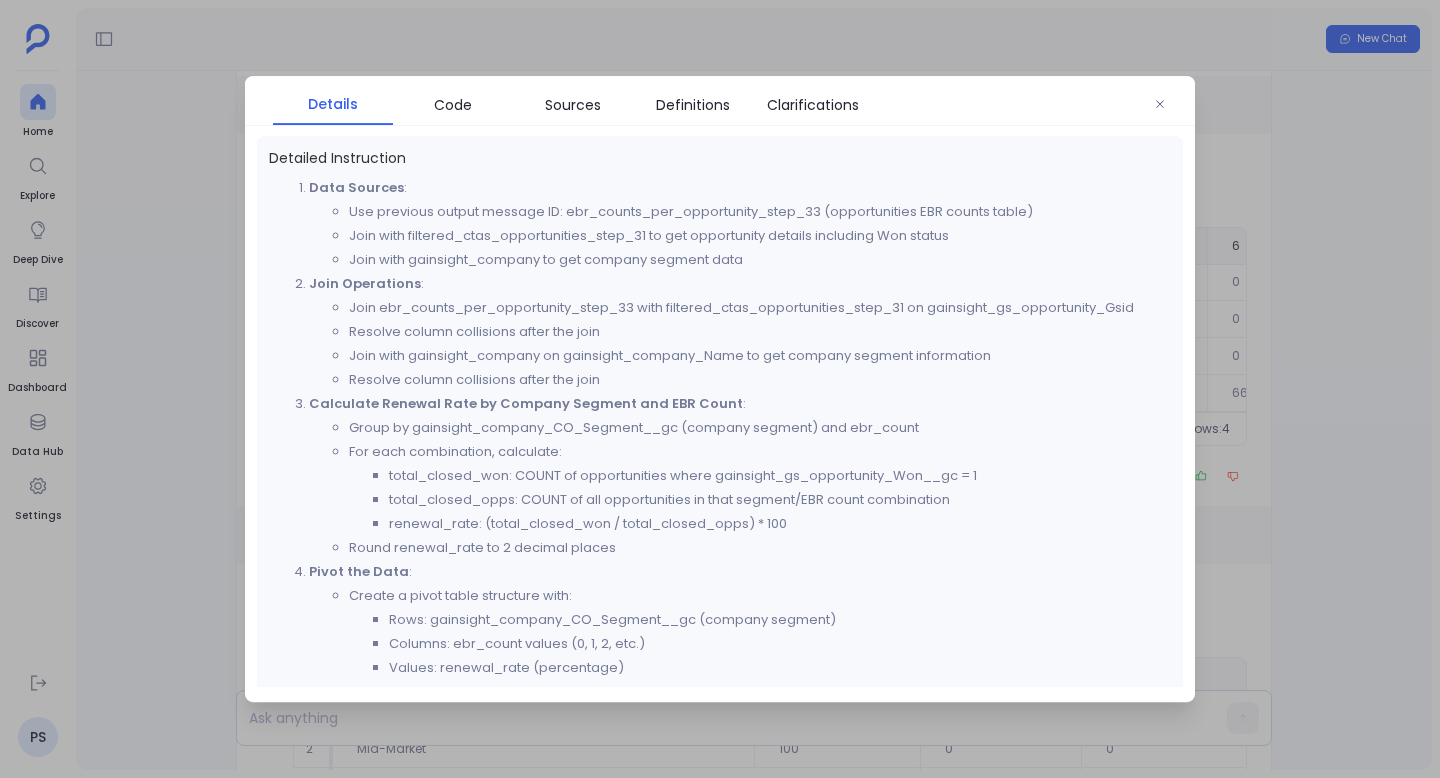 click on "Use previous output message ID: ebr_counts_per_opportunity_step_33 (opportunities EBR counts table)" at bounding box center (760, 212) 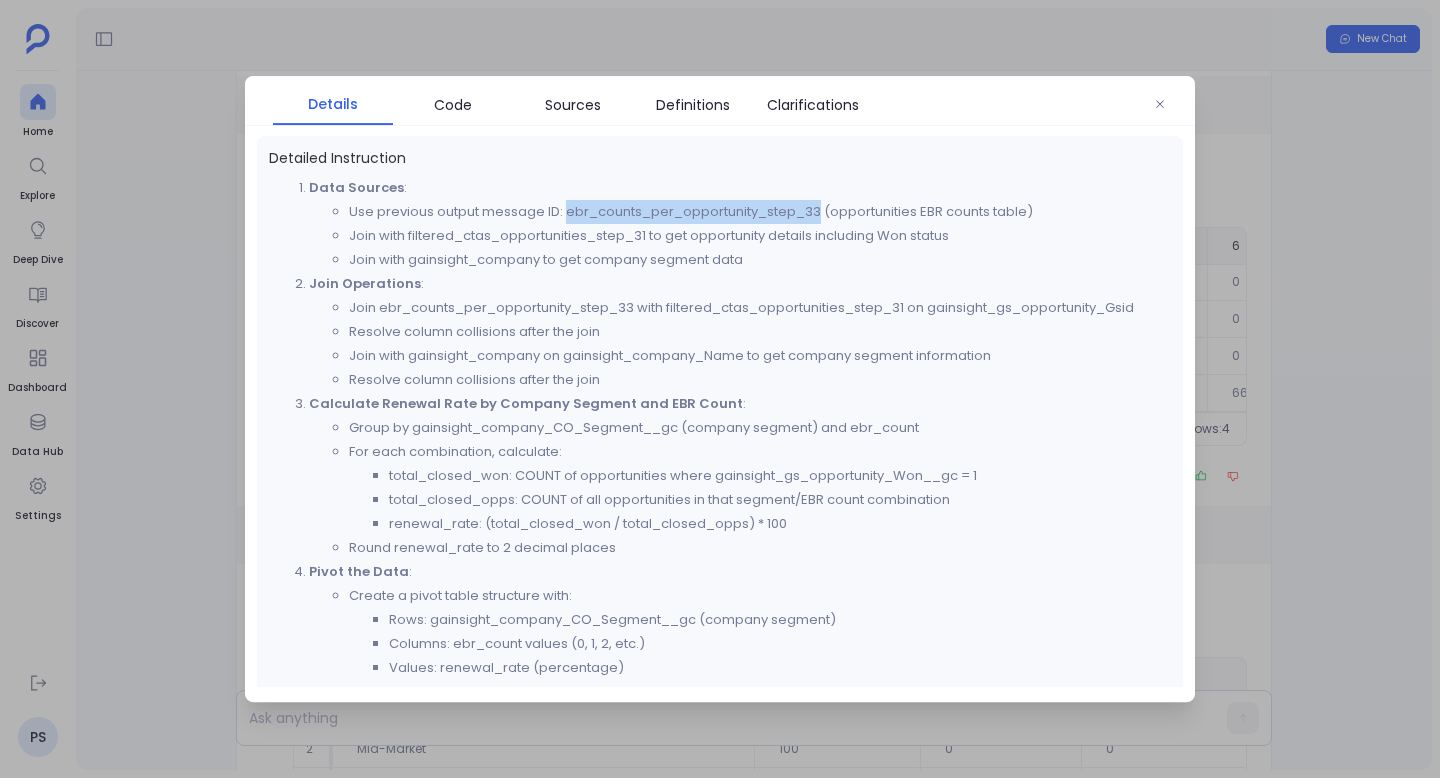 click on "Use previous output message ID: ebr_counts_per_opportunity_step_33 (opportunities EBR counts table)" at bounding box center (760, 212) 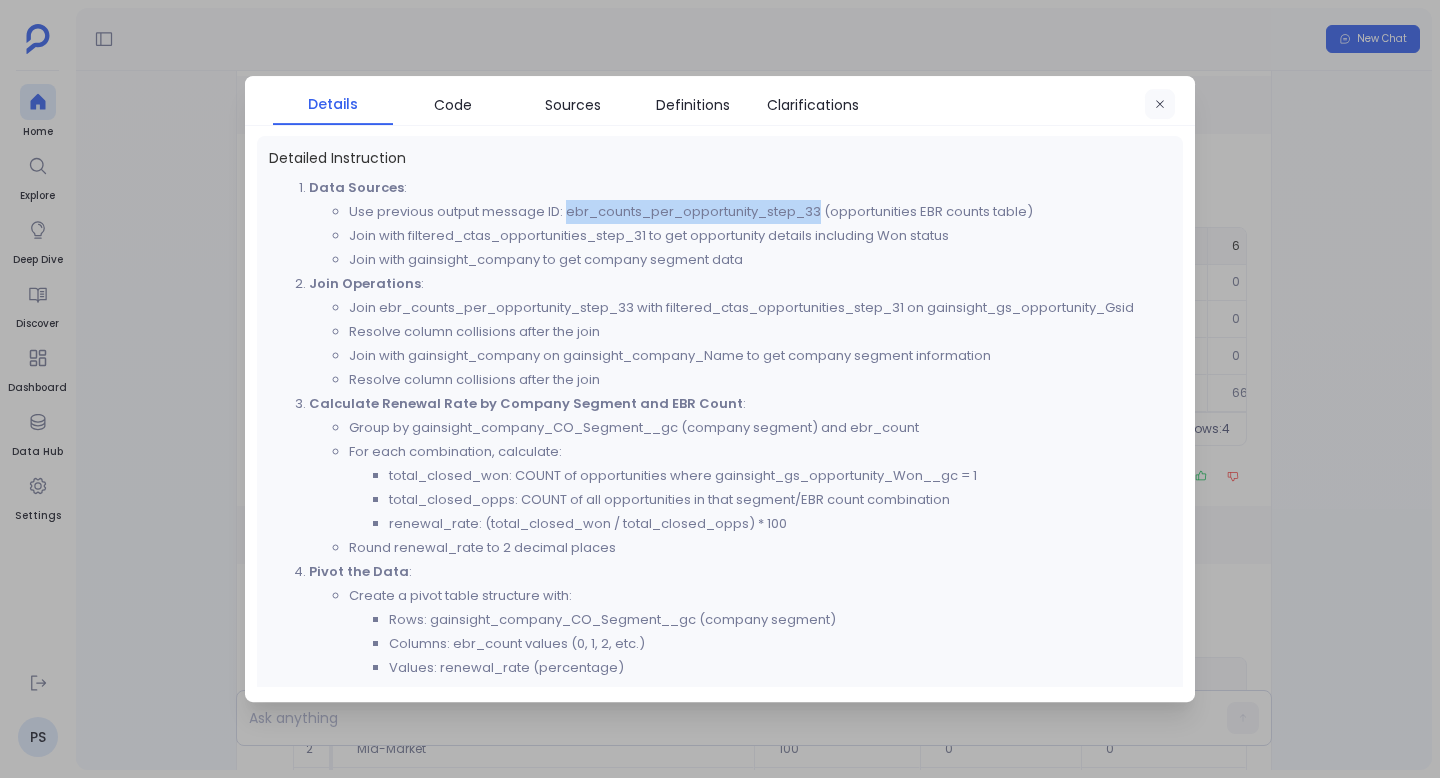 click at bounding box center [1160, 105] 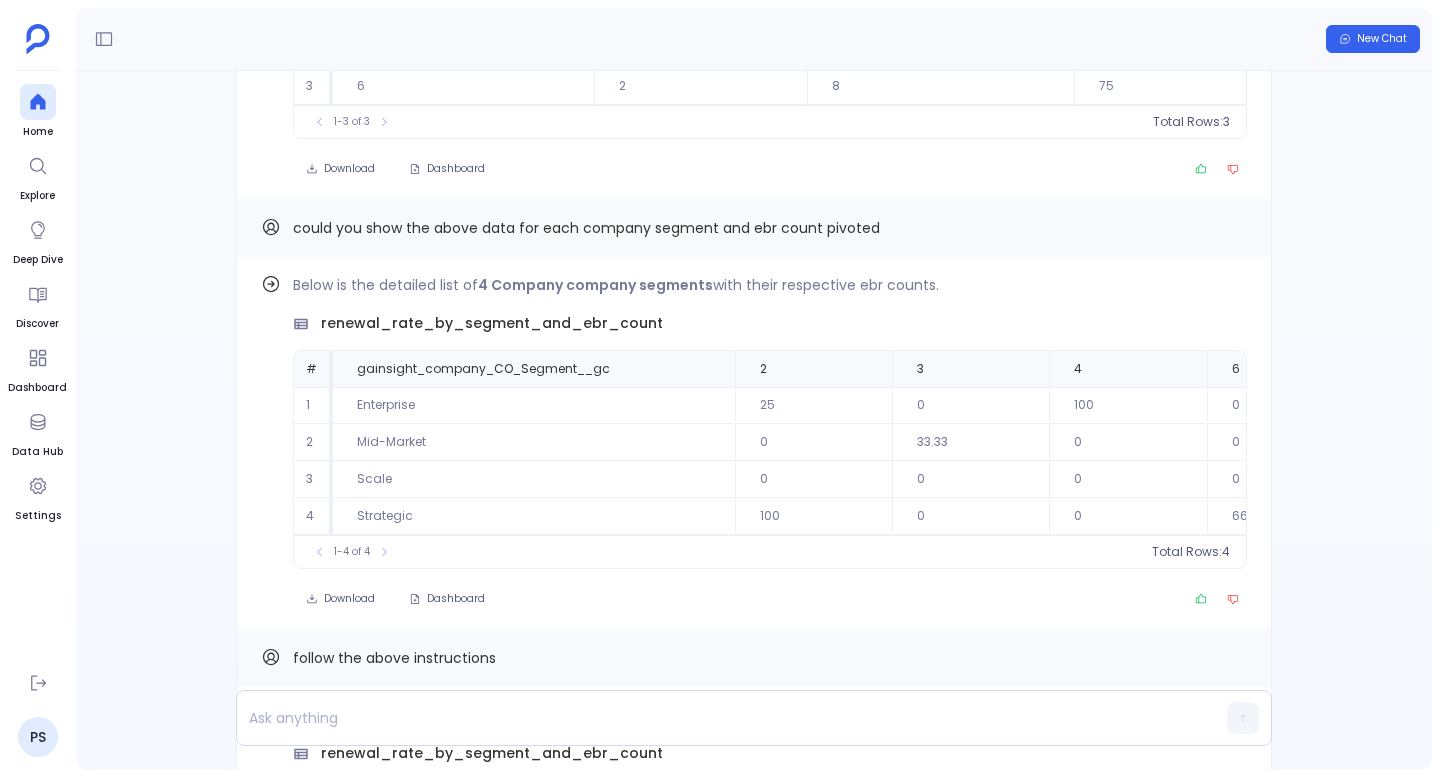 scroll, scrollTop: -12986, scrollLeft: 0, axis: vertical 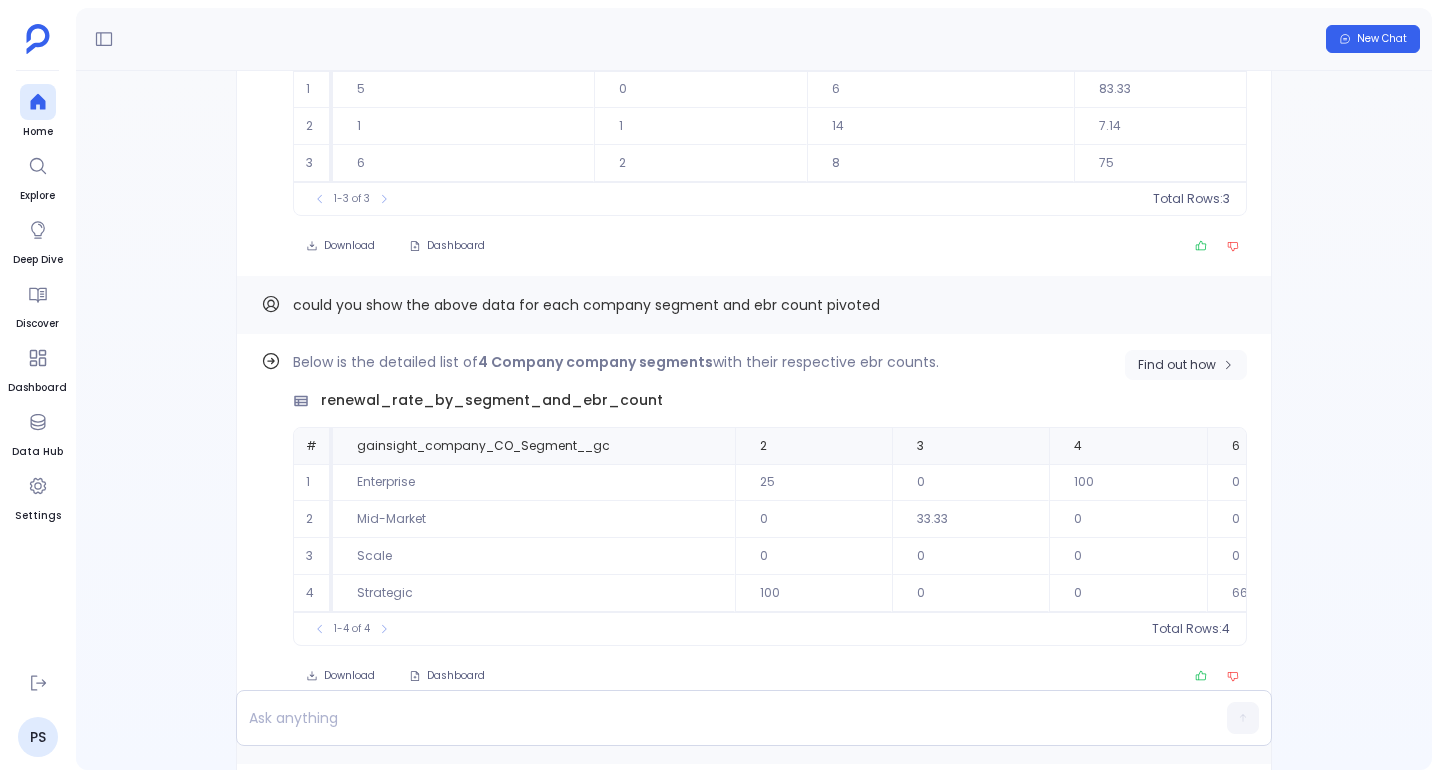 click on "Find out how" at bounding box center (1177, 365) 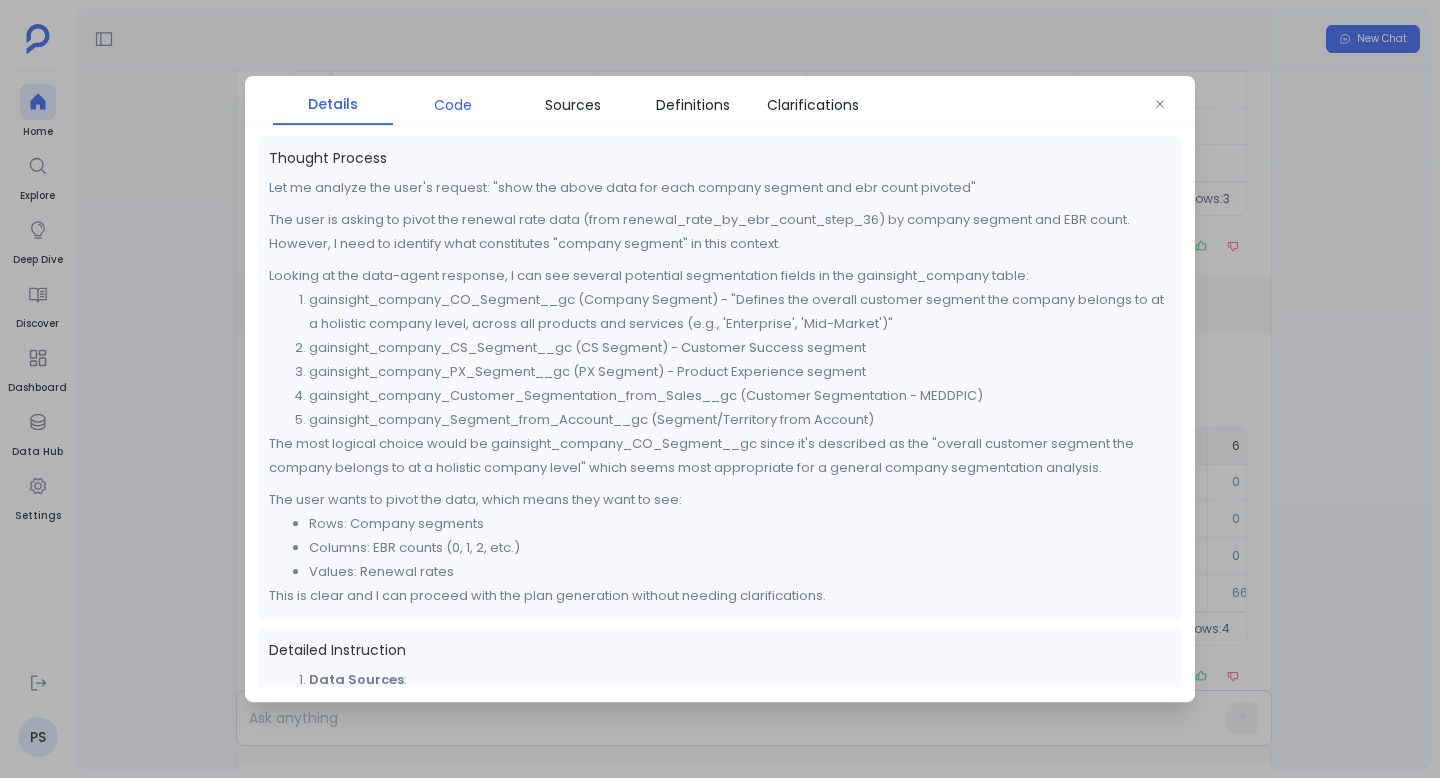 click on "Code" at bounding box center (453, 105) 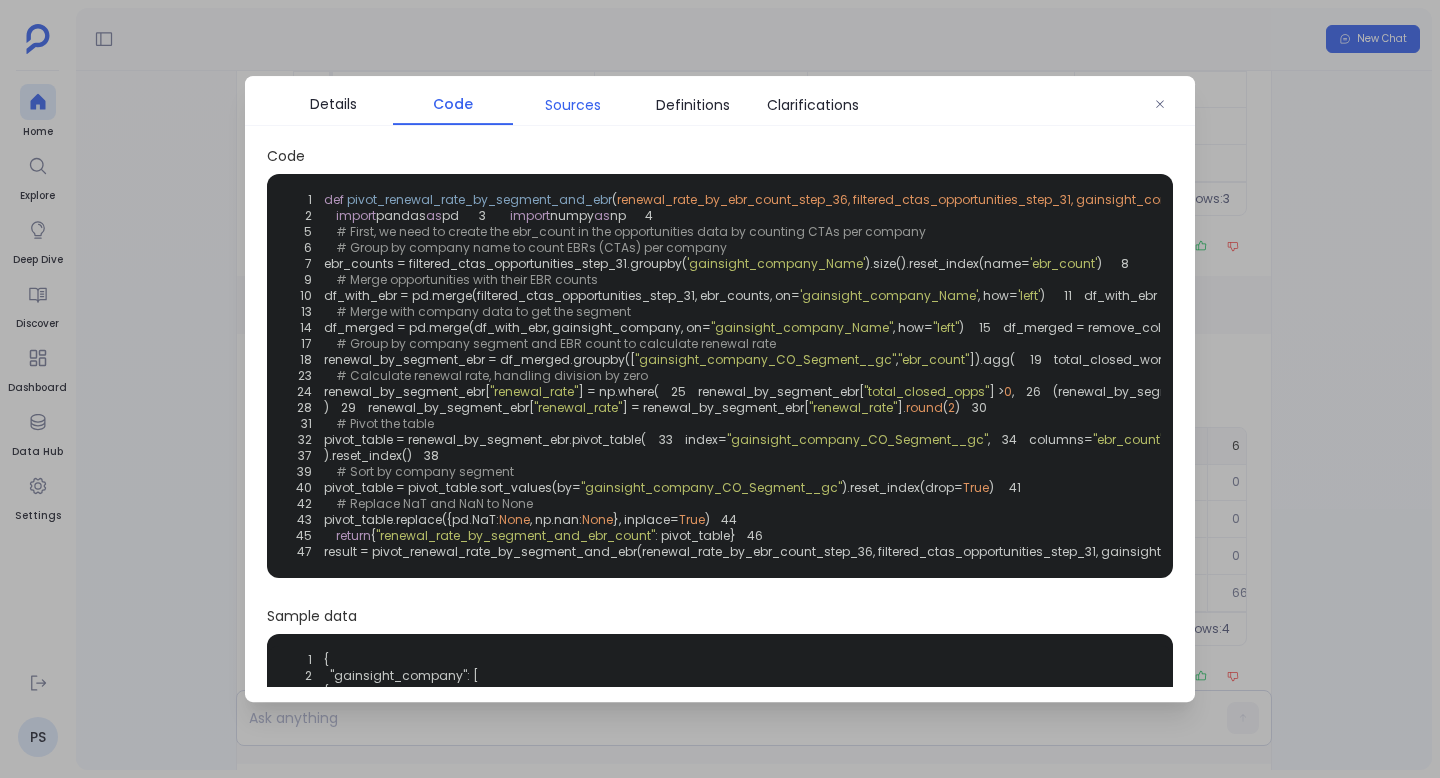 click on "Sources" at bounding box center [573, 105] 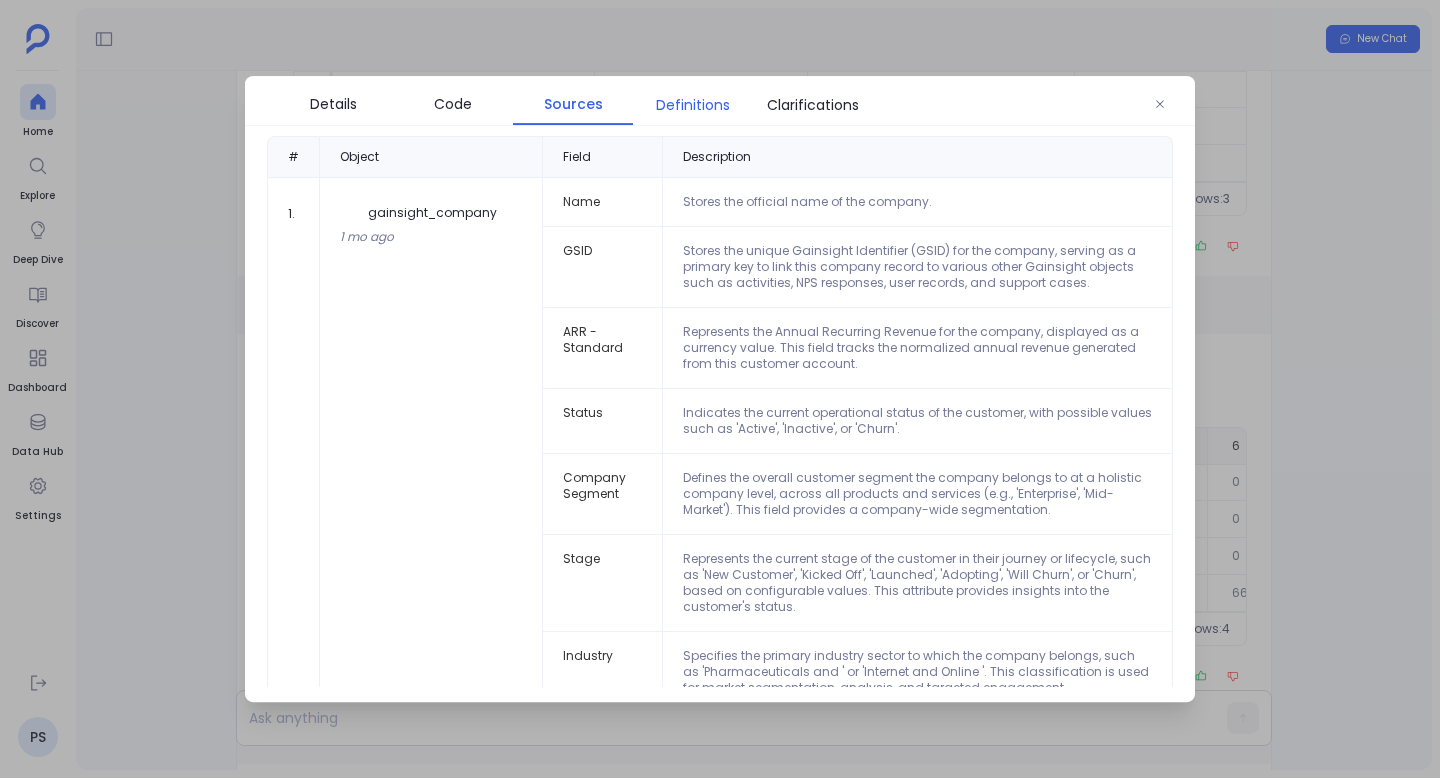 click on "Definitions" at bounding box center [693, 105] 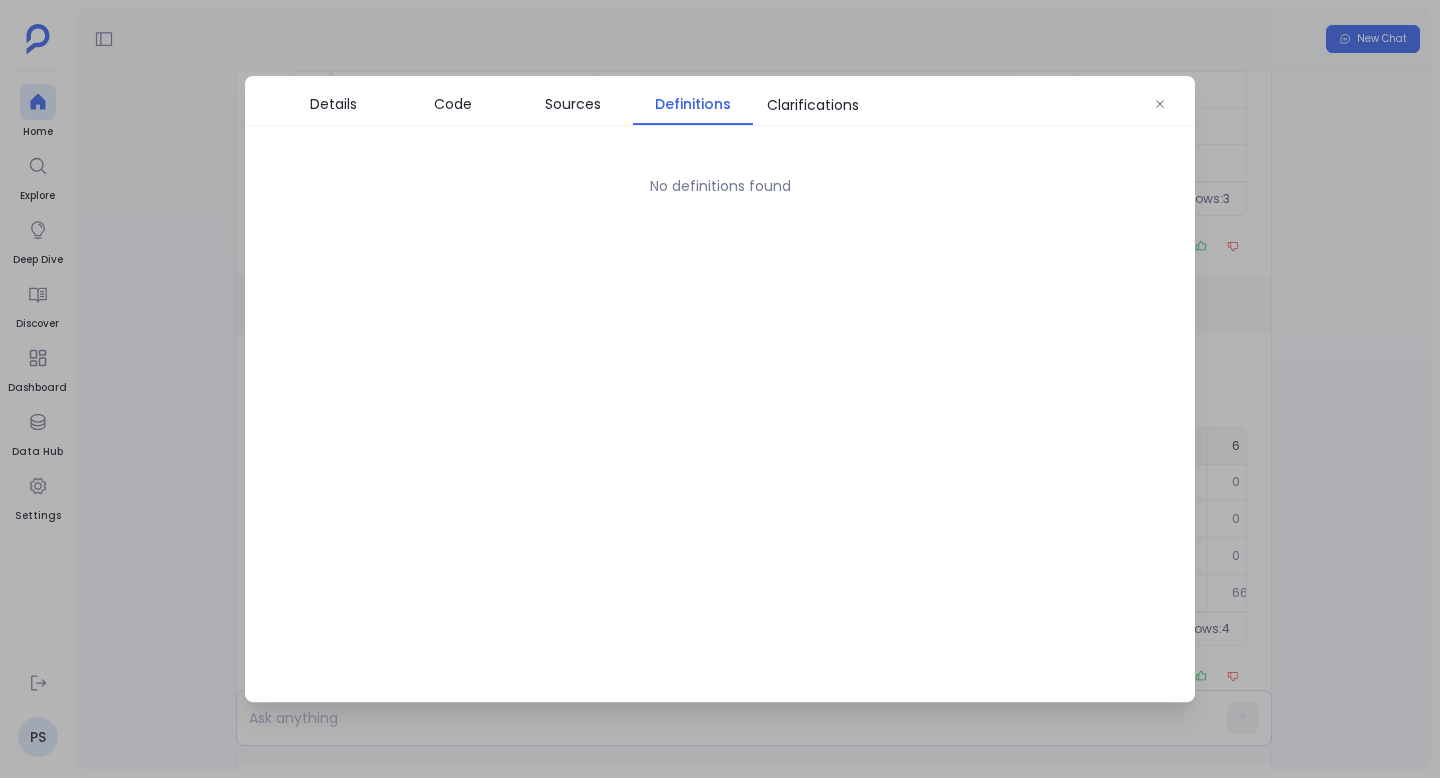click at bounding box center [720, 389] 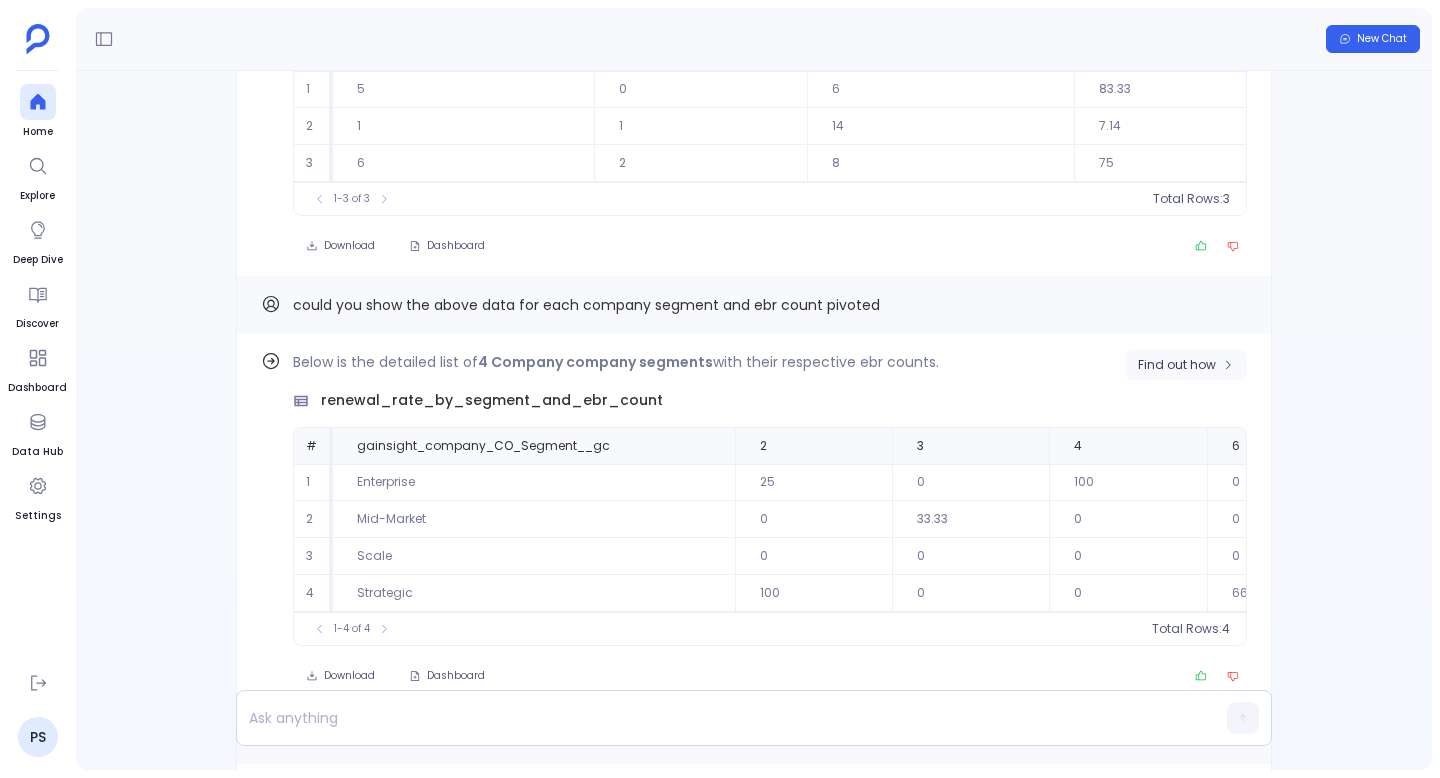 click on "Find out how" at bounding box center (1177, 365) 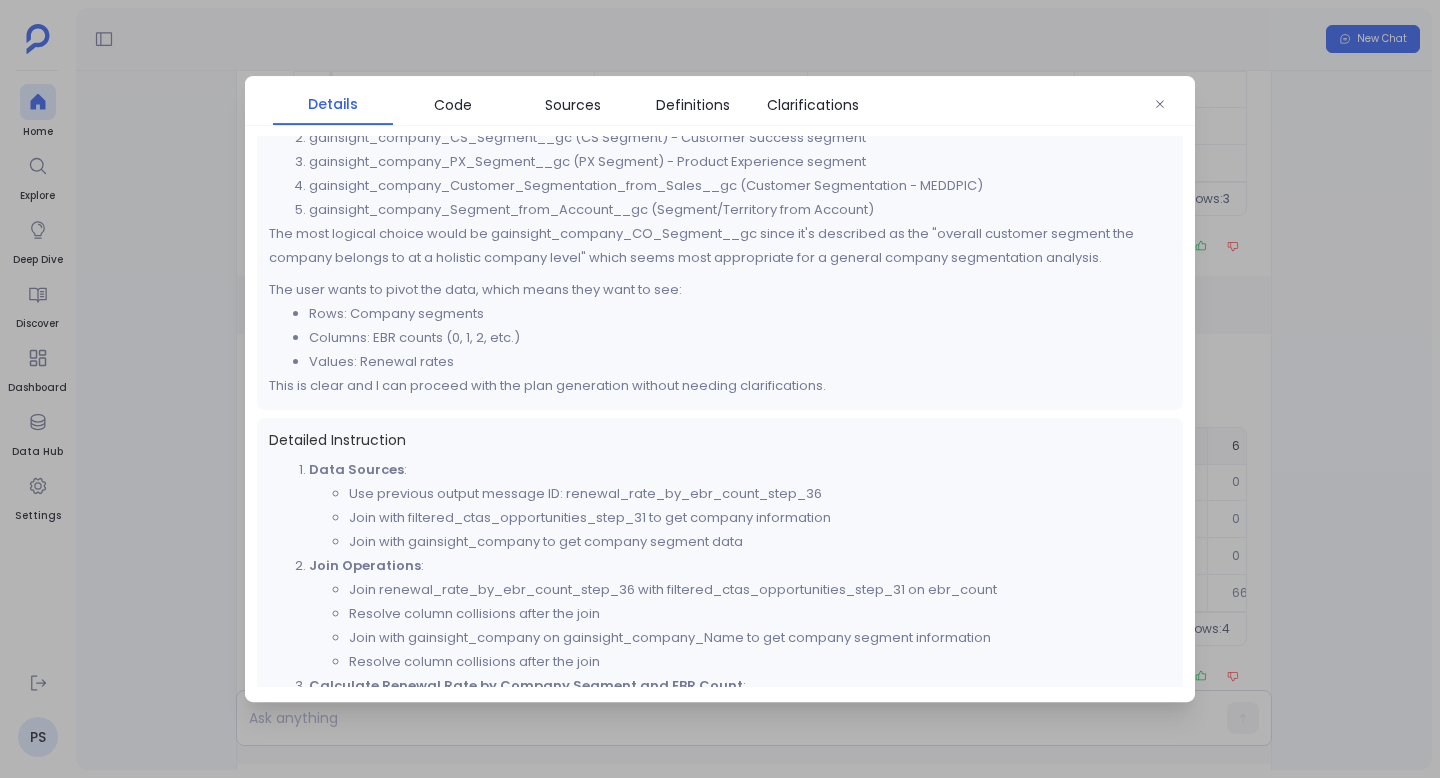scroll, scrollTop: 0, scrollLeft: 0, axis: both 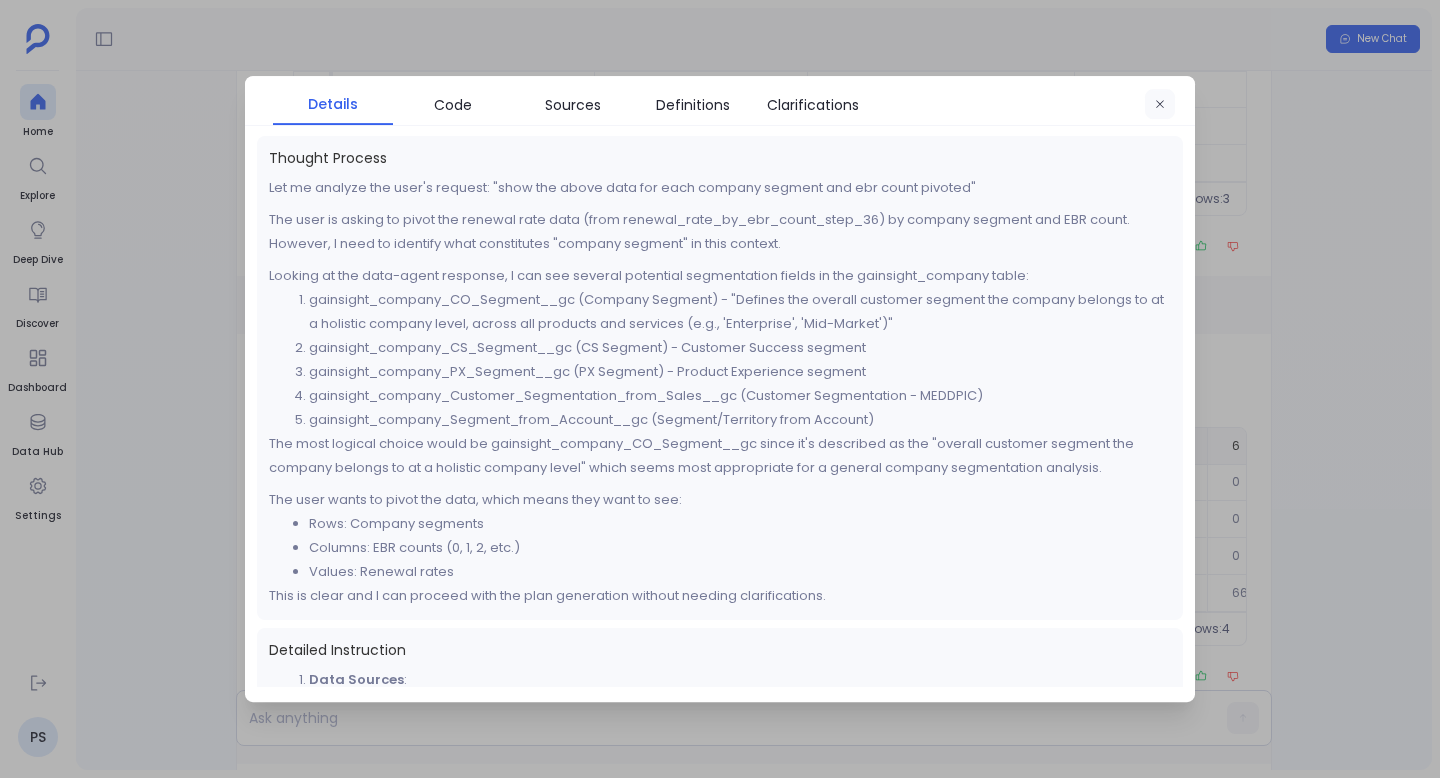 click at bounding box center (1160, 105) 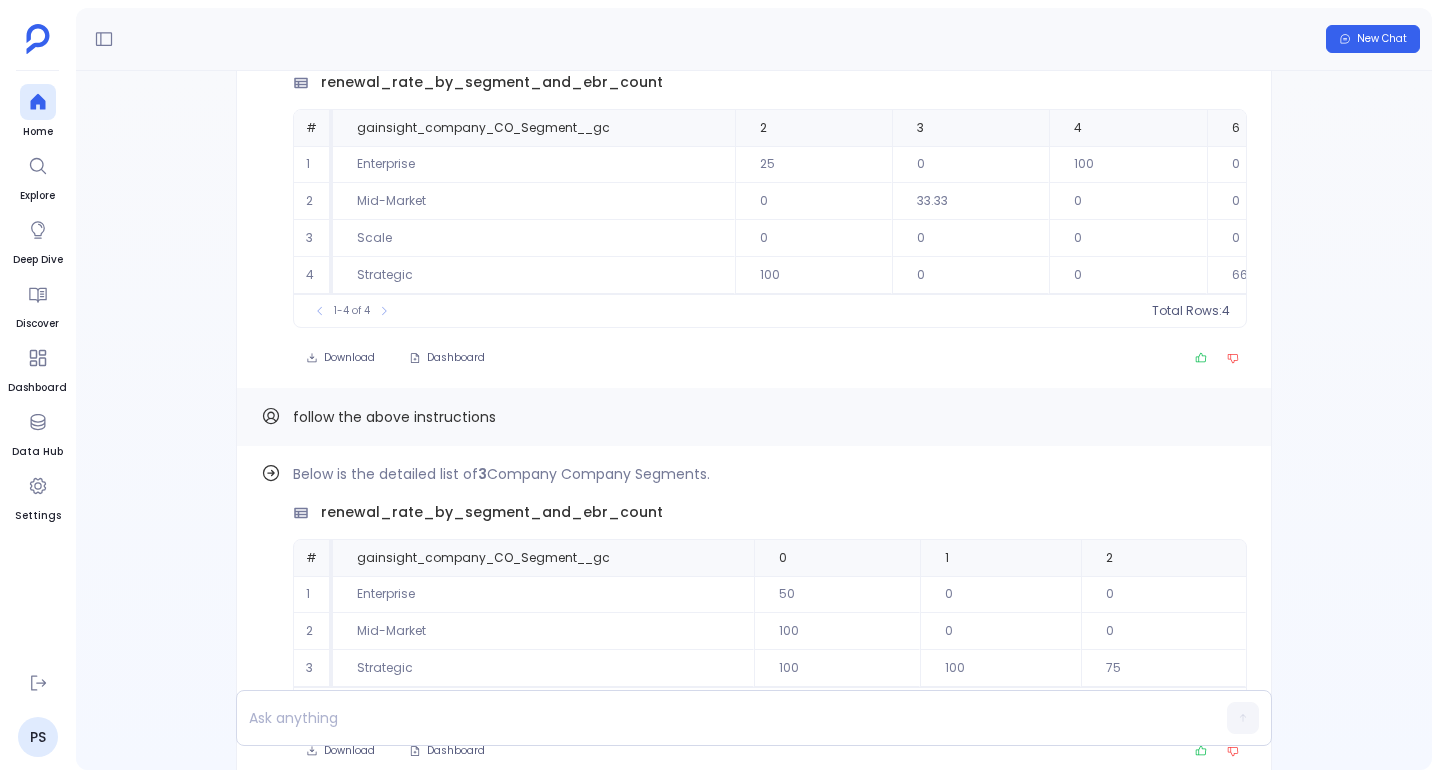 scroll, scrollTop: -12644, scrollLeft: 0, axis: vertical 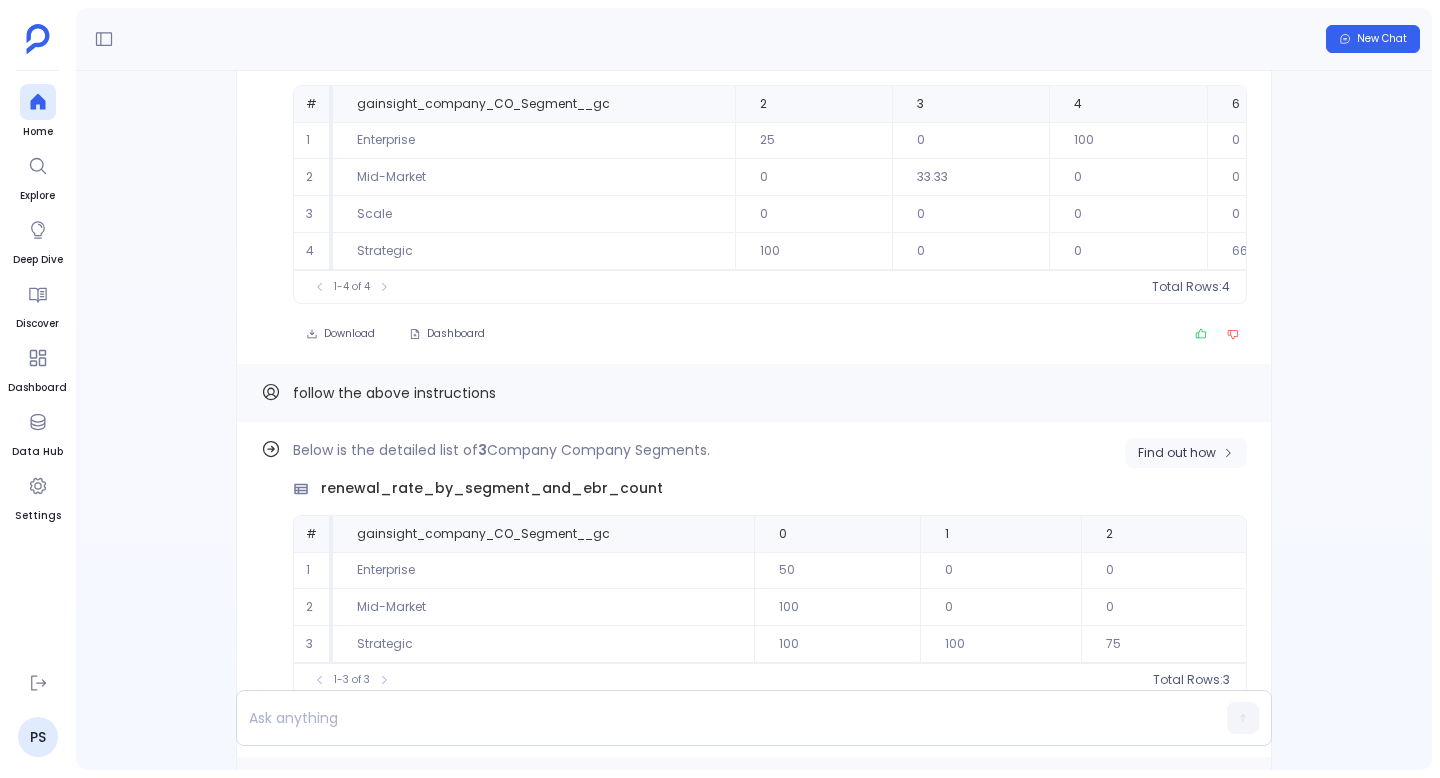 click on "Find out how" at bounding box center (1177, 453) 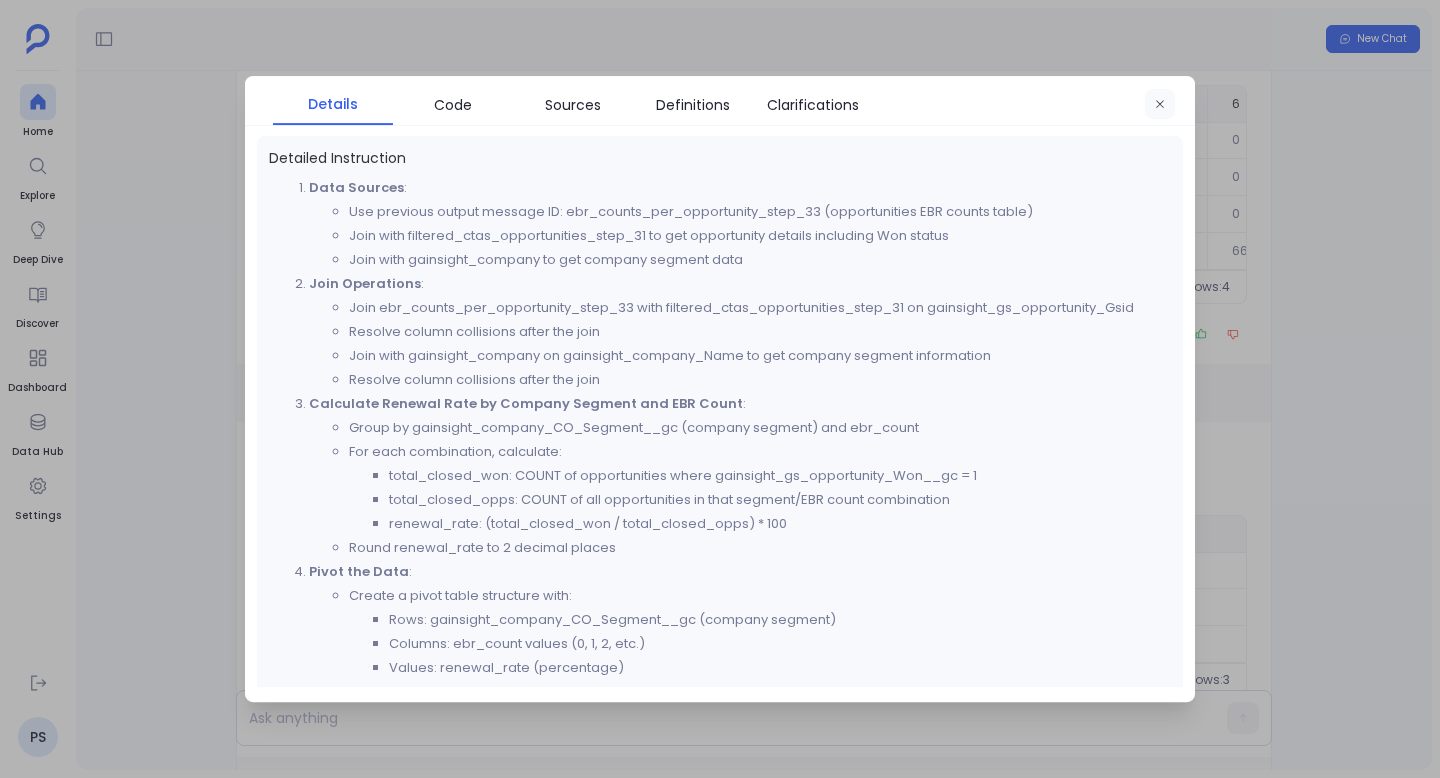 click 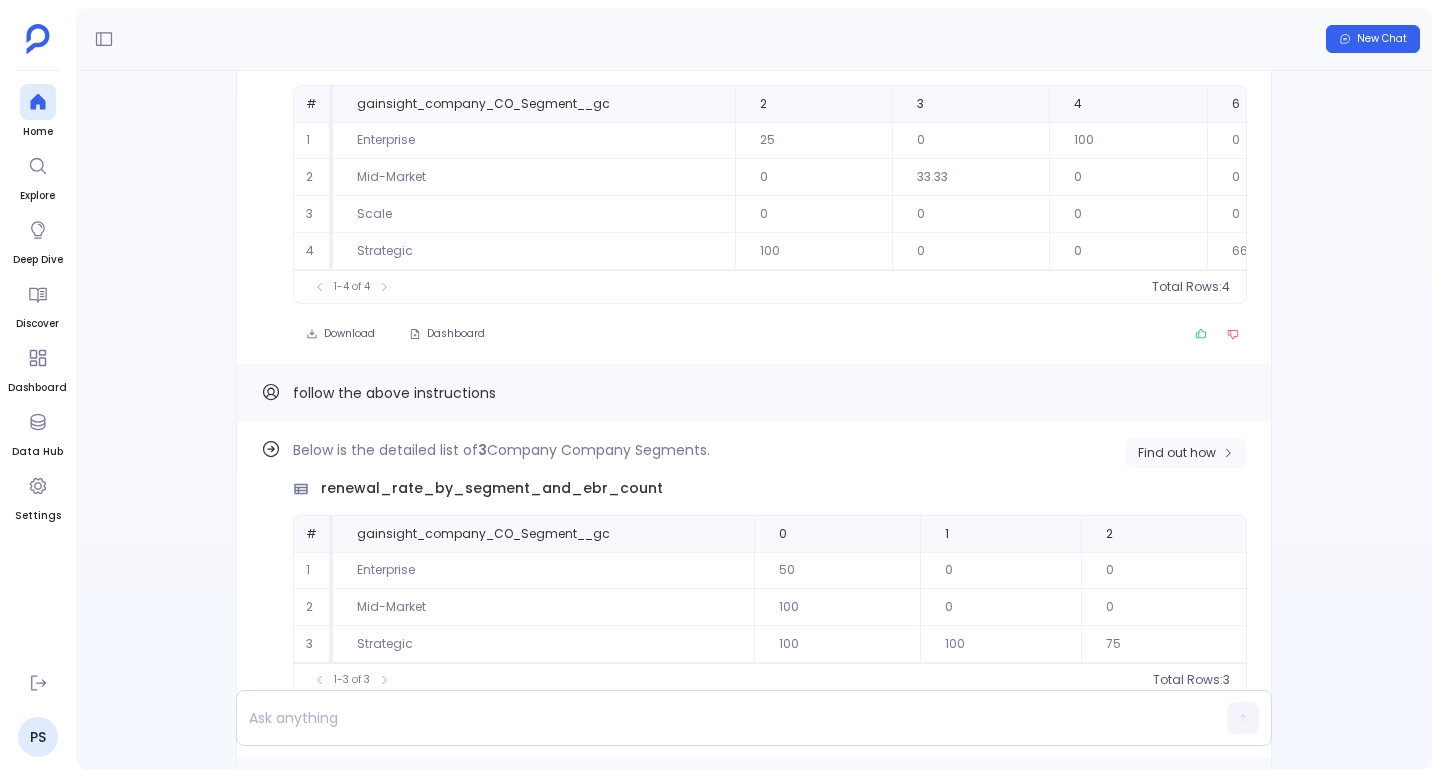 click on "Find out how" at bounding box center (1177, 453) 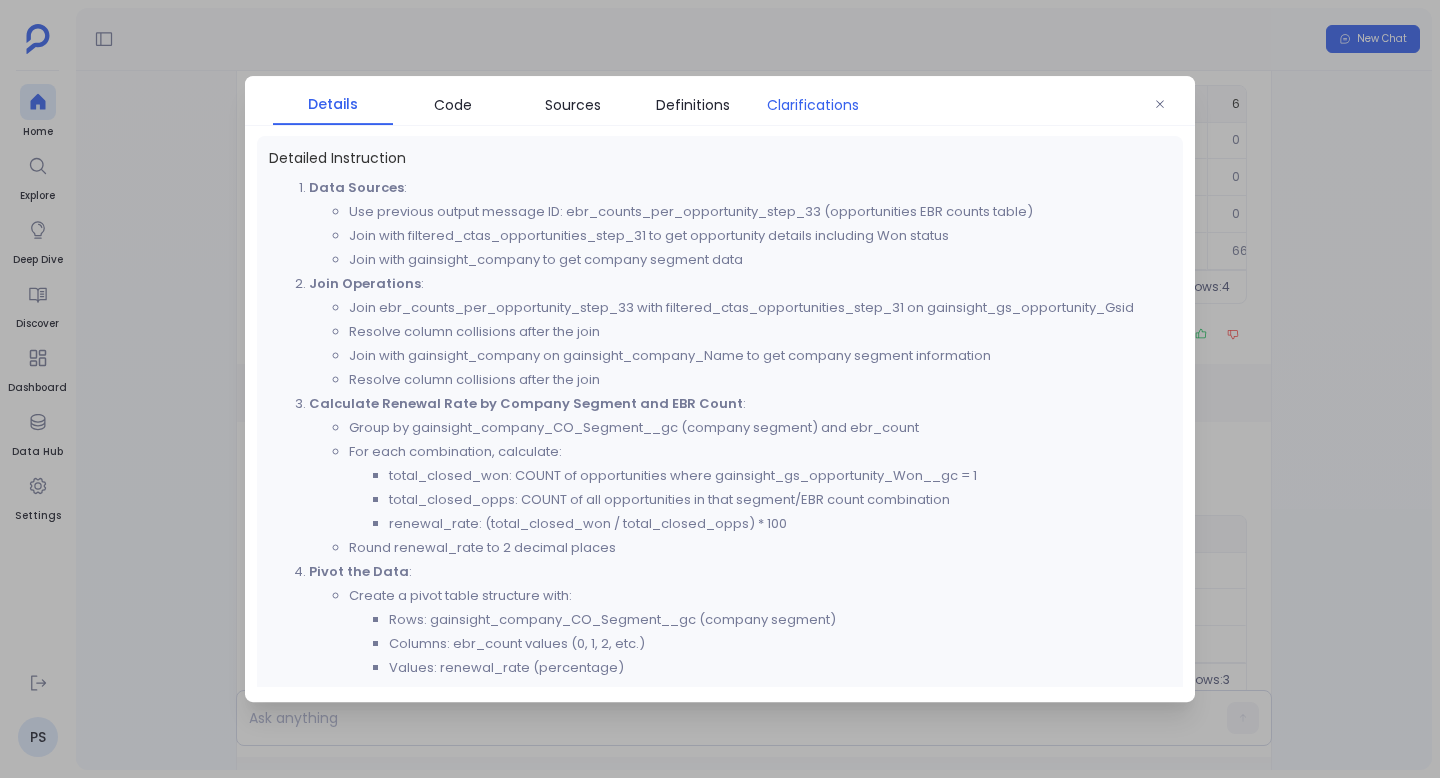 click on "Clarifications" at bounding box center (813, 105) 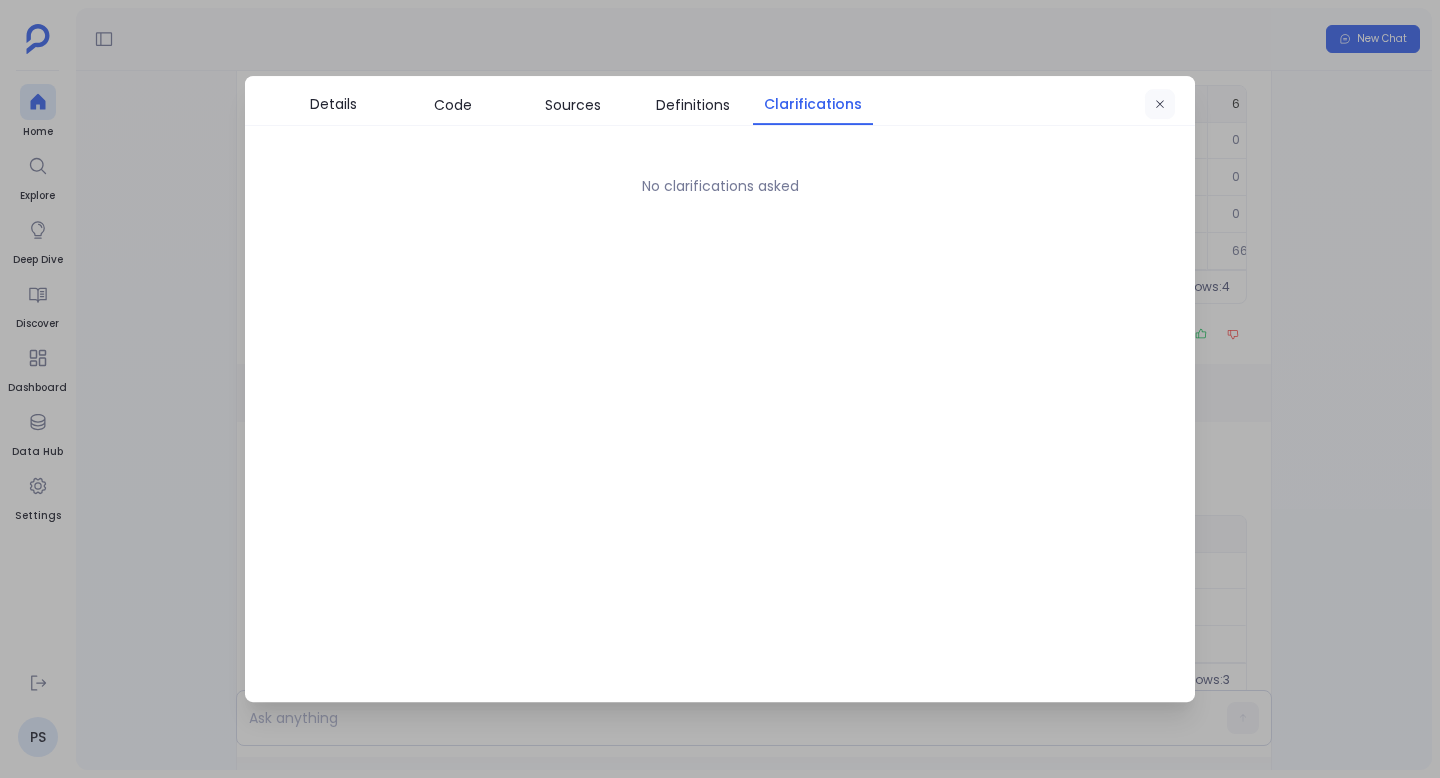 click at bounding box center (1160, 105) 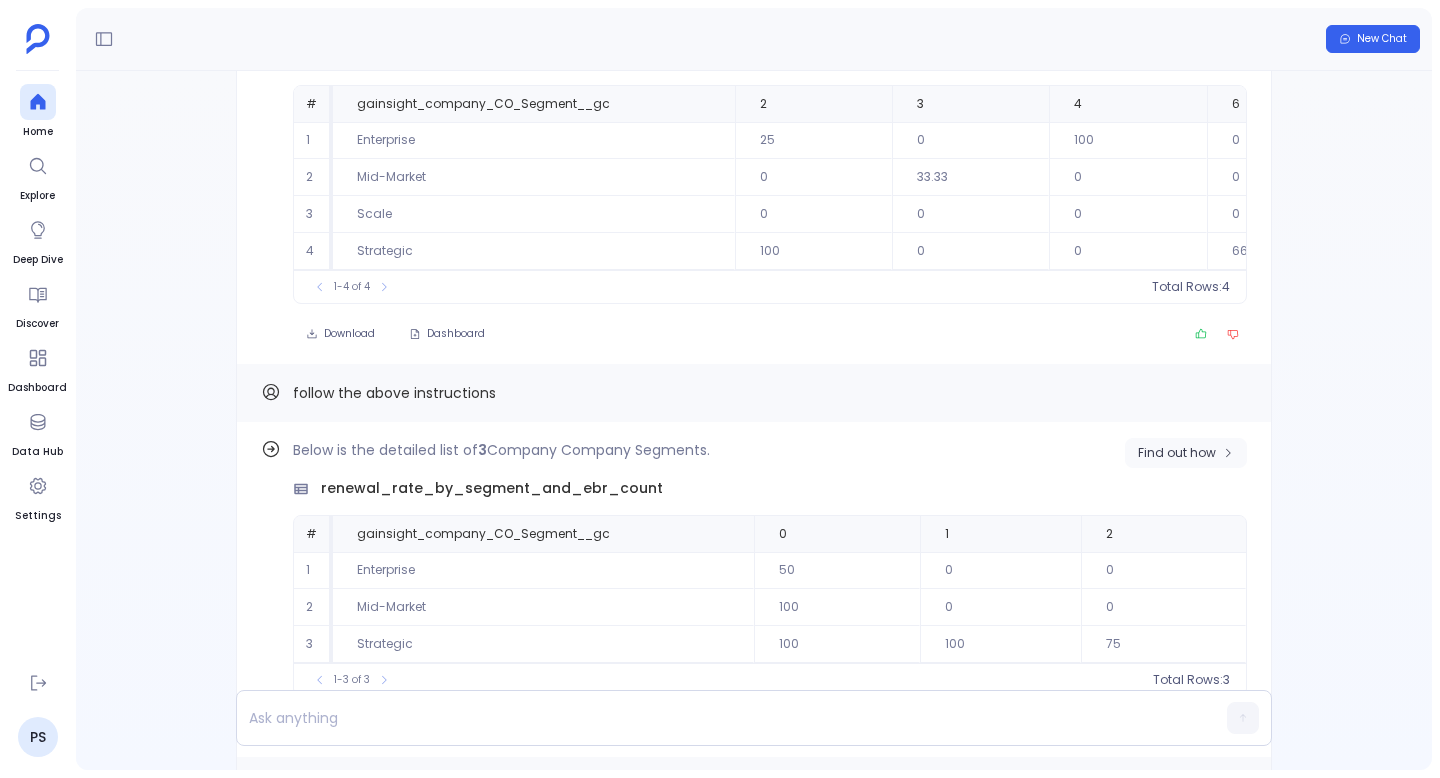 click on "Find out how" at bounding box center (1177, 453) 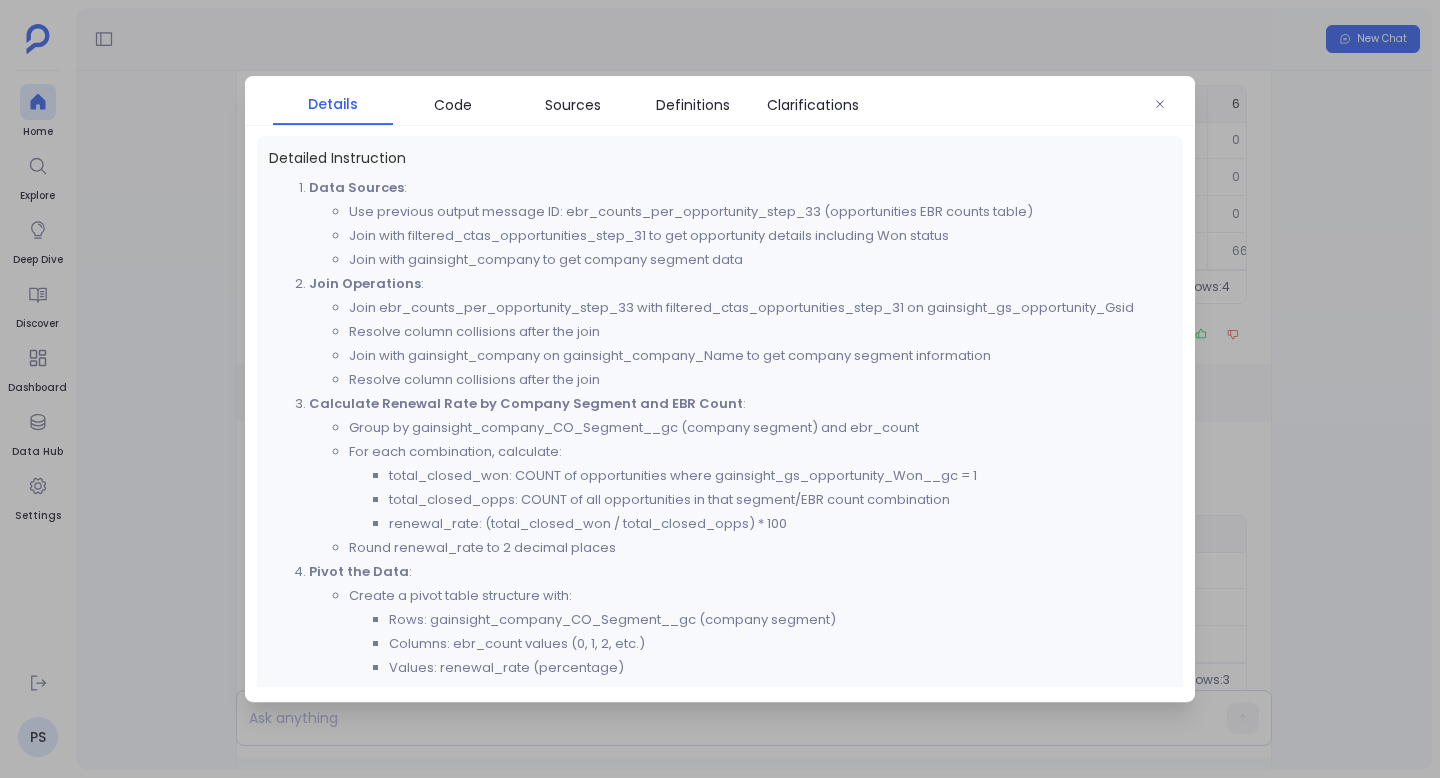 click on "Join with filtered_ctas_opportunities_step_31 to get opportunity details including Won status" at bounding box center [760, 236] 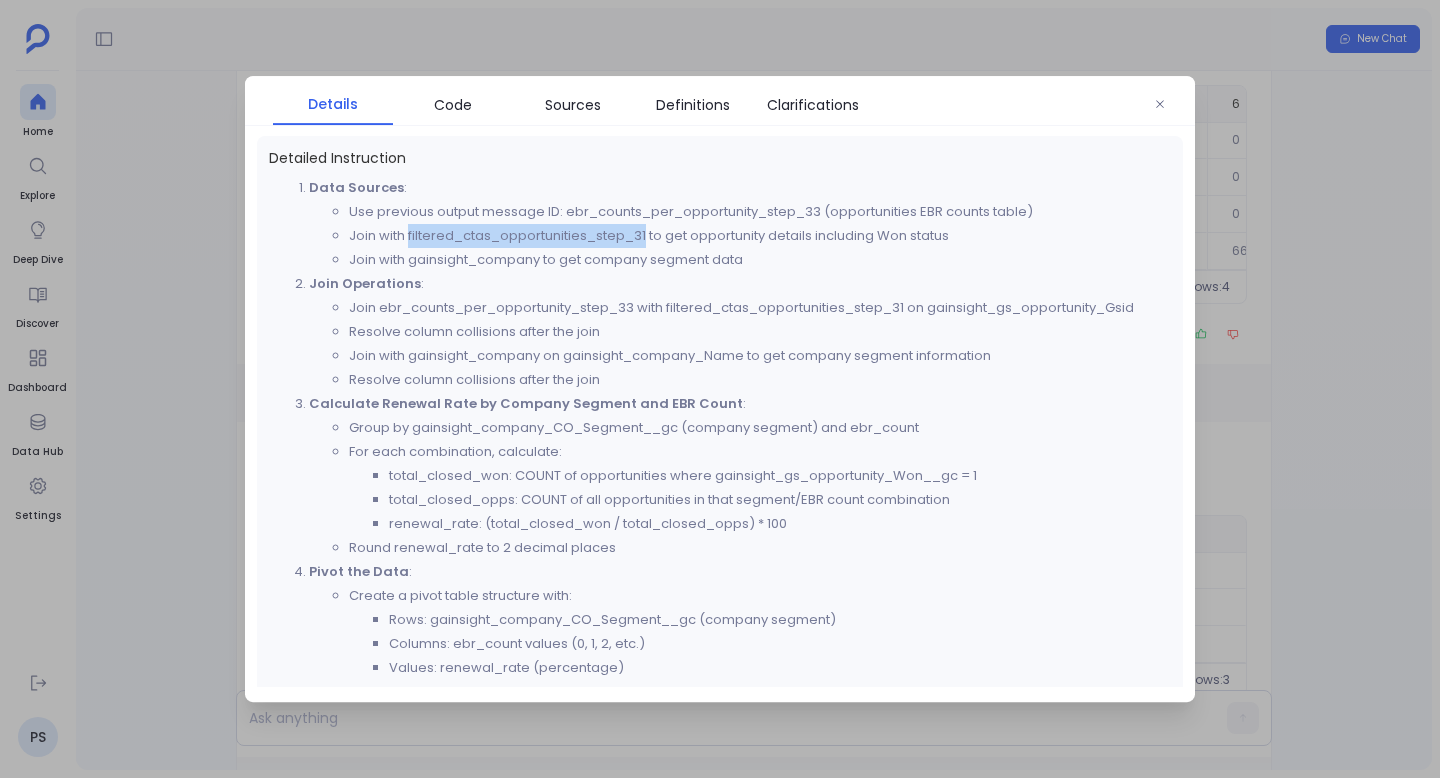 click on "Join with filtered_ctas_opportunities_step_31 to get opportunity details including Won status" at bounding box center [760, 236] 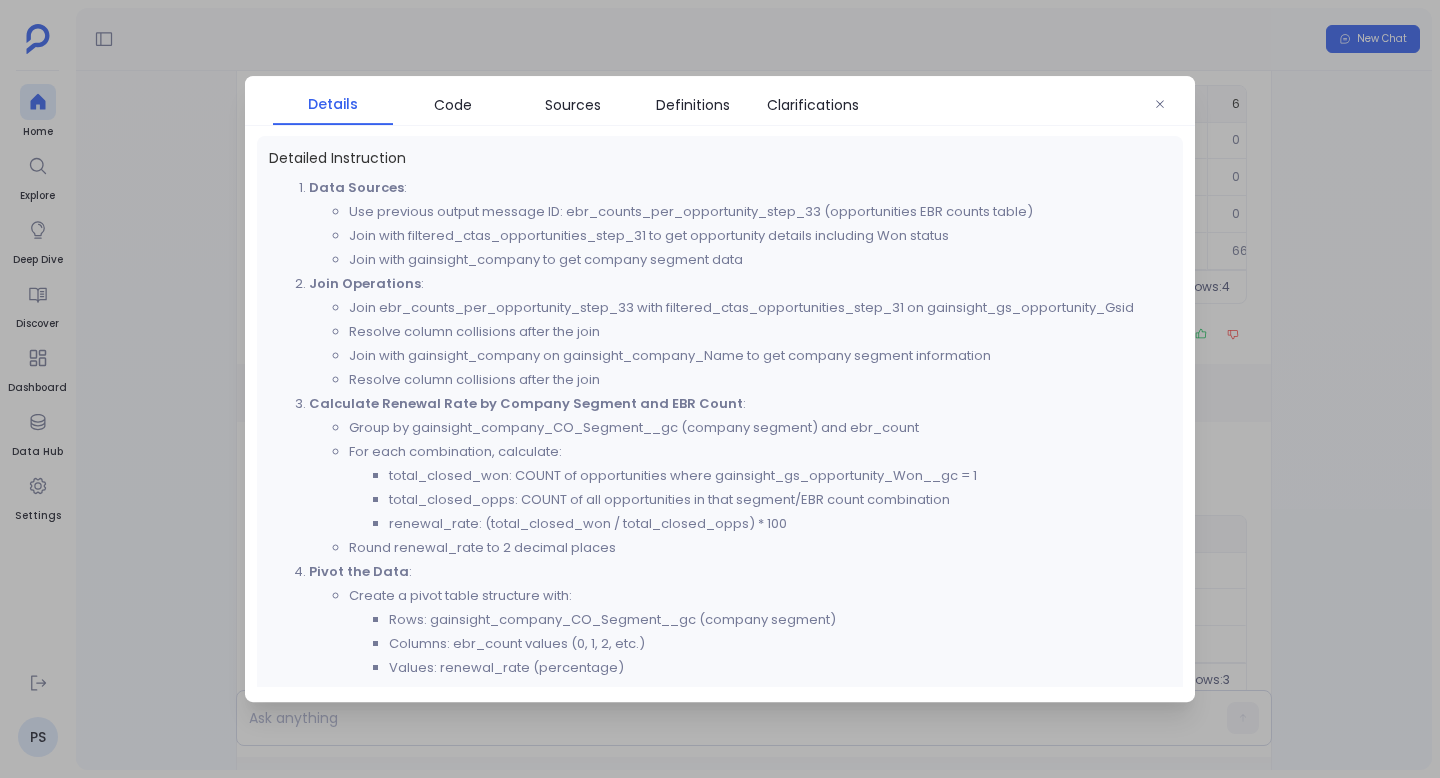 click on "Join ebr_counts_per_opportunity_step_33 with filtered_ctas_opportunities_step_31 on gainsight_gs_opportunity_Gsid" at bounding box center [760, 308] 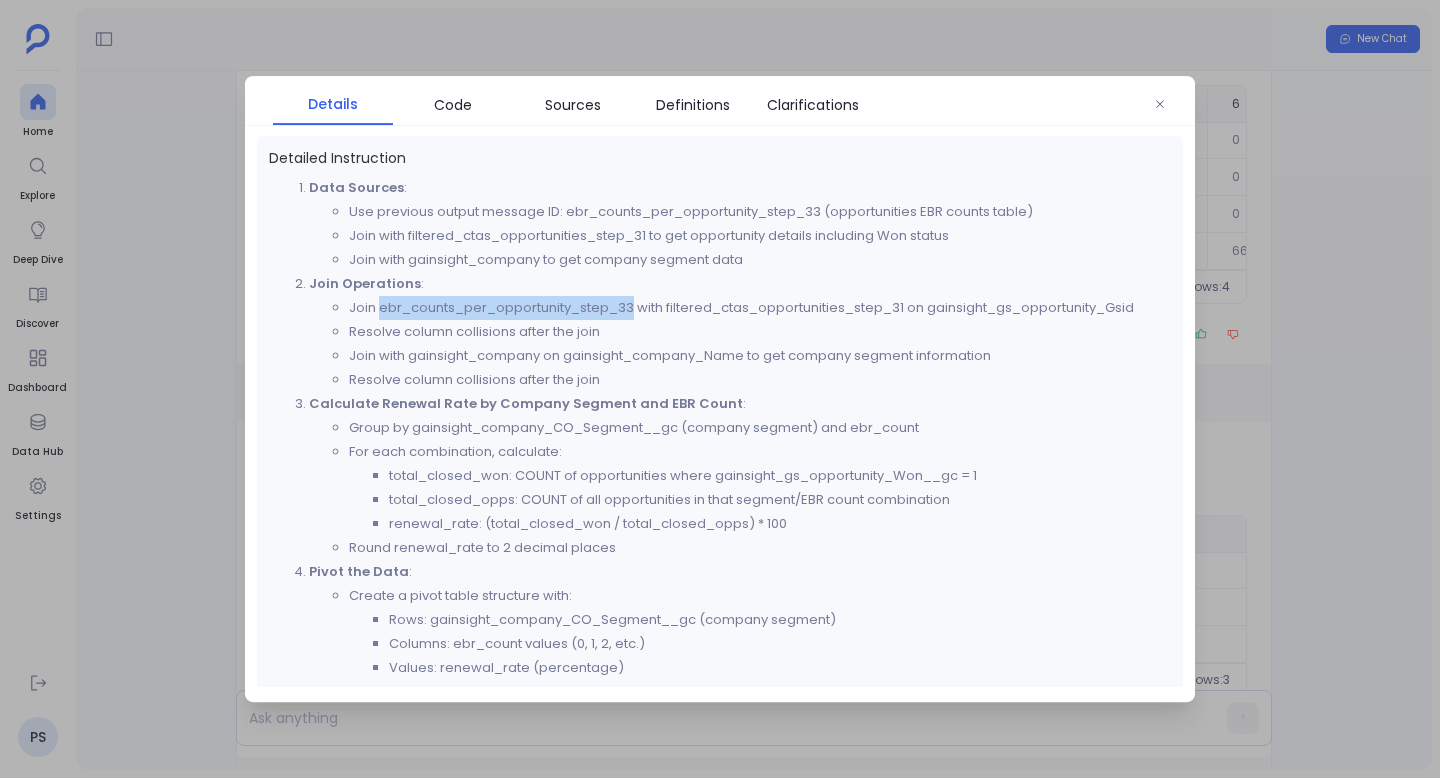 click on "Join ebr_counts_per_opportunity_step_33 with filtered_ctas_opportunities_step_31 on gainsight_gs_opportunity_Gsid" at bounding box center (760, 308) 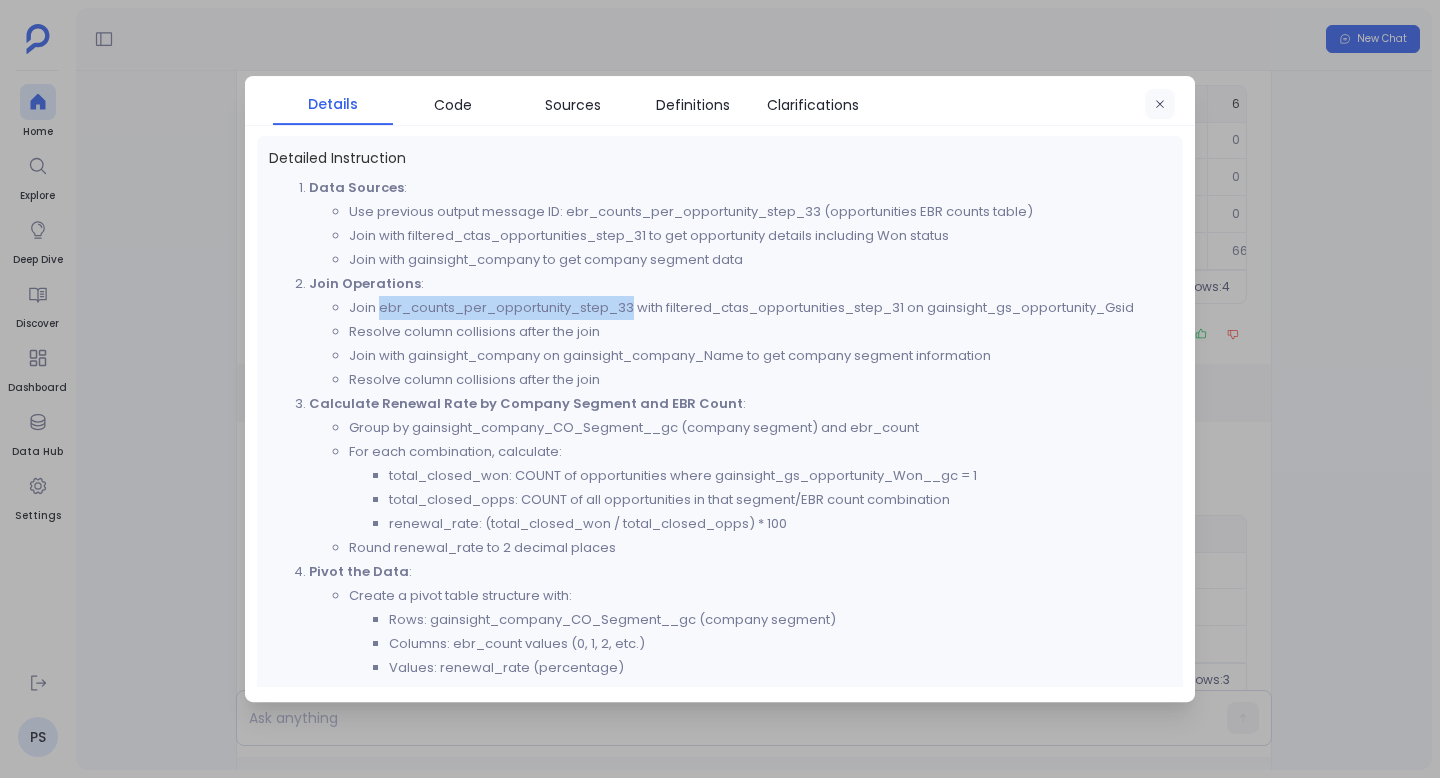 click 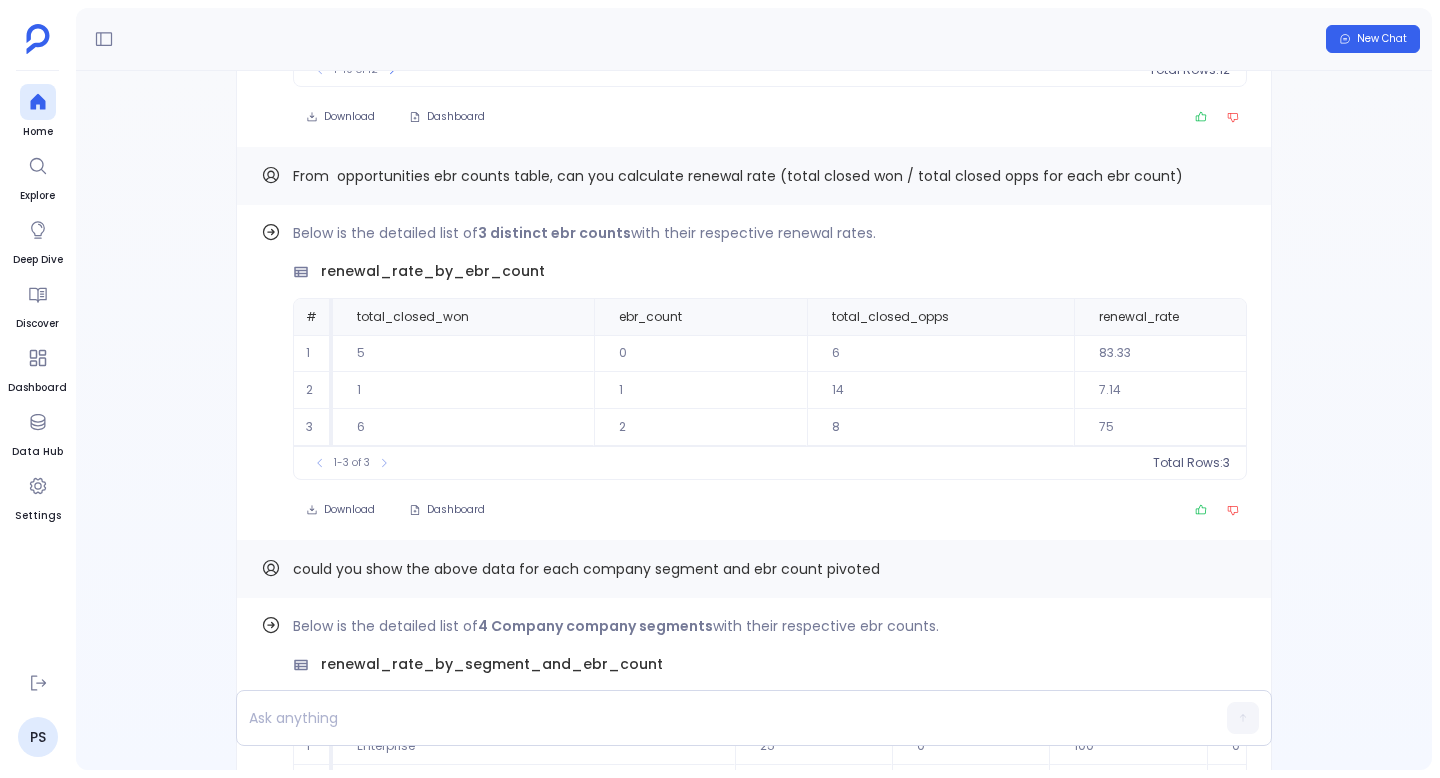 scroll, scrollTop: -13235, scrollLeft: 0, axis: vertical 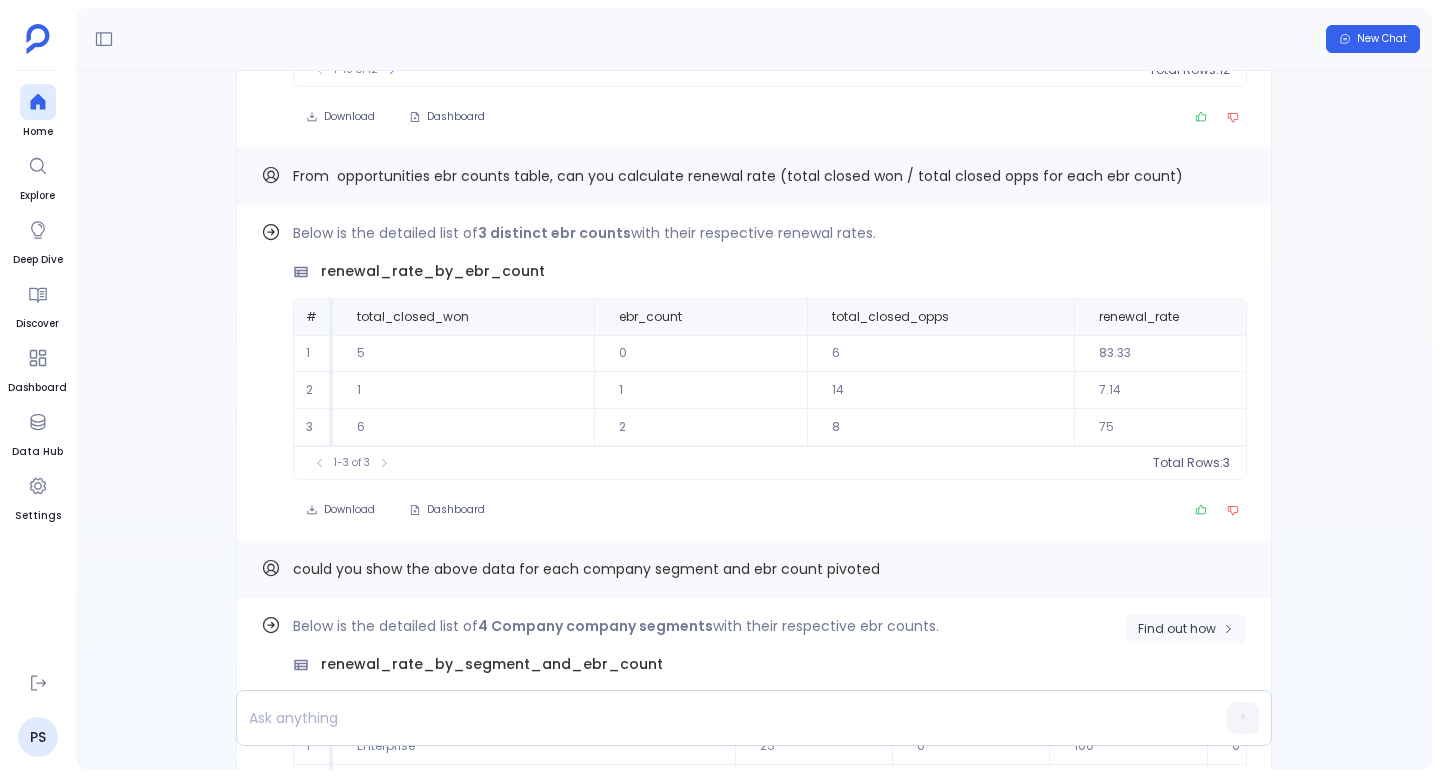 click on "Find out how" at bounding box center [1177, 629] 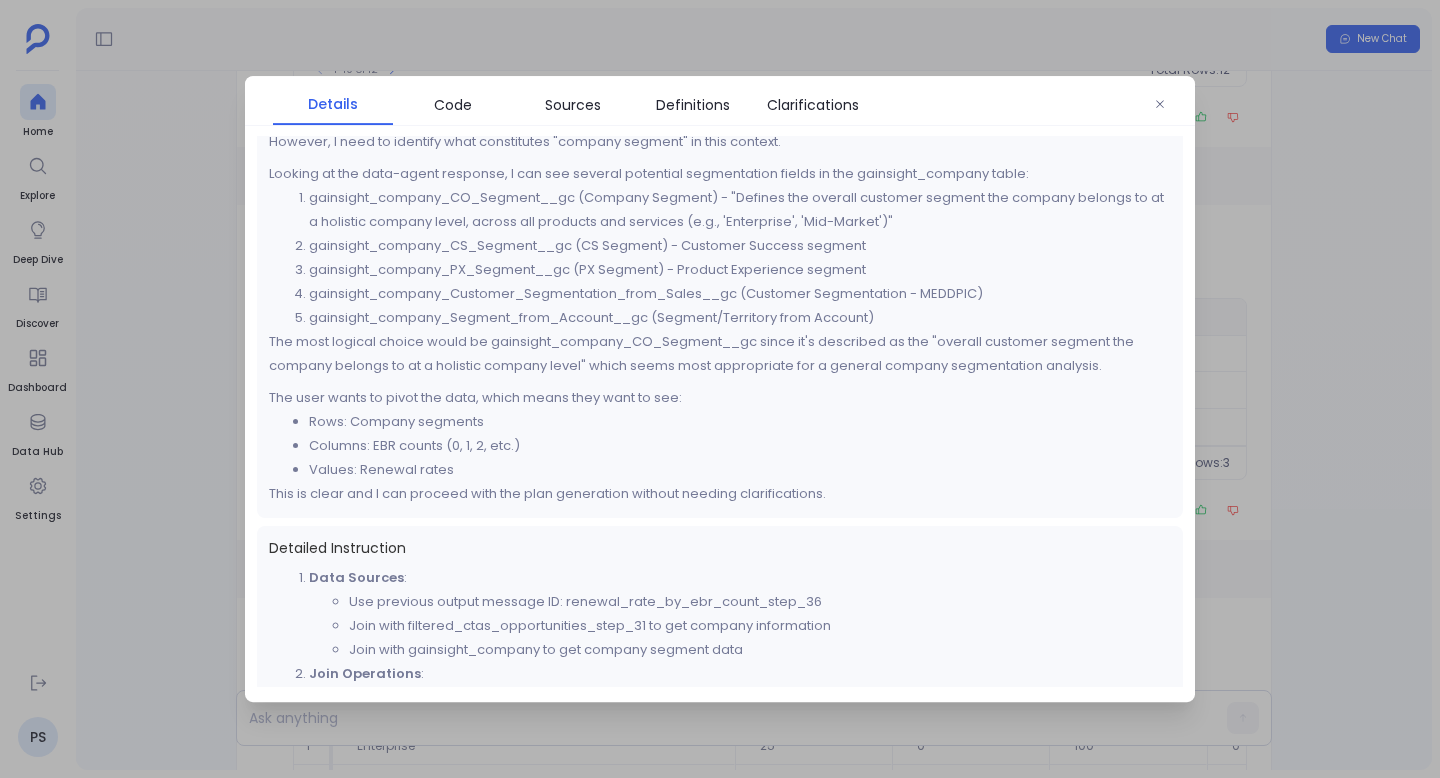 scroll, scrollTop: 113, scrollLeft: 0, axis: vertical 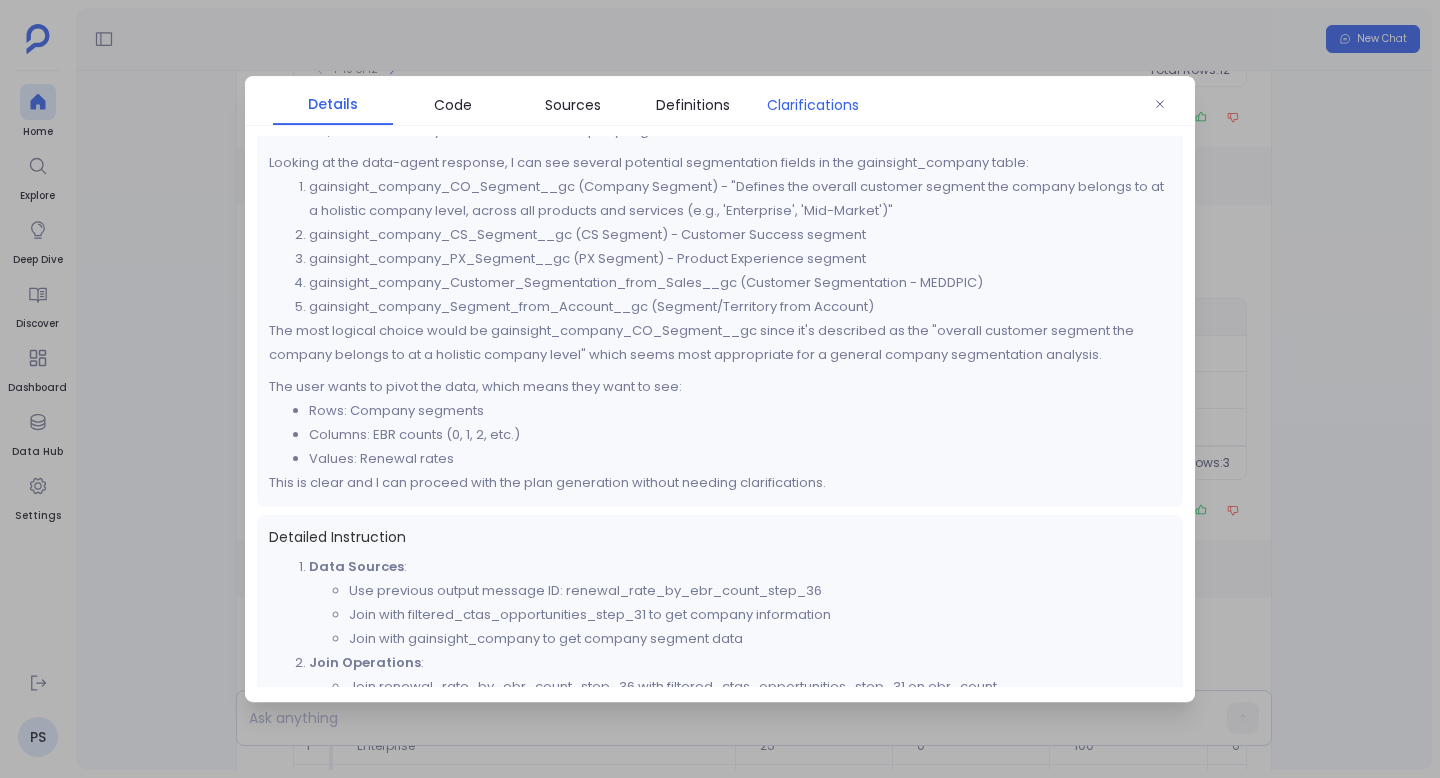 click on "Clarifications" at bounding box center (813, 105) 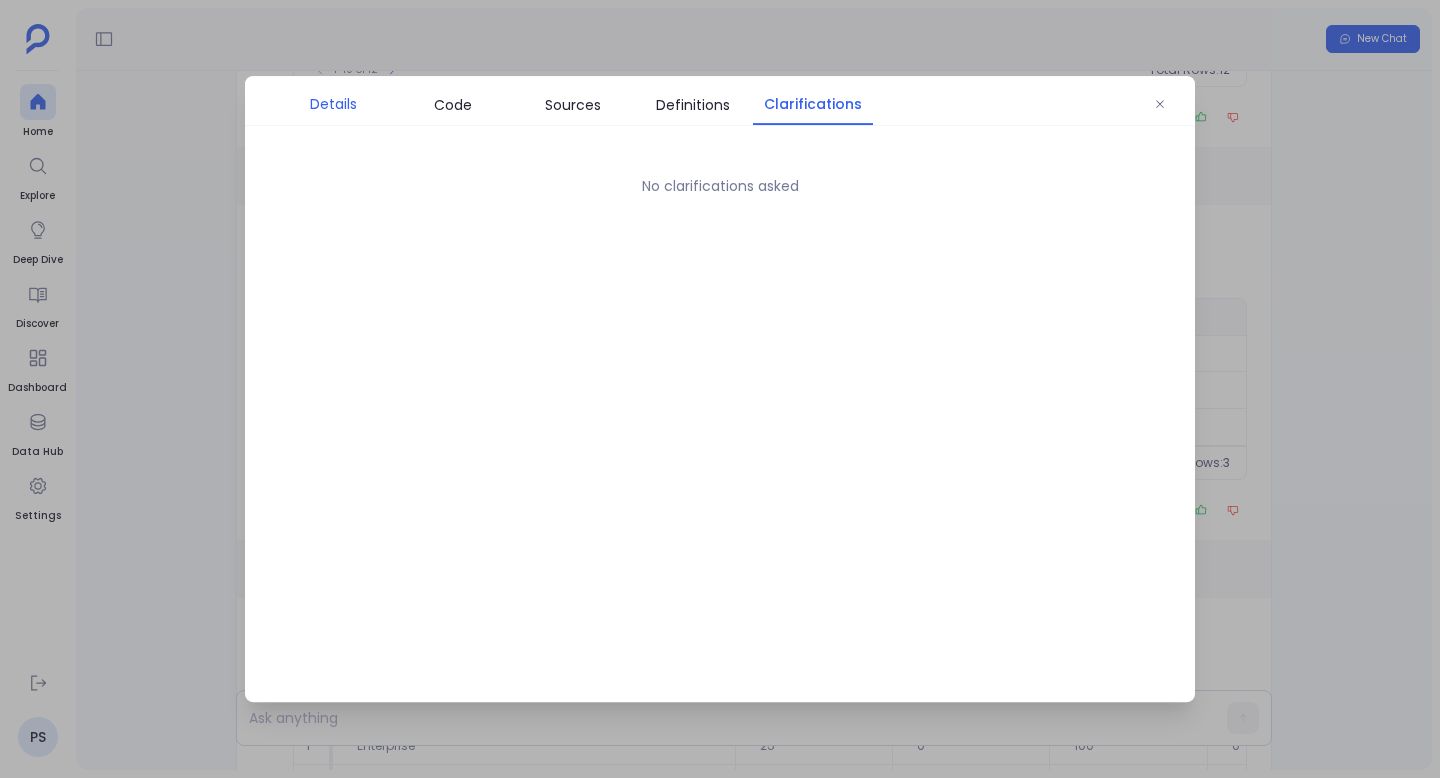 click on "Details" at bounding box center (333, 104) 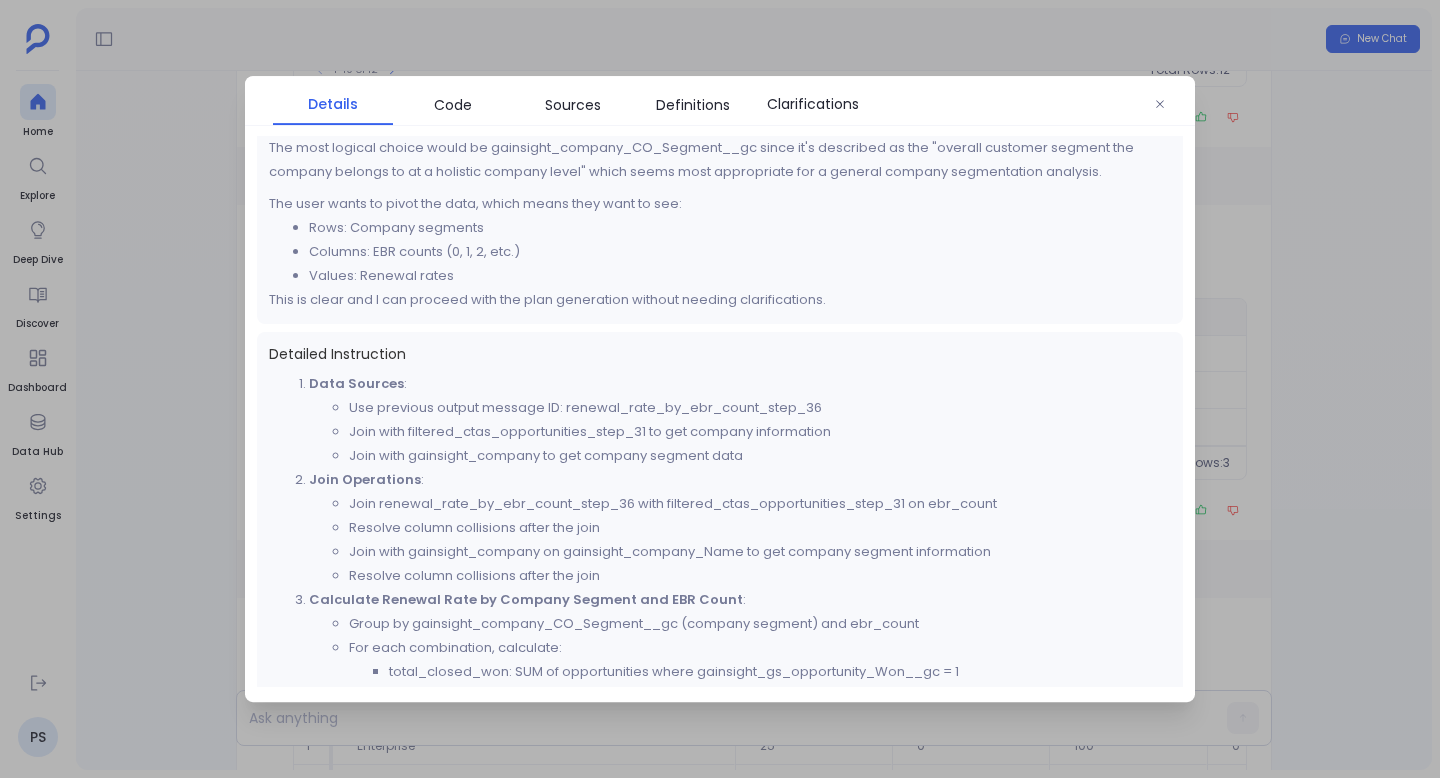 scroll, scrollTop: 303, scrollLeft: 0, axis: vertical 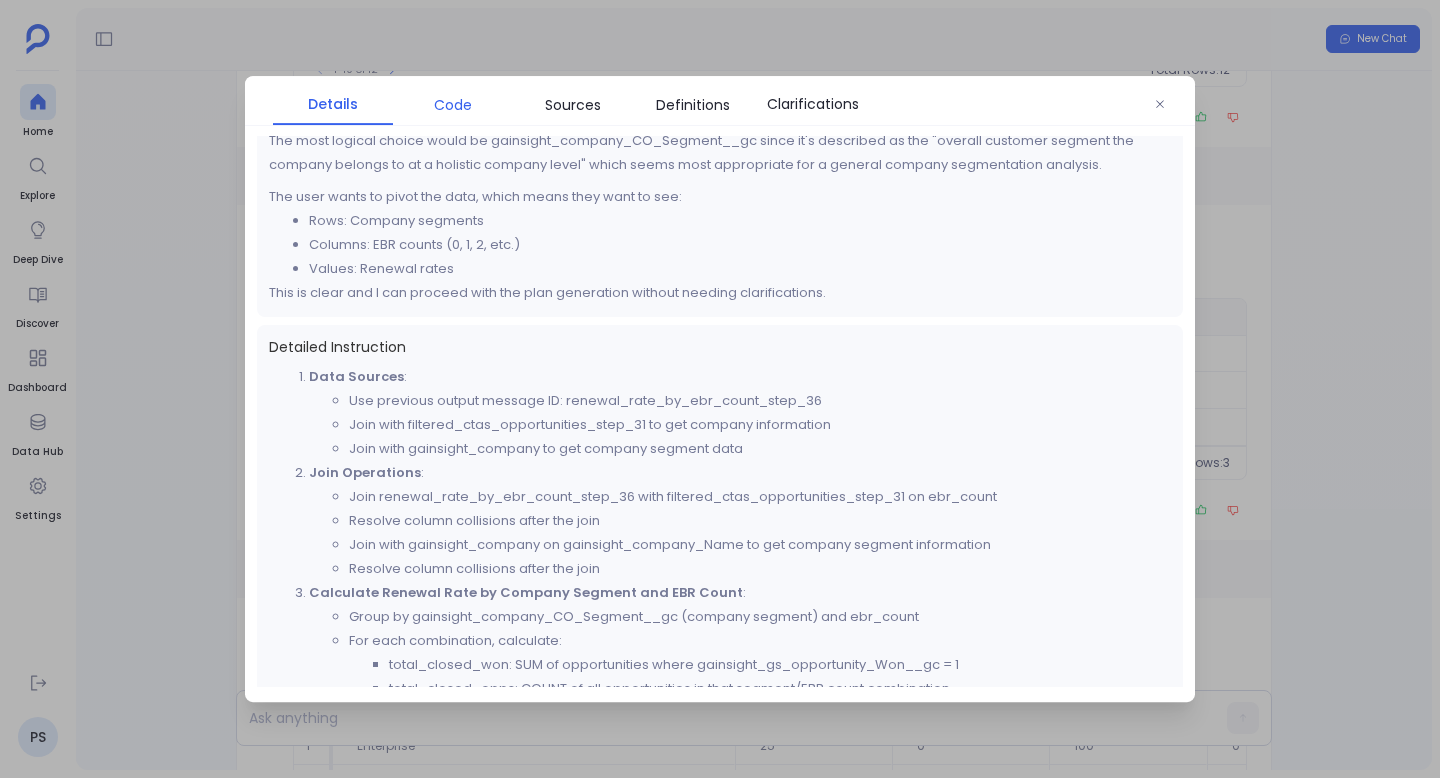click on "Code" at bounding box center (453, 105) 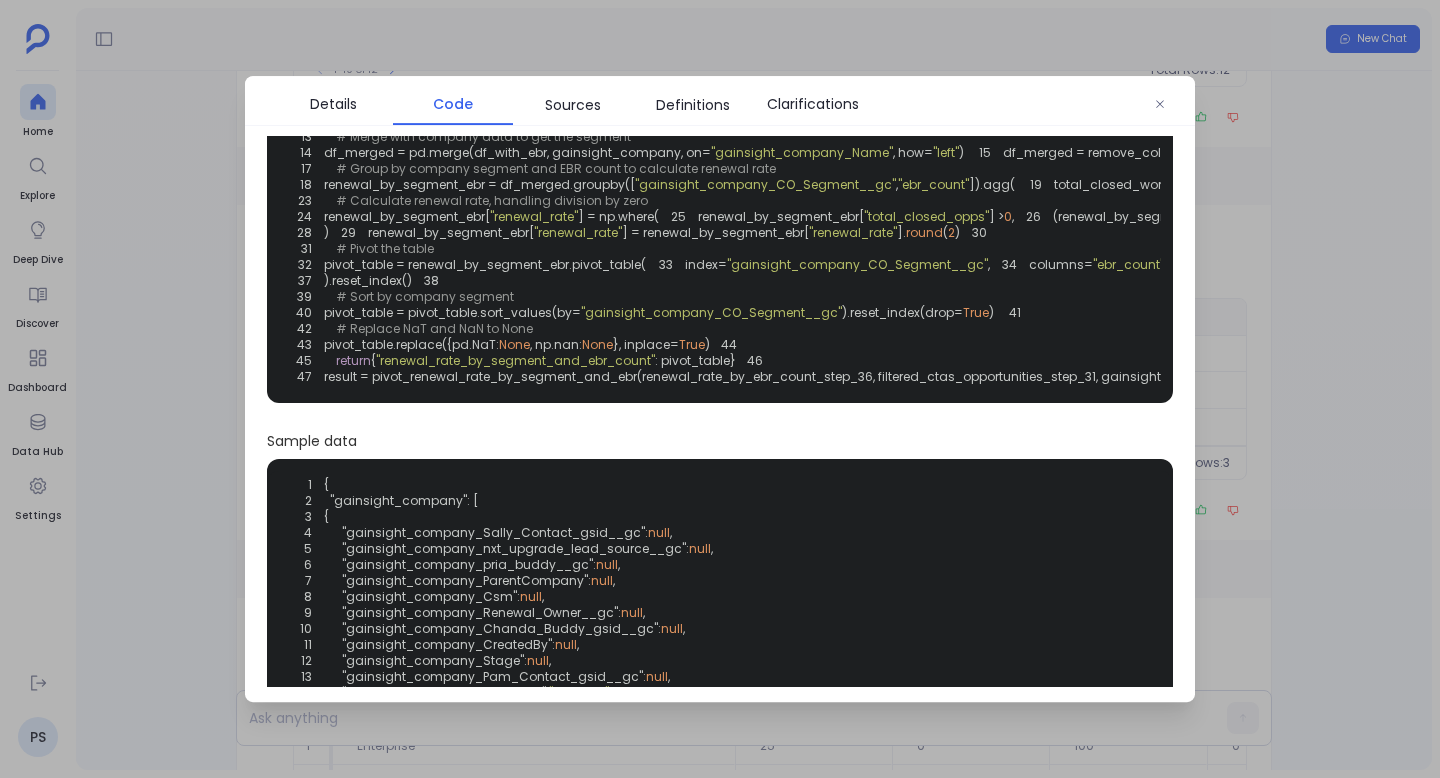 scroll, scrollTop: 0, scrollLeft: 0, axis: both 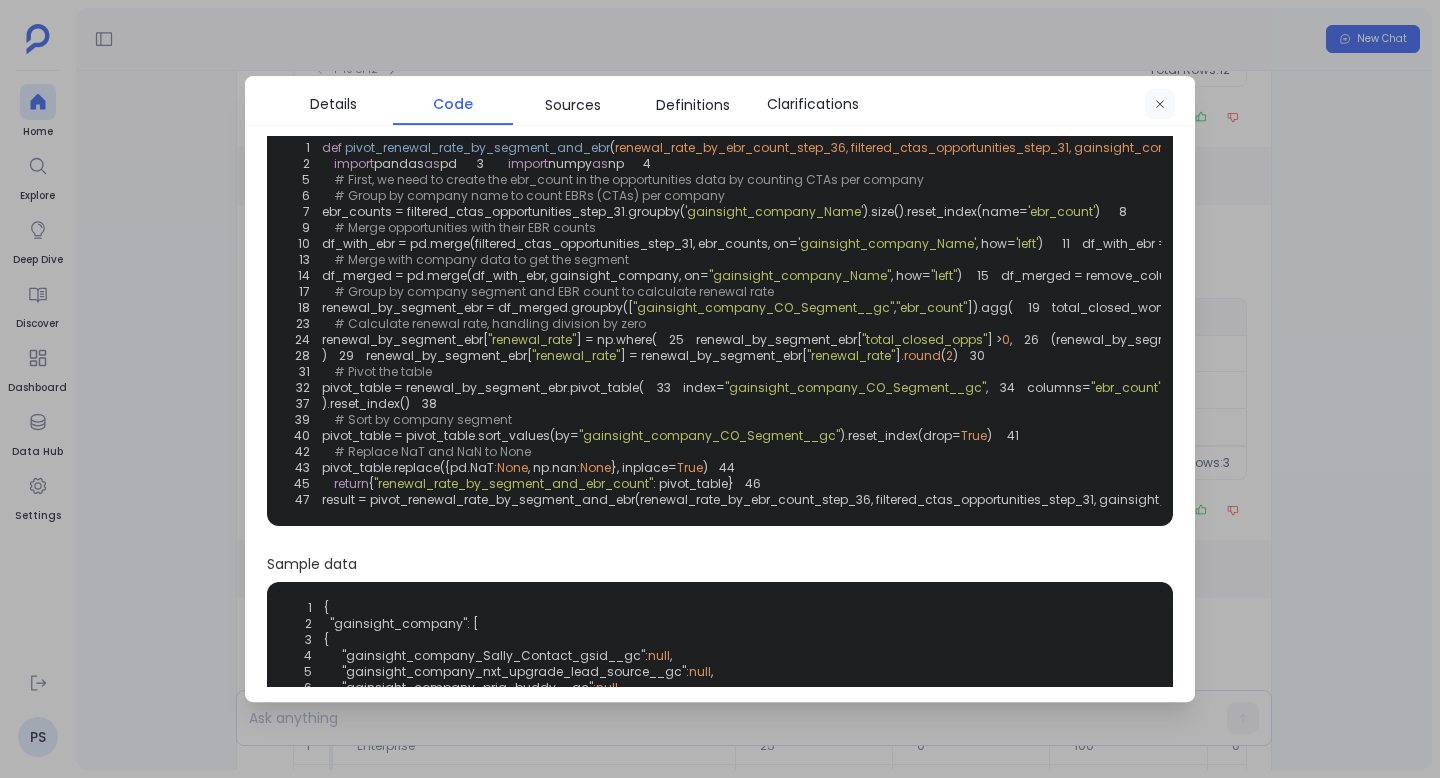 click 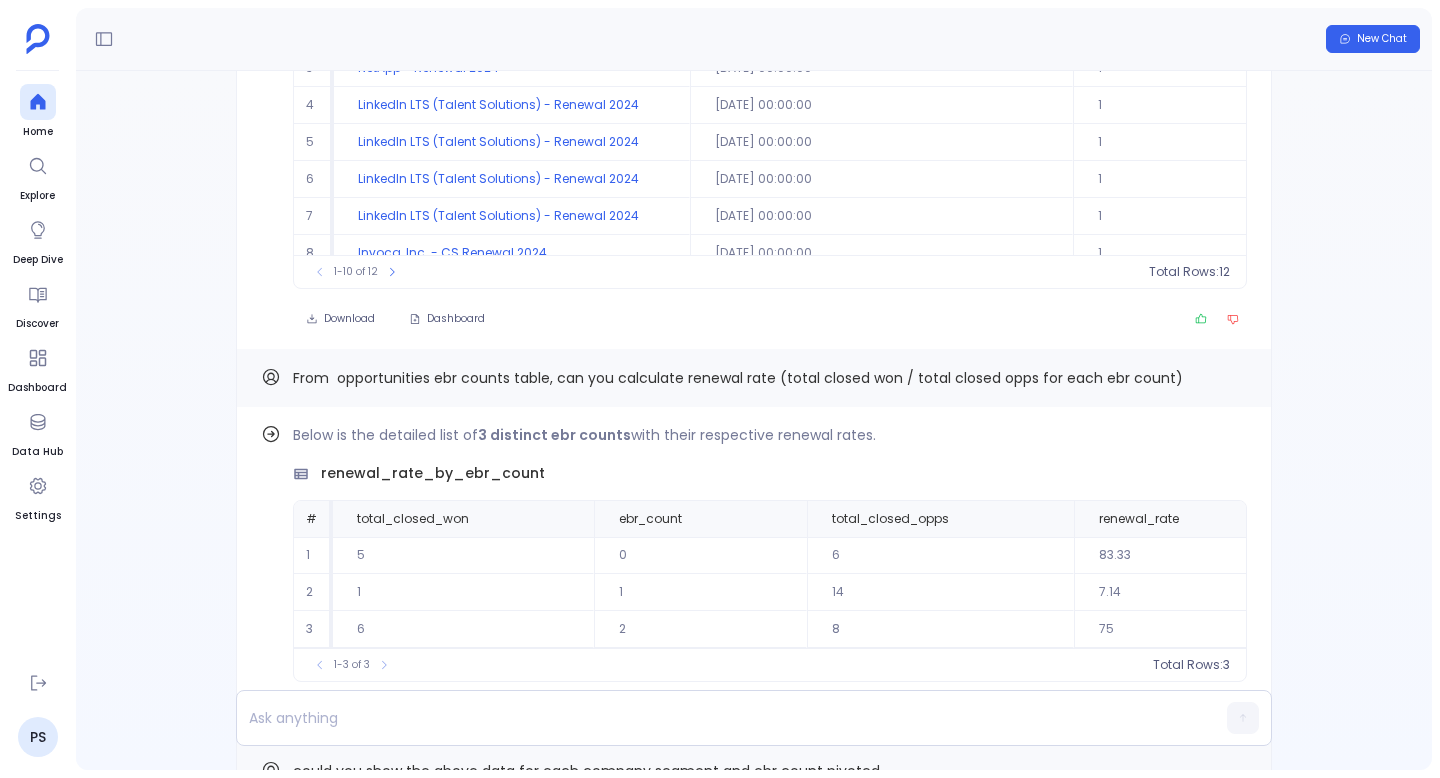 scroll, scrollTop: -13451, scrollLeft: 0, axis: vertical 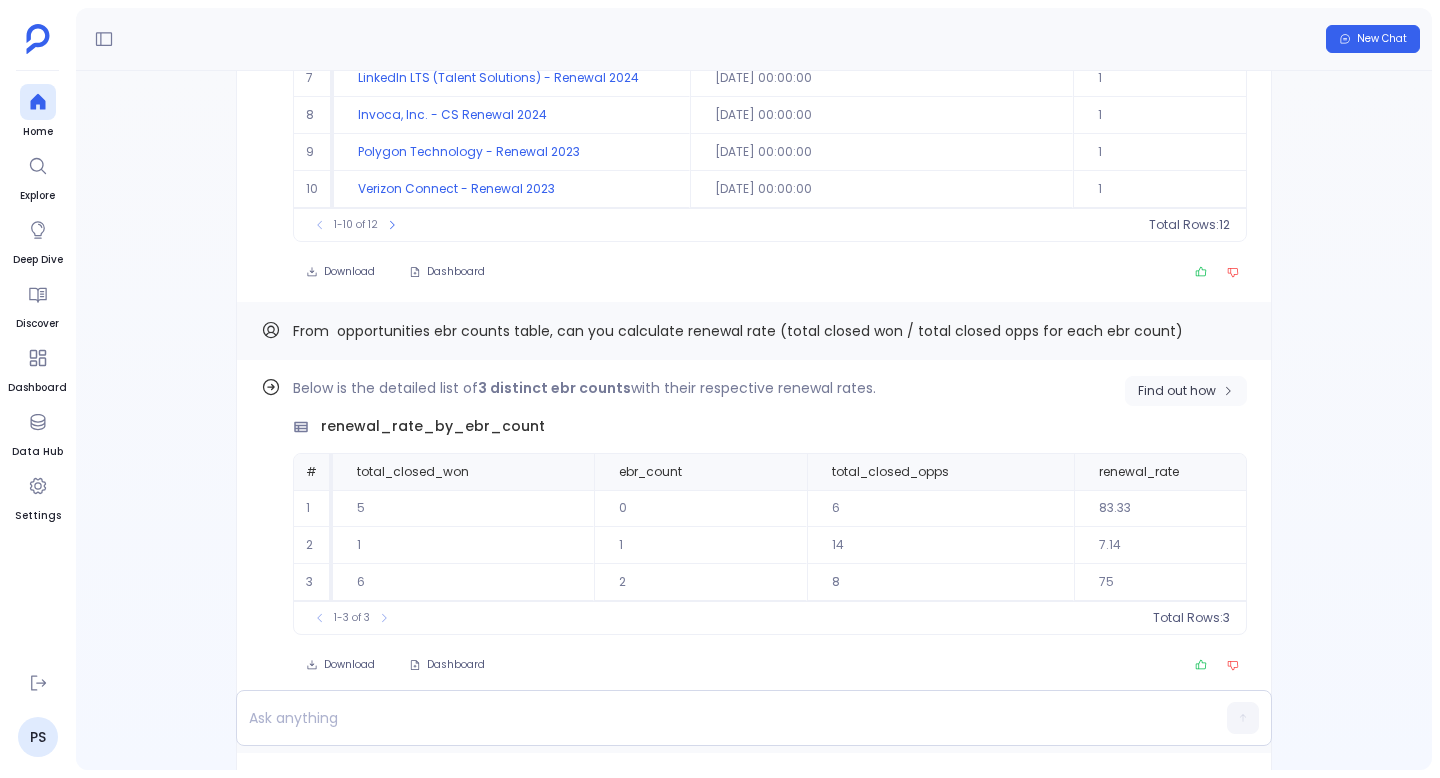 click on "Find out how" at bounding box center (1186, 391) 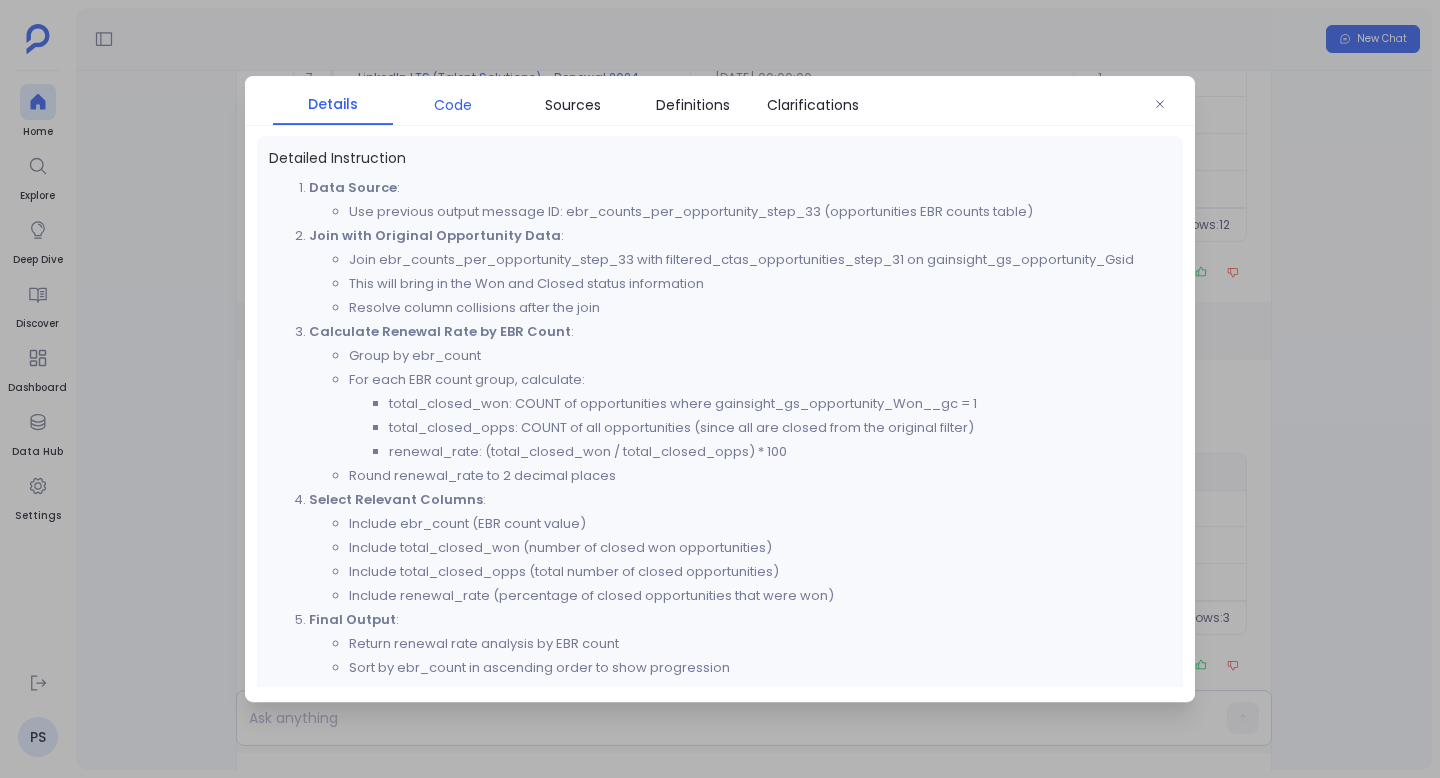 click on "Code" at bounding box center (453, 105) 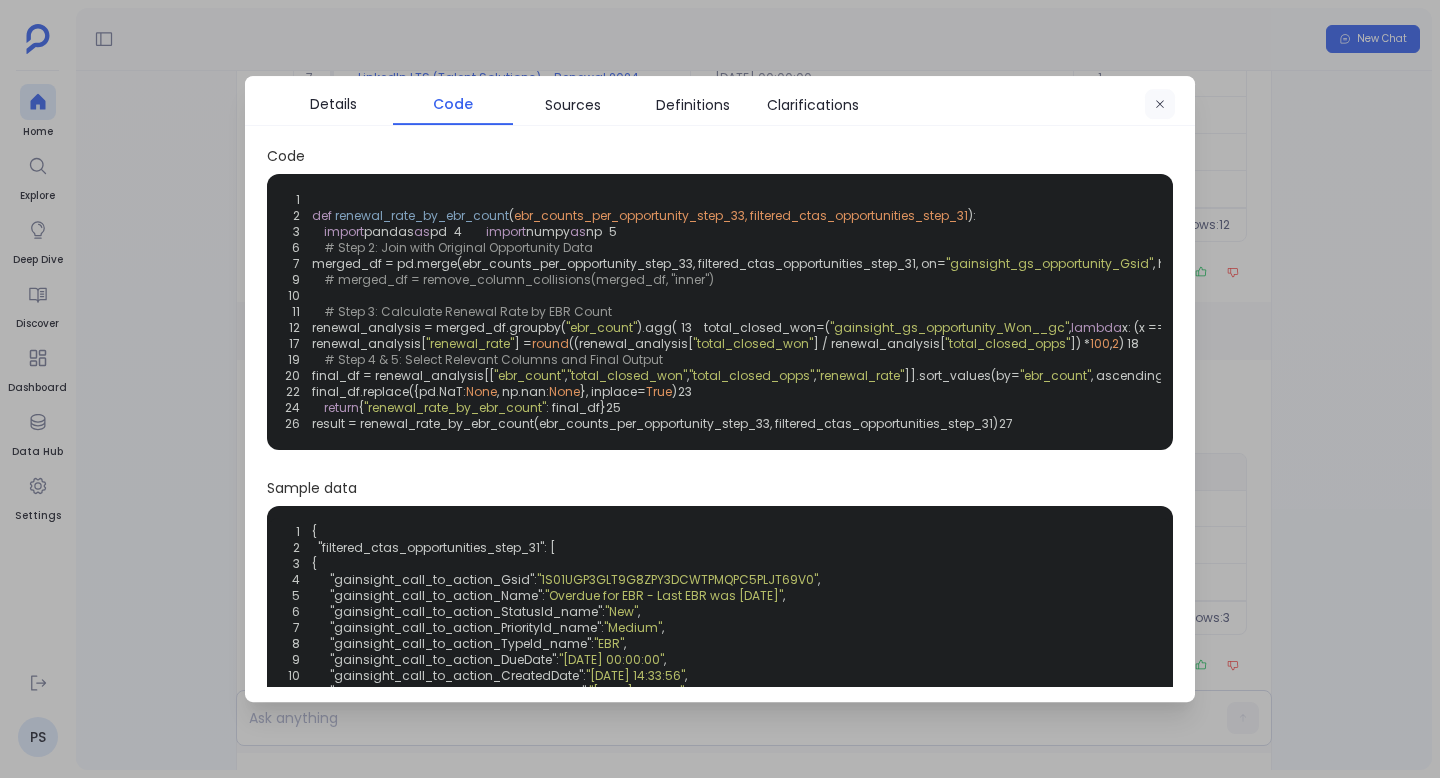 click 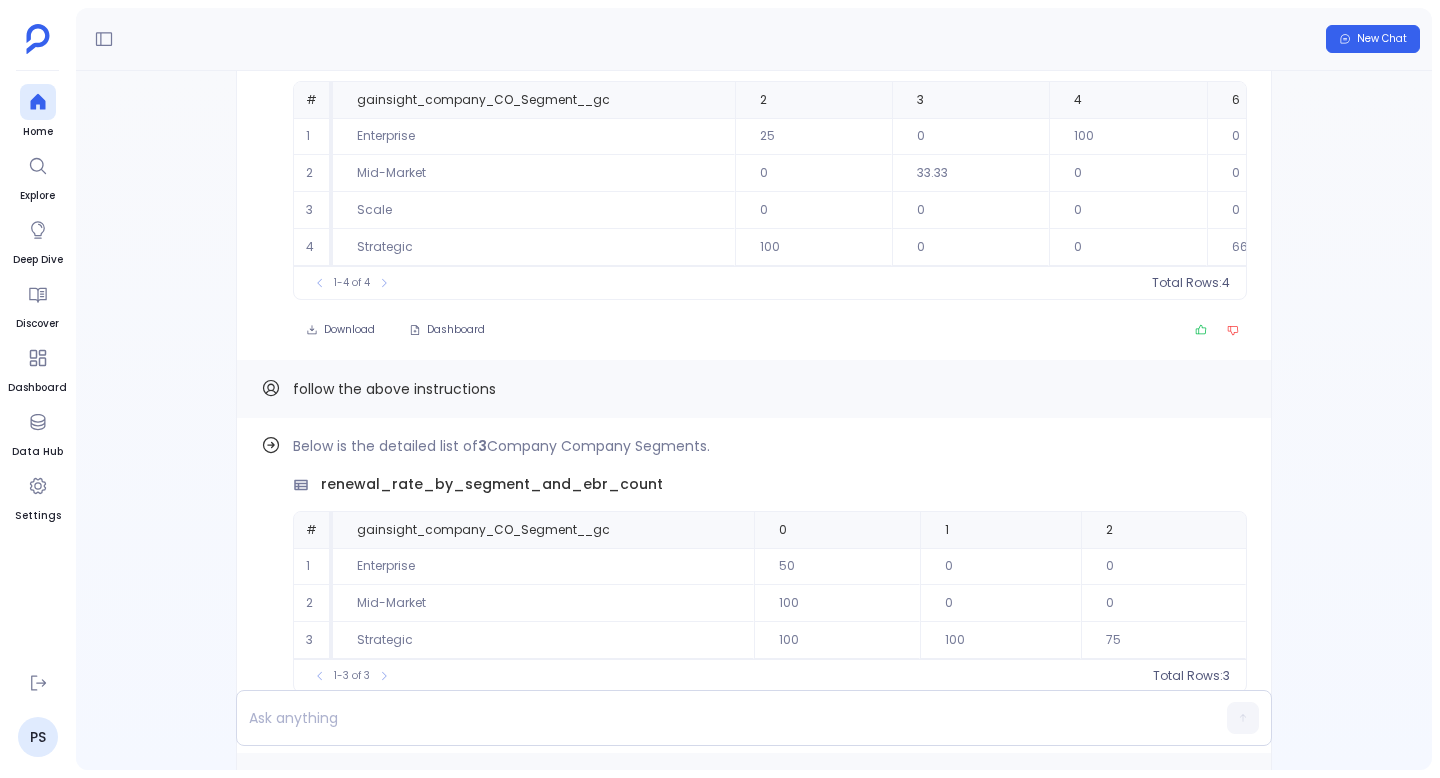 scroll, scrollTop: -12620, scrollLeft: 0, axis: vertical 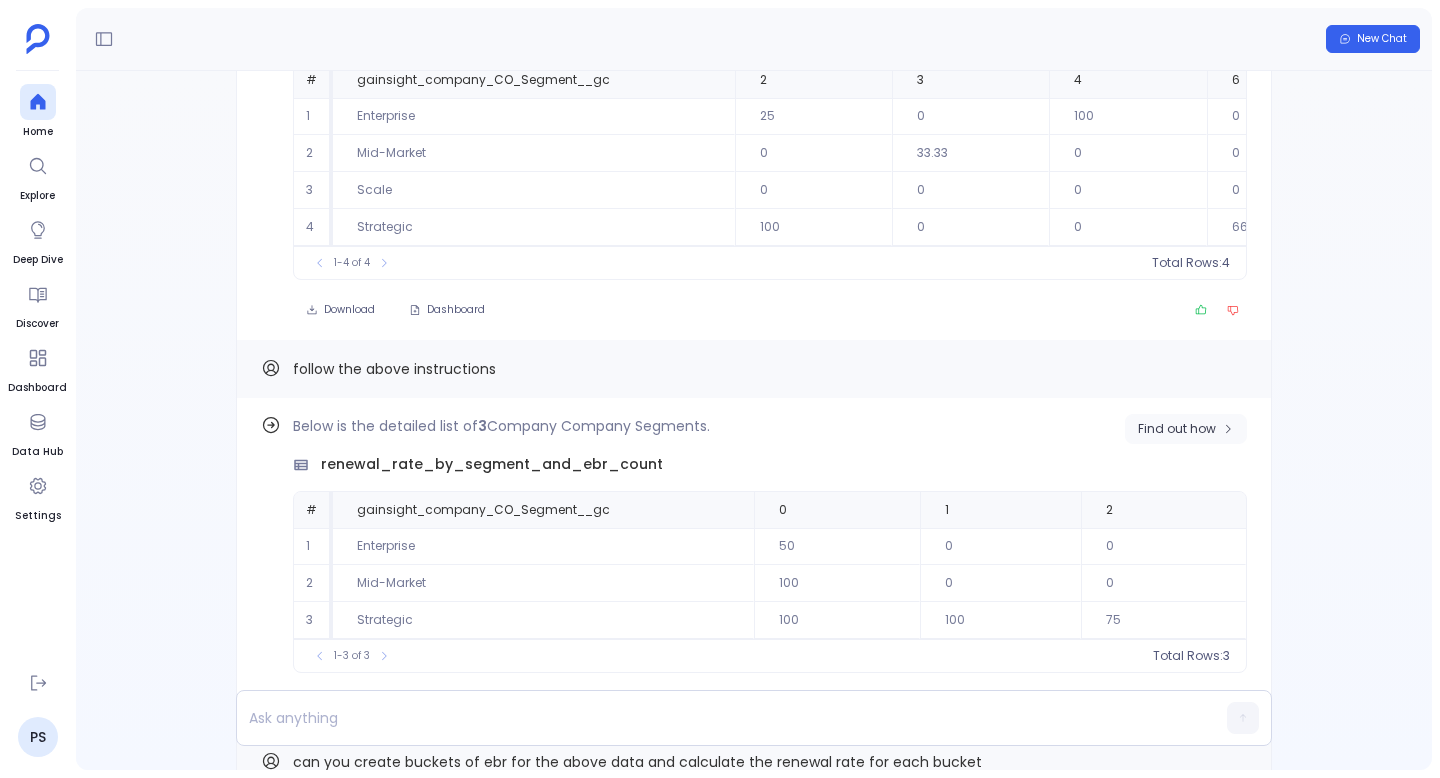 click on "Find out how" at bounding box center [1177, 429] 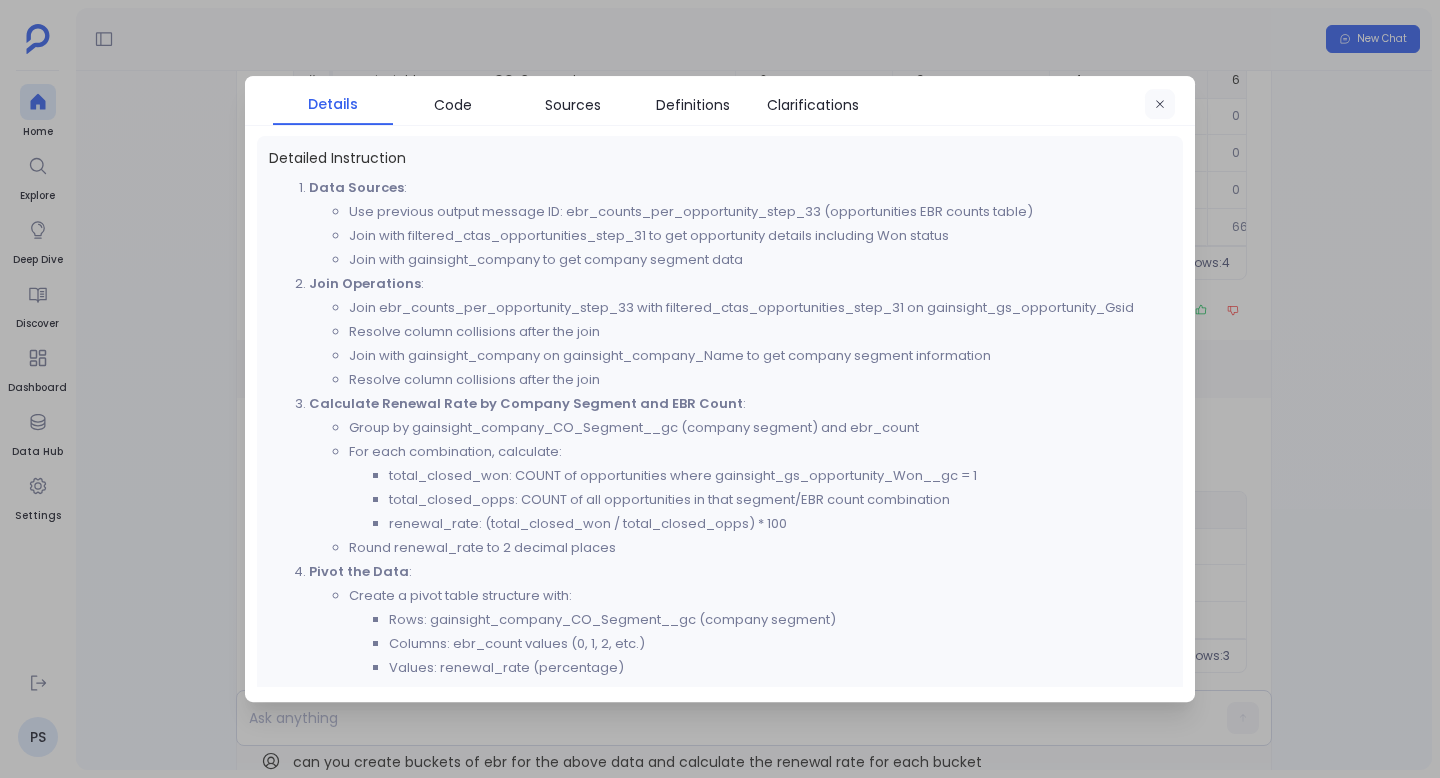click 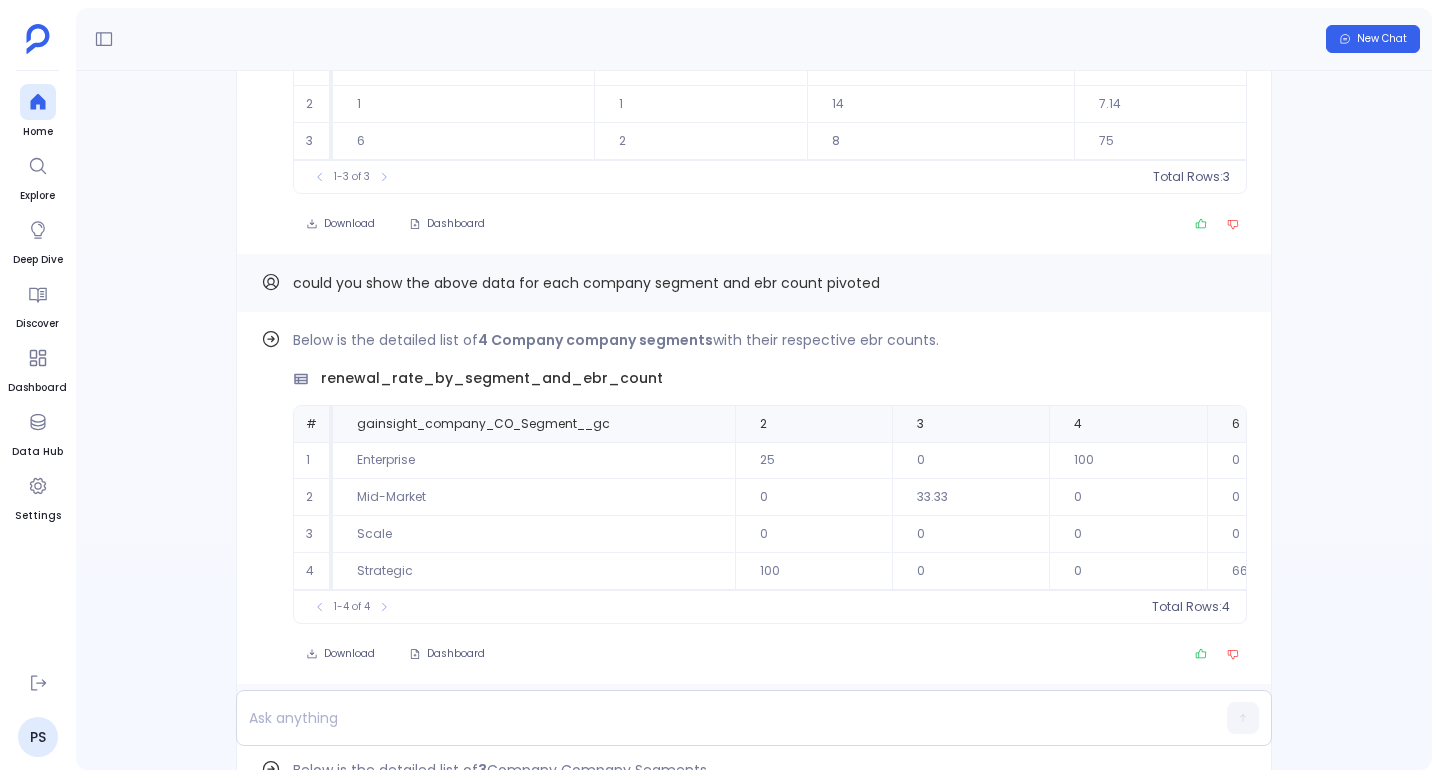 scroll, scrollTop: -12983, scrollLeft: 0, axis: vertical 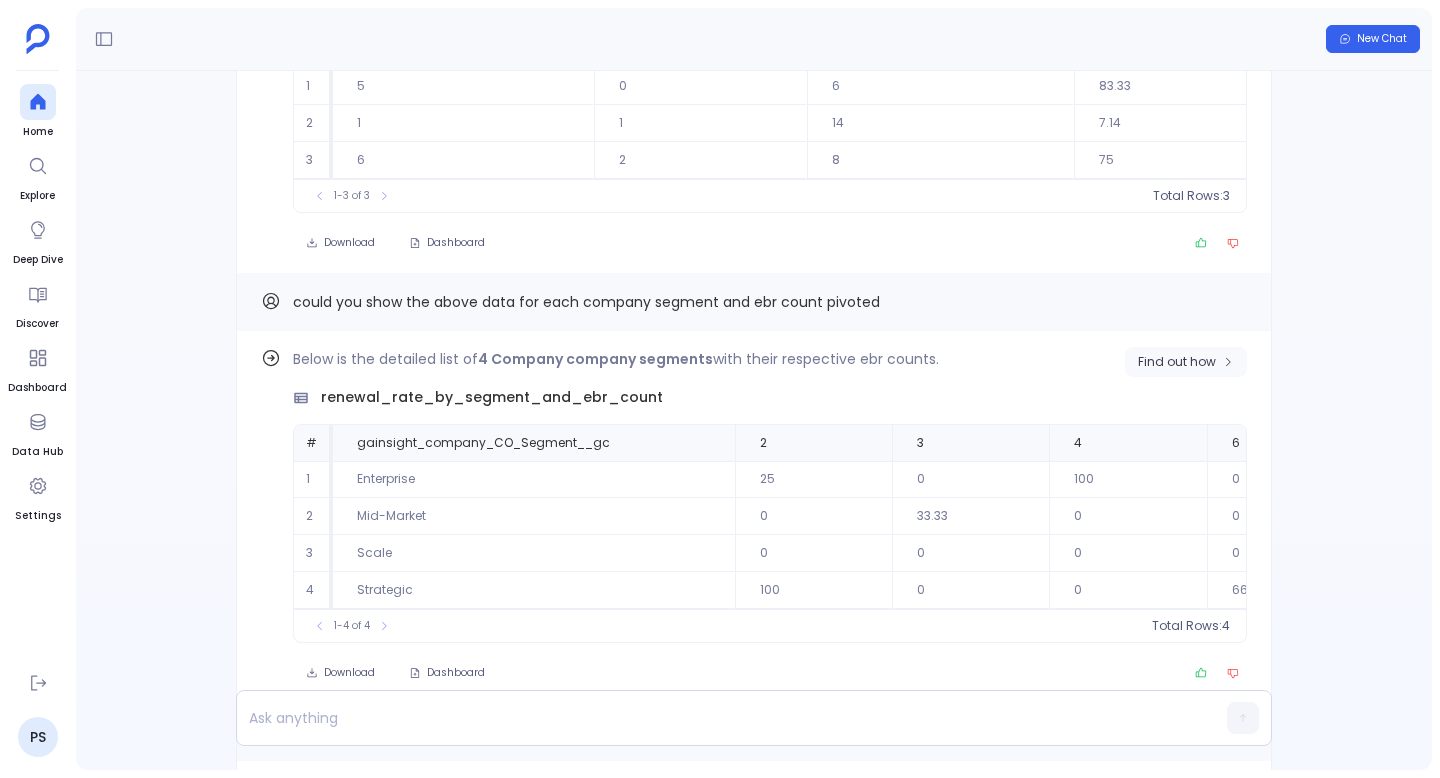 click on "Find out how" at bounding box center [1177, 362] 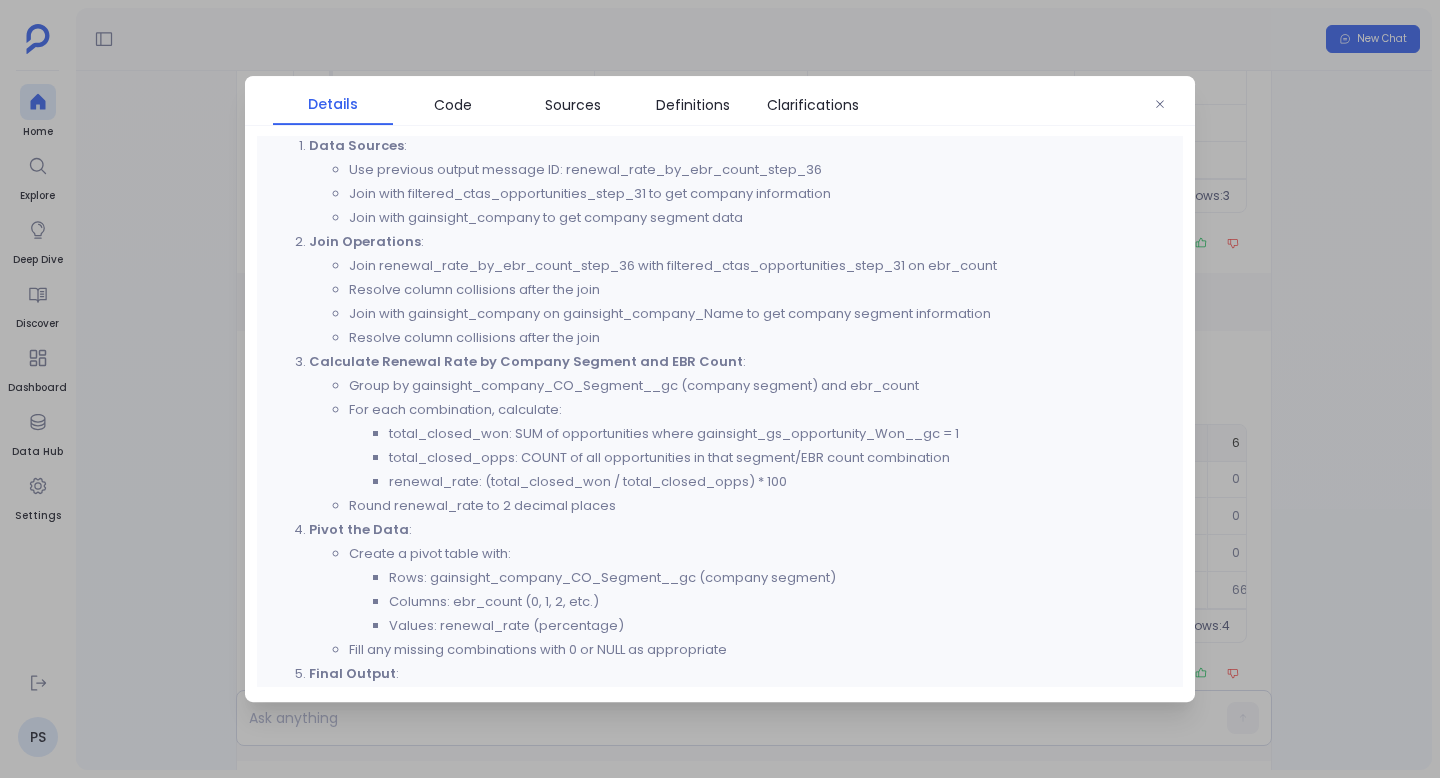 scroll, scrollTop: 537, scrollLeft: 0, axis: vertical 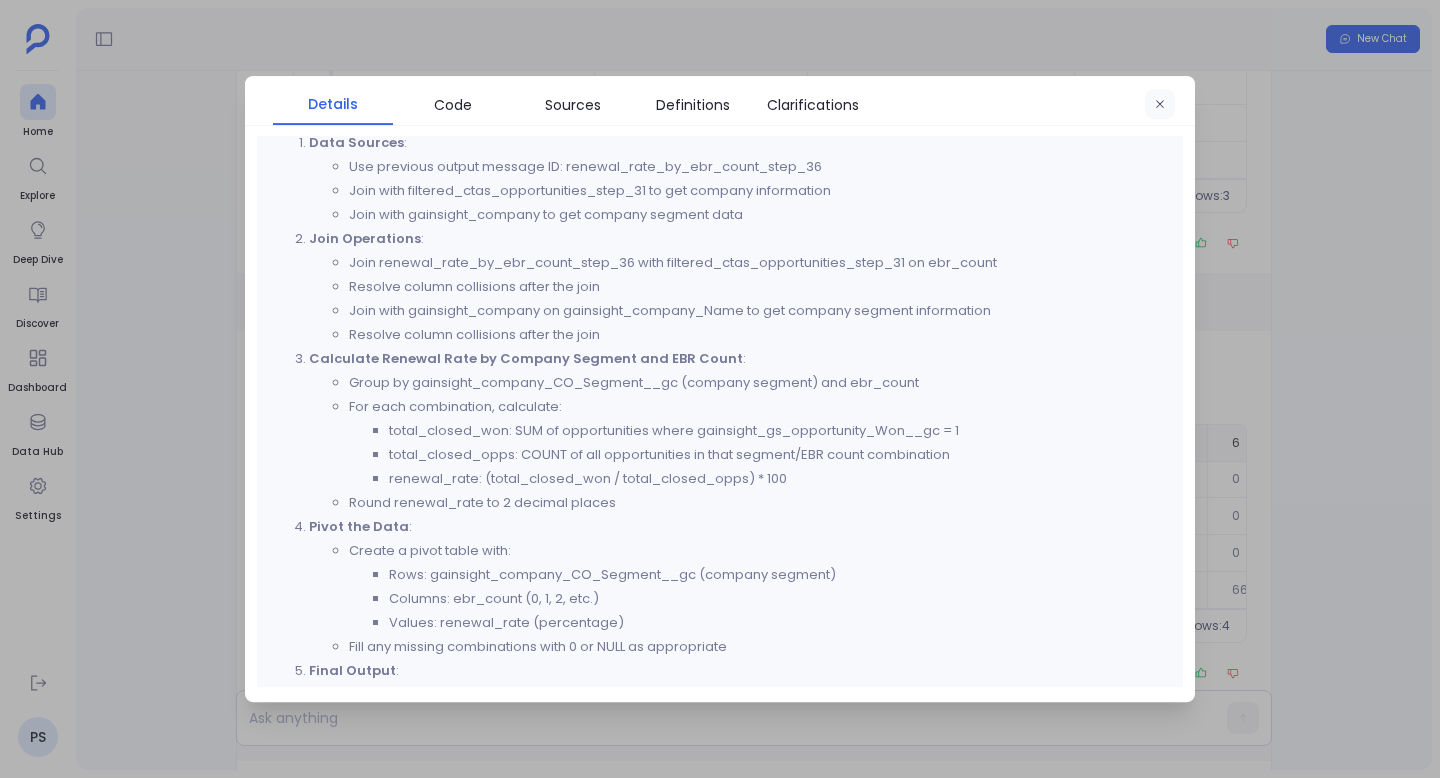 click 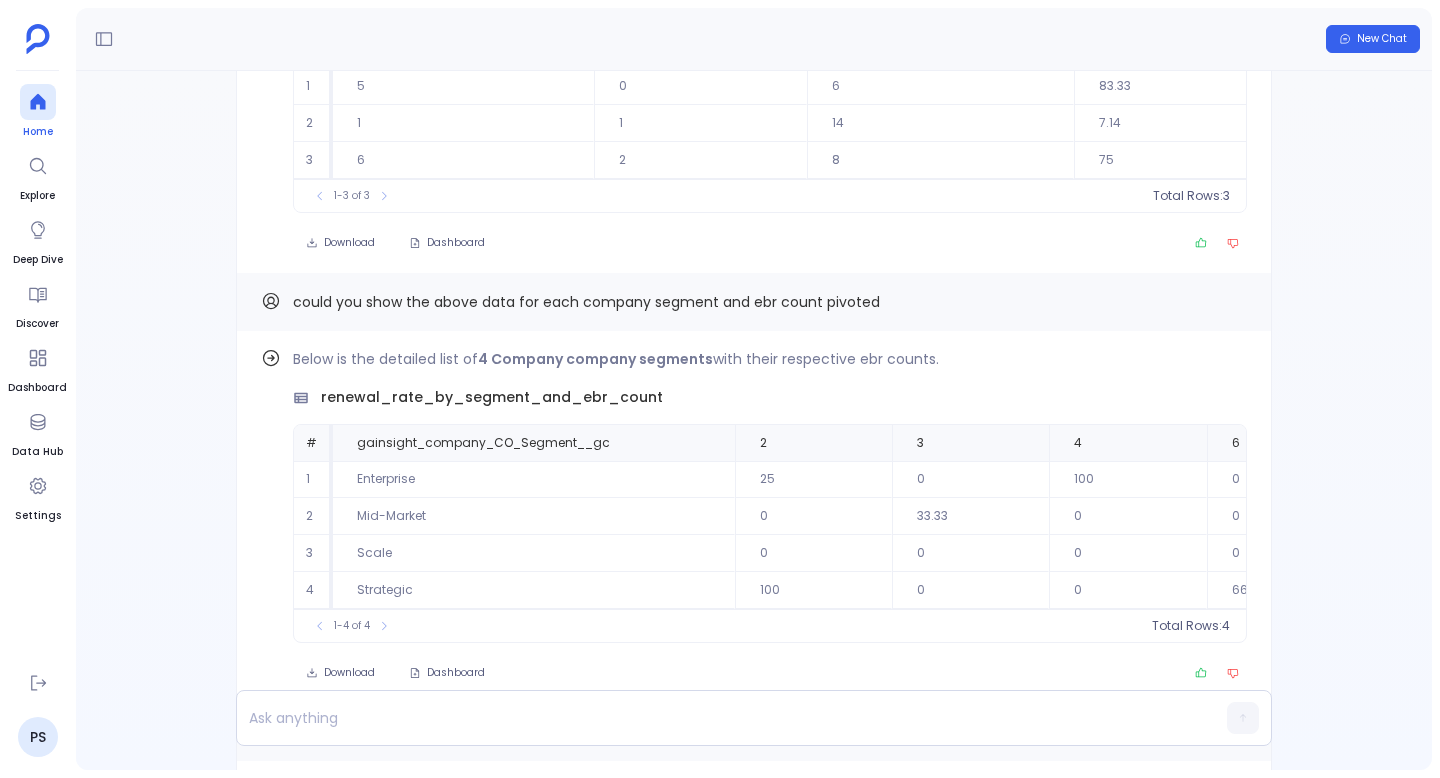 click 